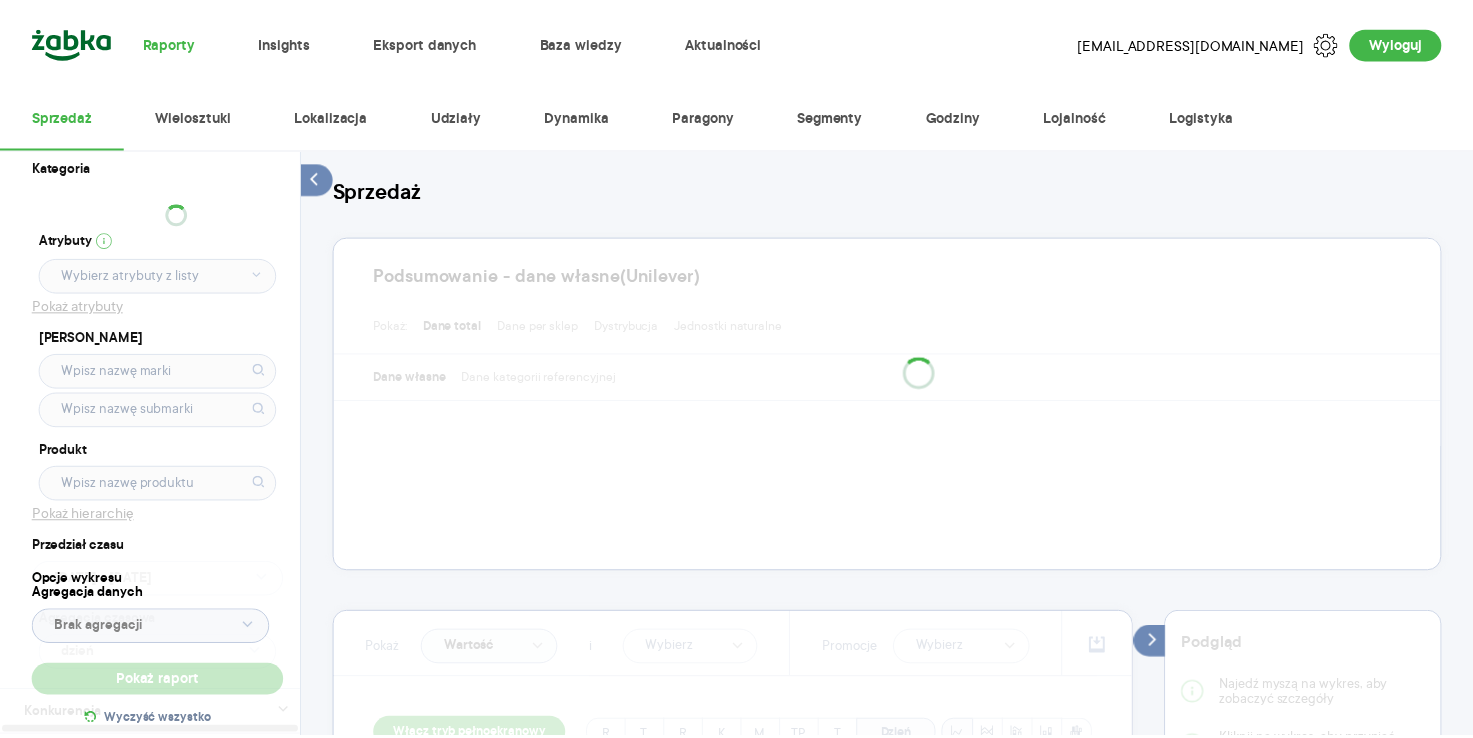 scroll, scrollTop: 0, scrollLeft: 0, axis: both 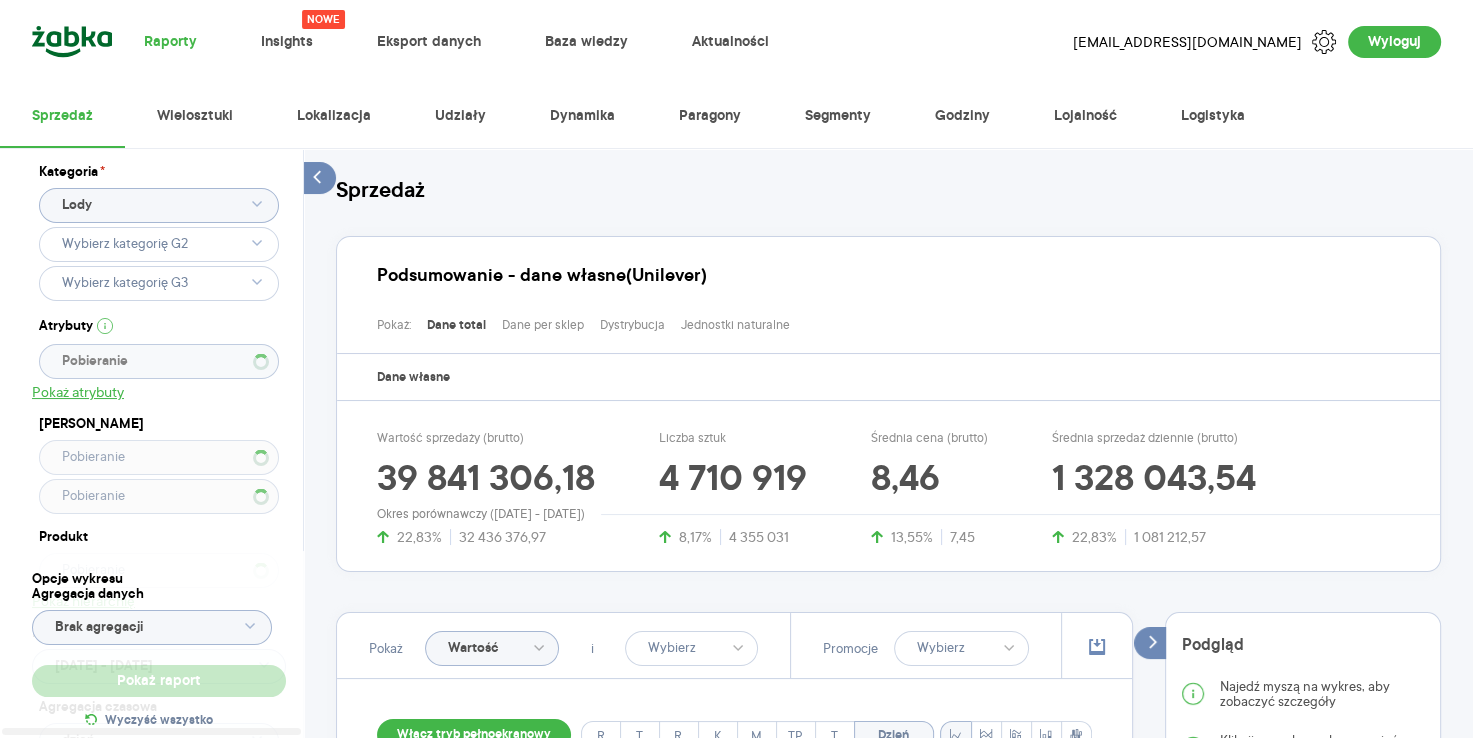 type on "Pobieranie" 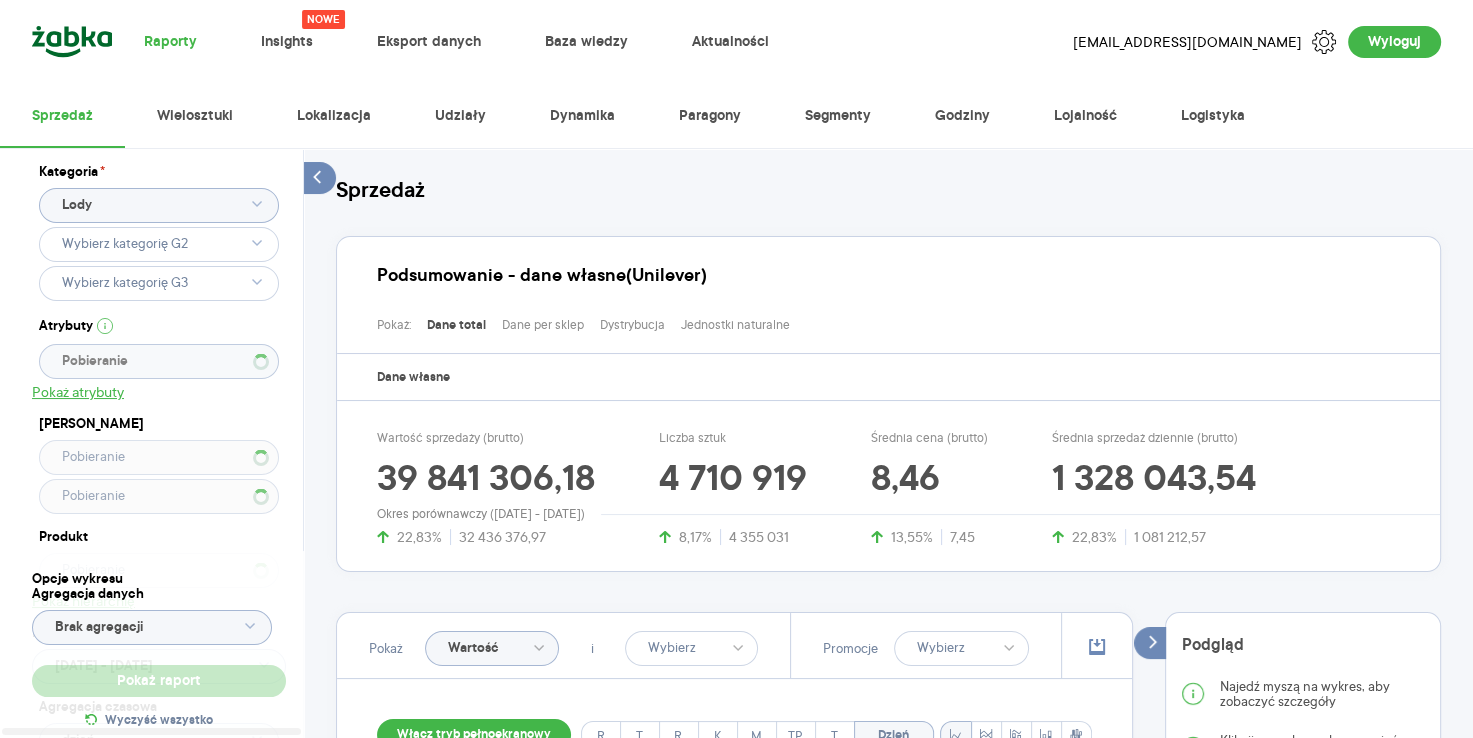 type on "Pobieranie" 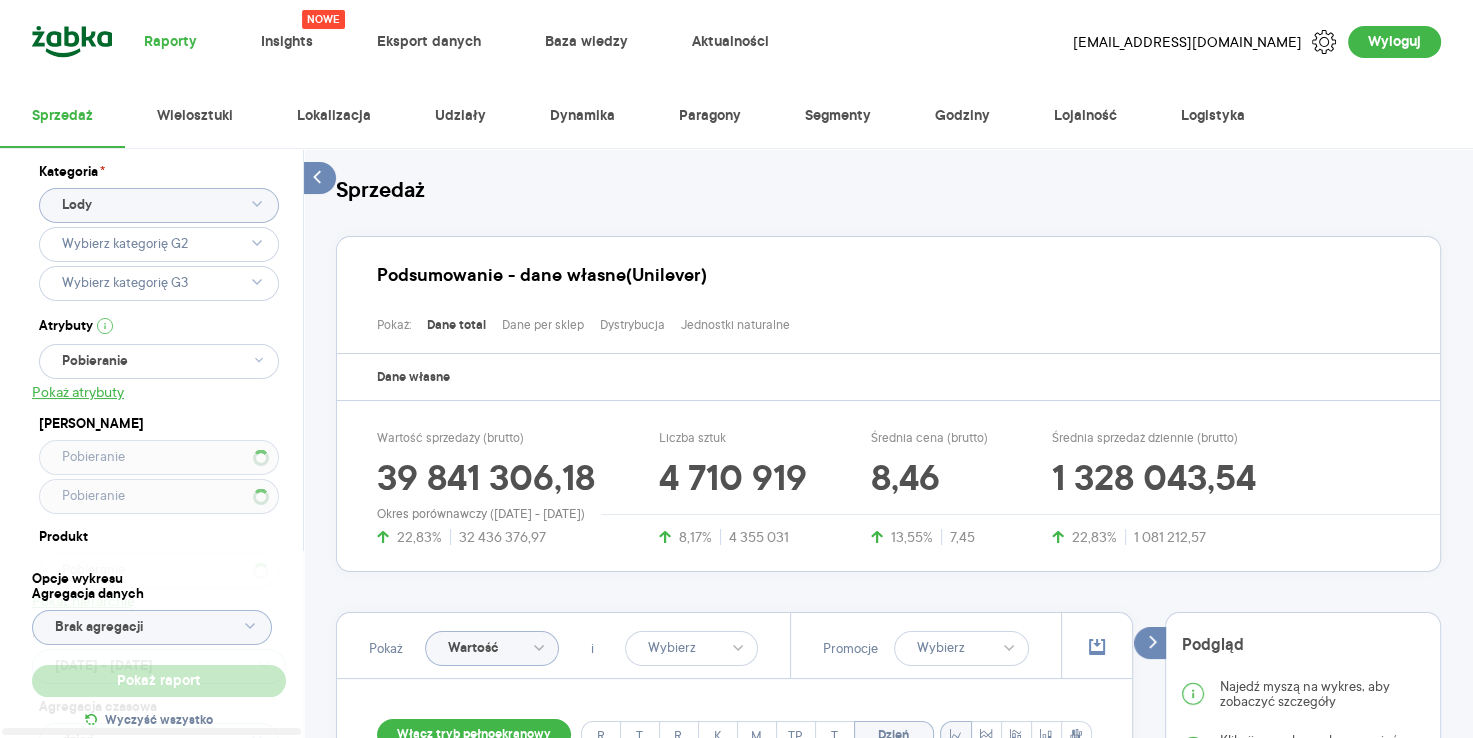 type 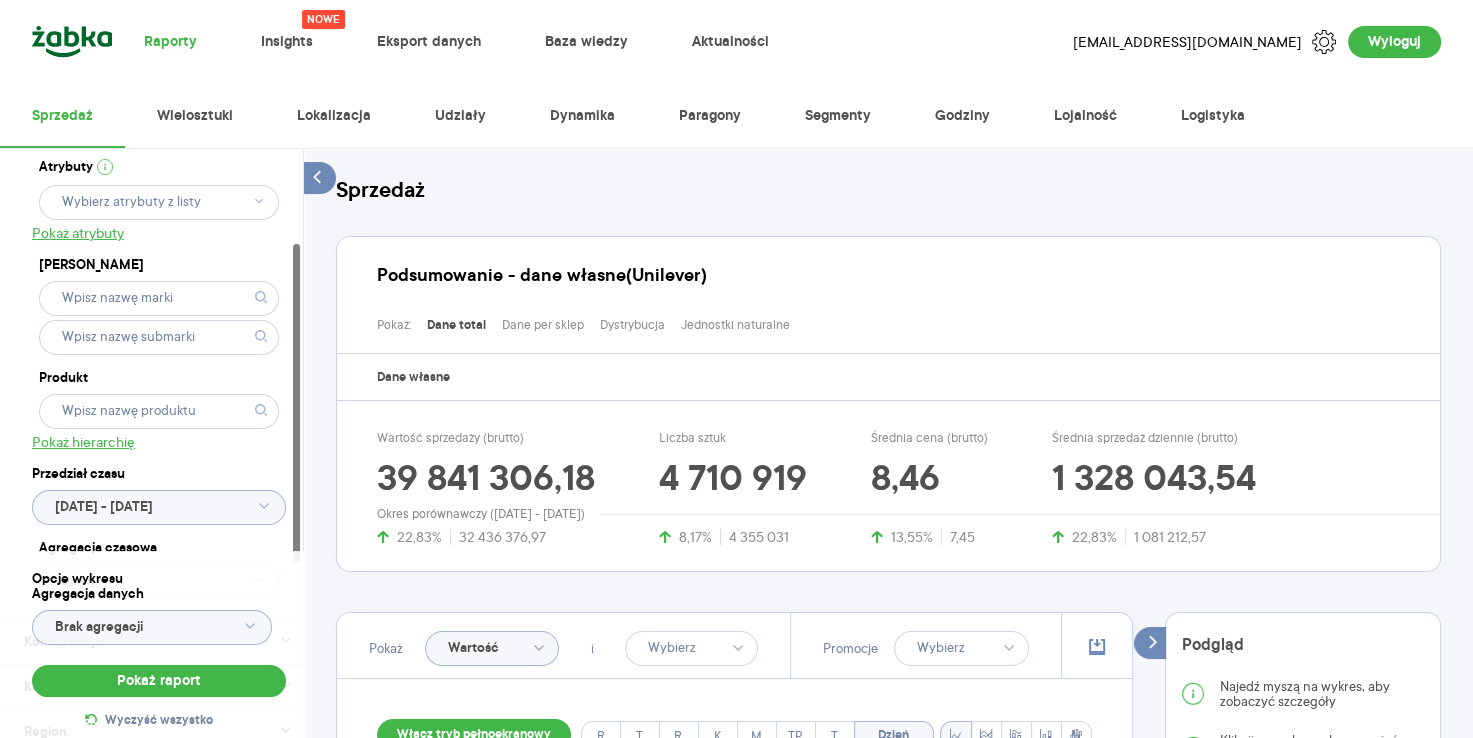 scroll, scrollTop: 198, scrollLeft: 0, axis: vertical 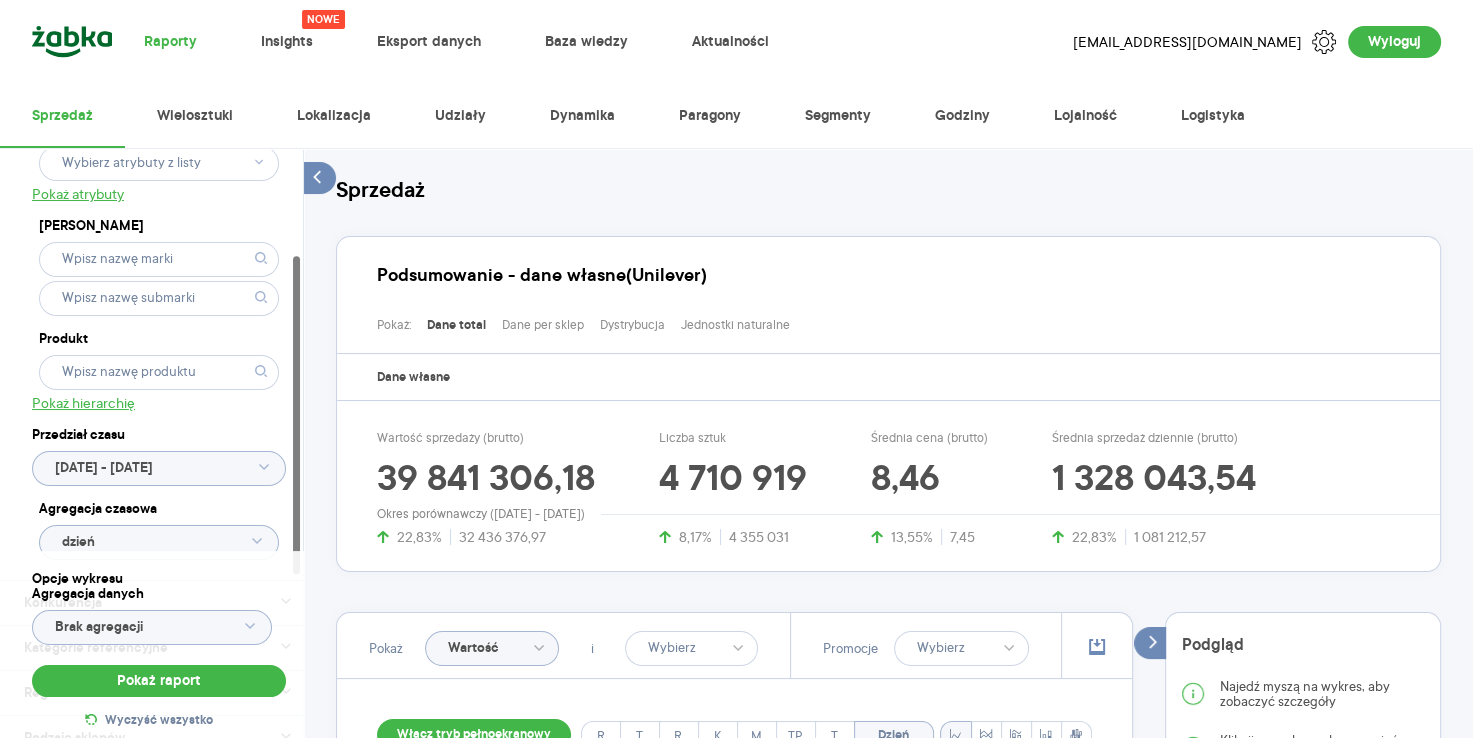 click on "[DATE] - [DATE]" 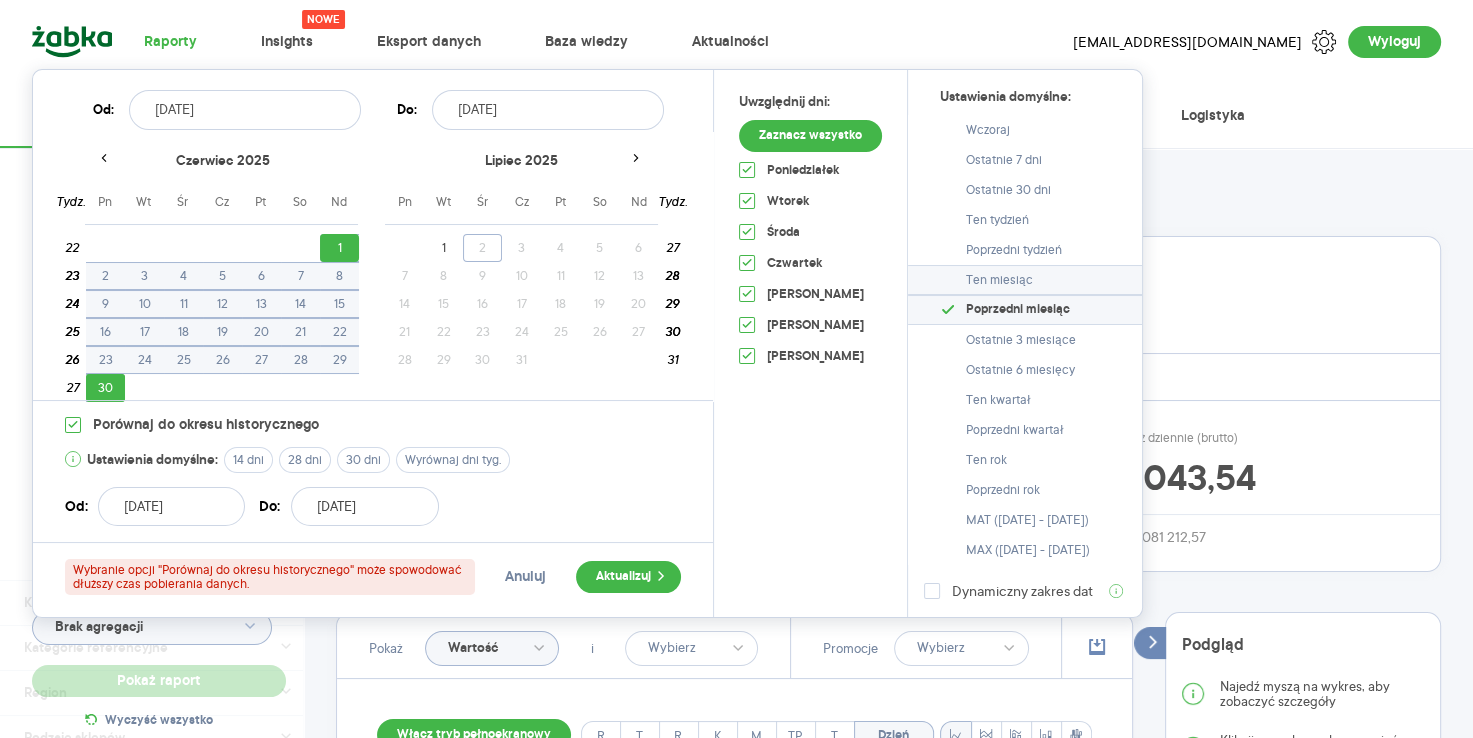 click on "Ten miesiąc" at bounding box center (999, 280) 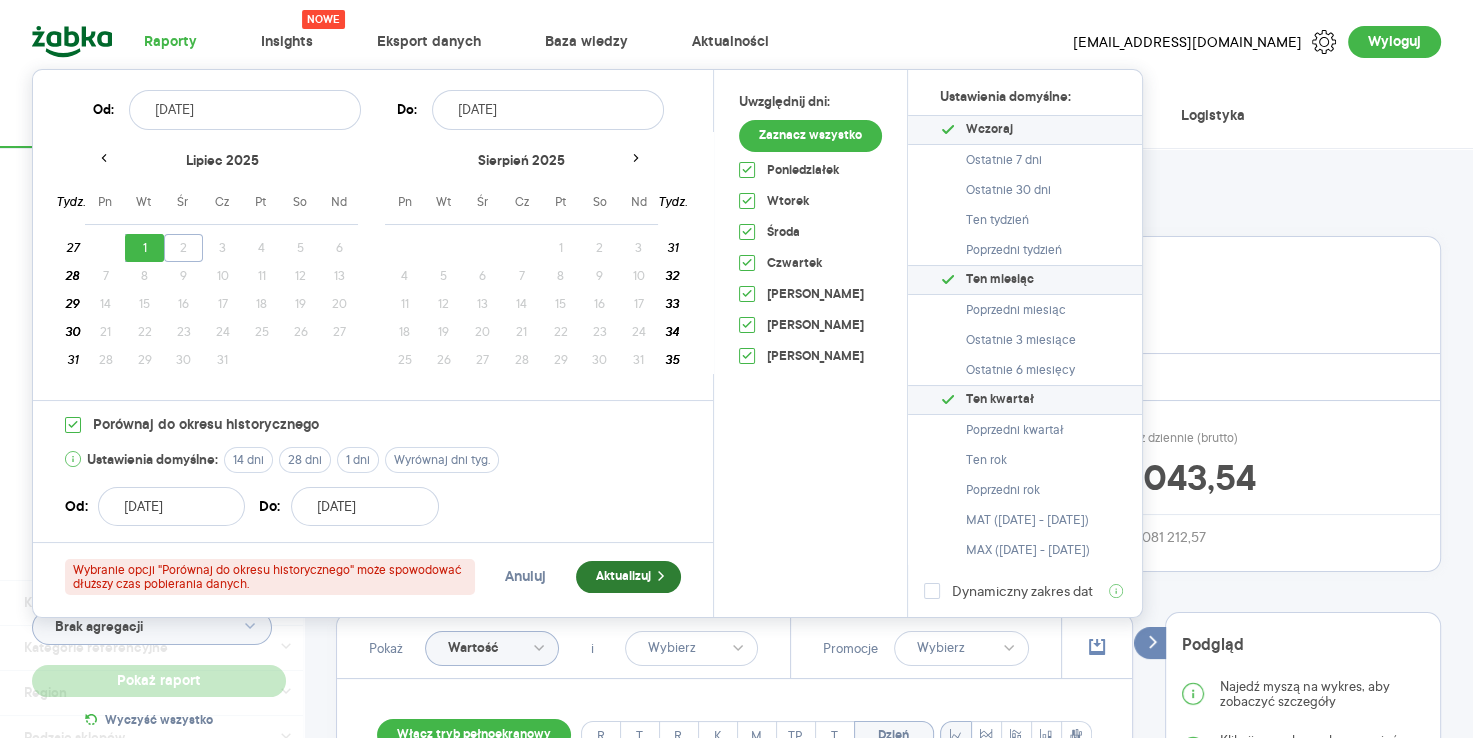 click on "Aktualizuj" at bounding box center [628, 577] 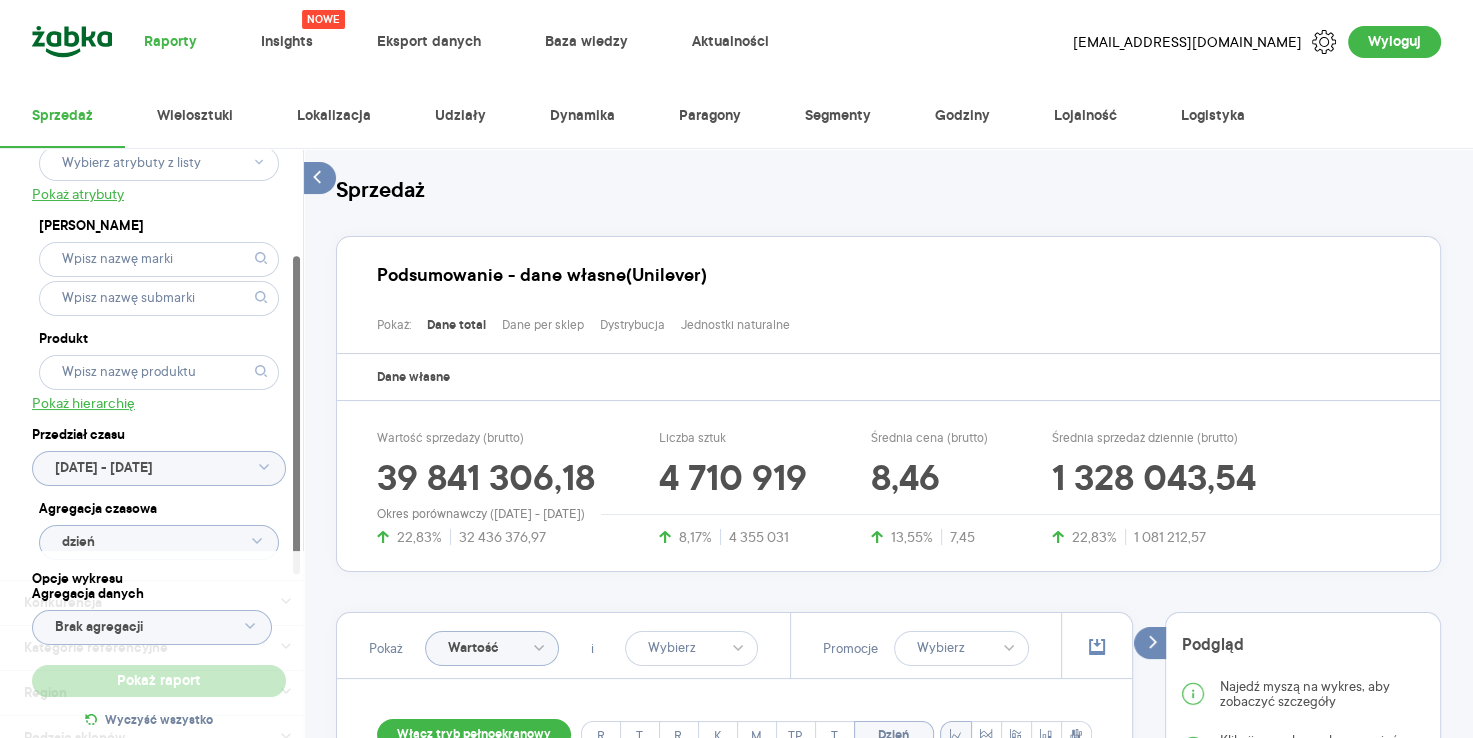 type 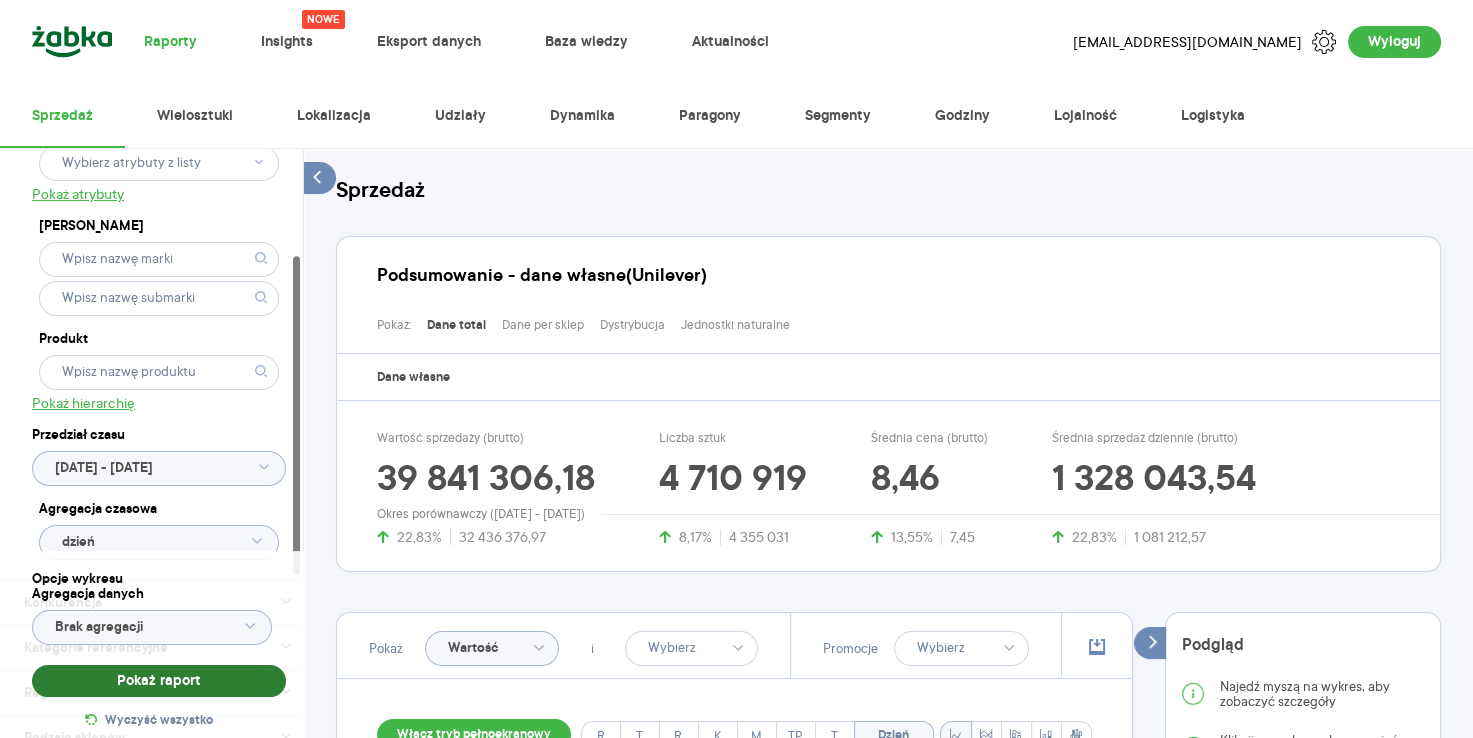 click on "Pokaż raport" at bounding box center (159, 681) 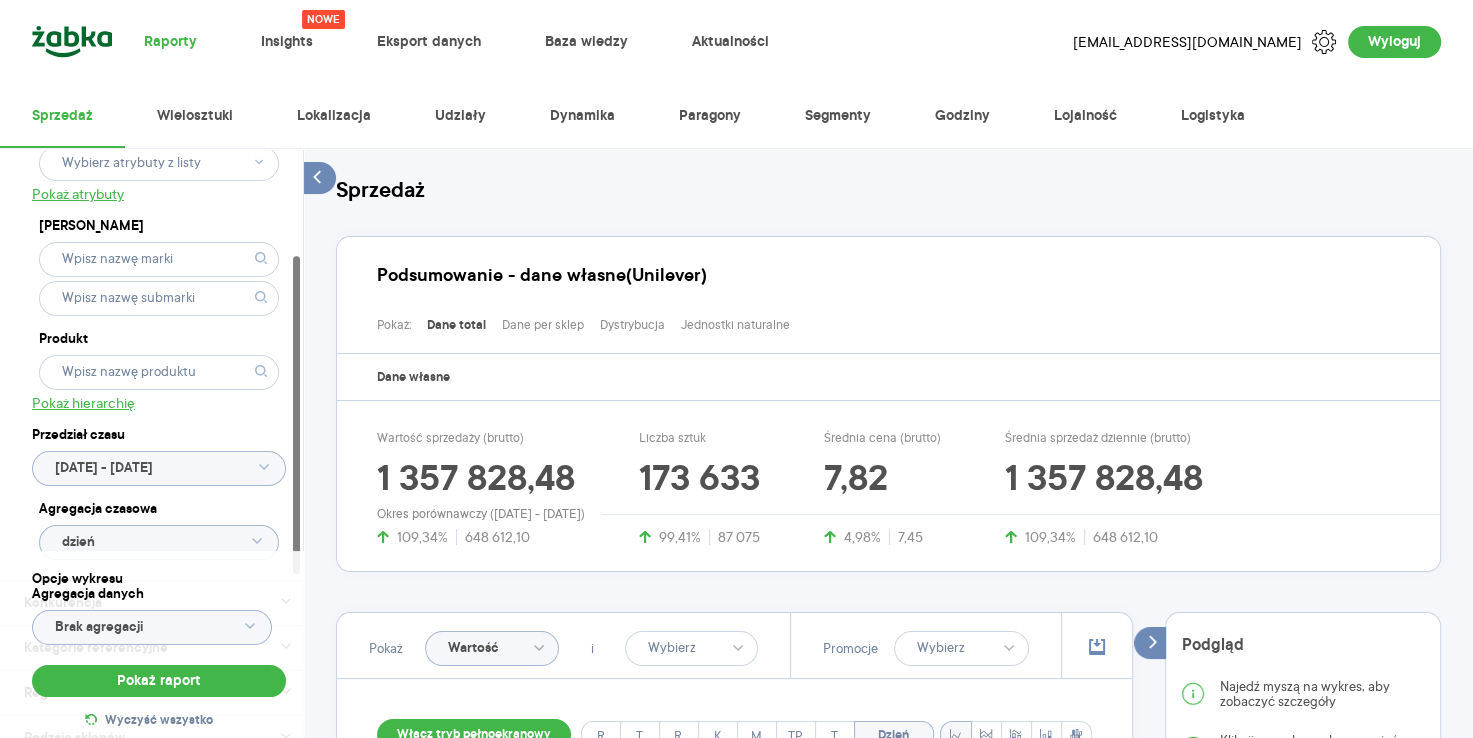 click 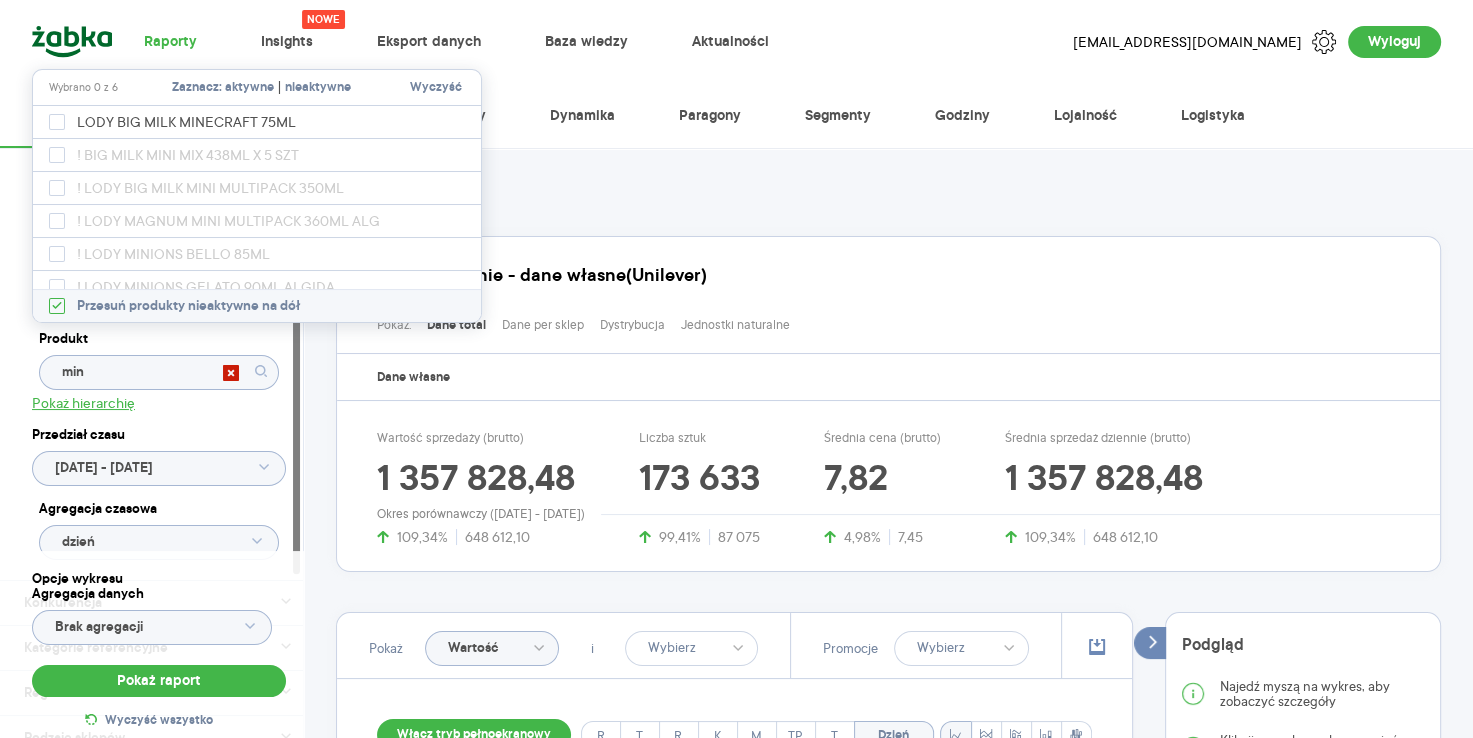 type on "mine" 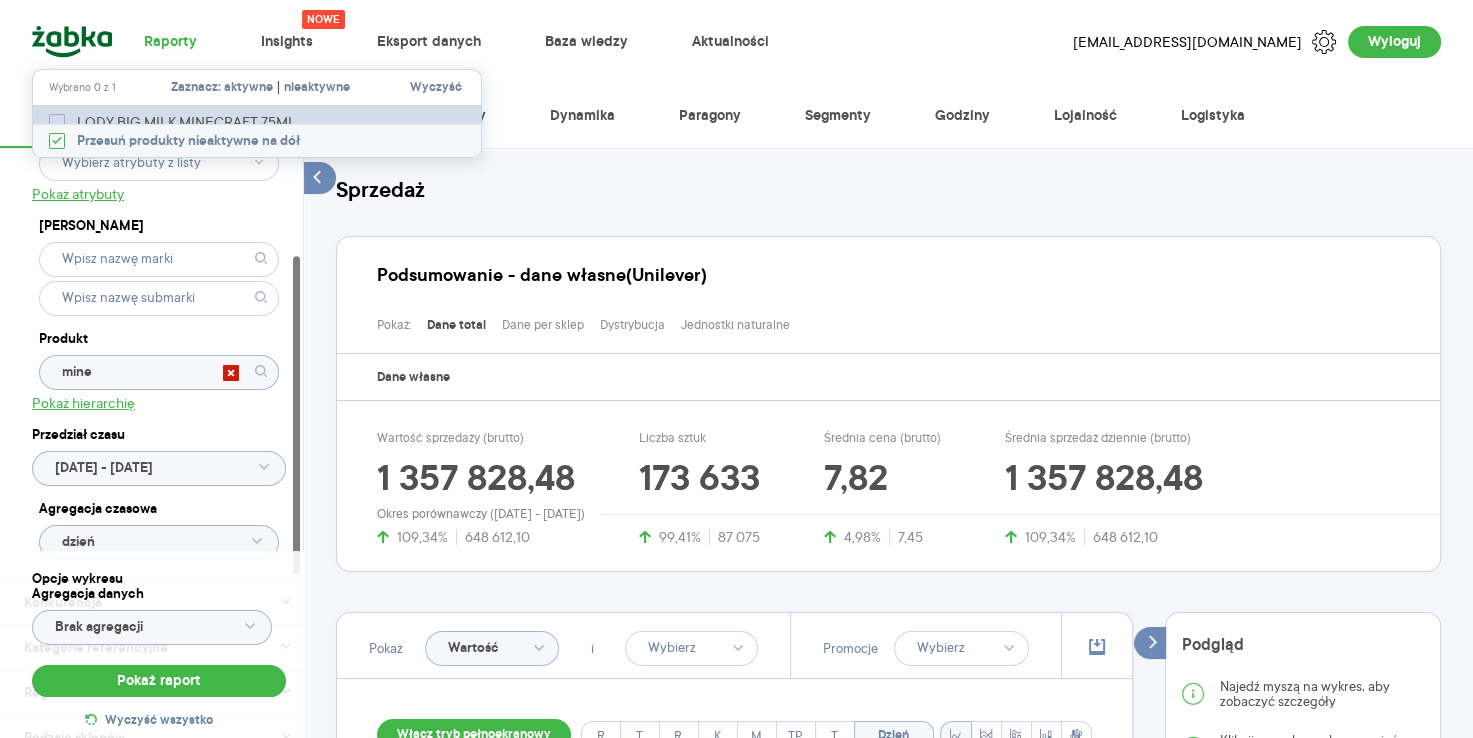 click 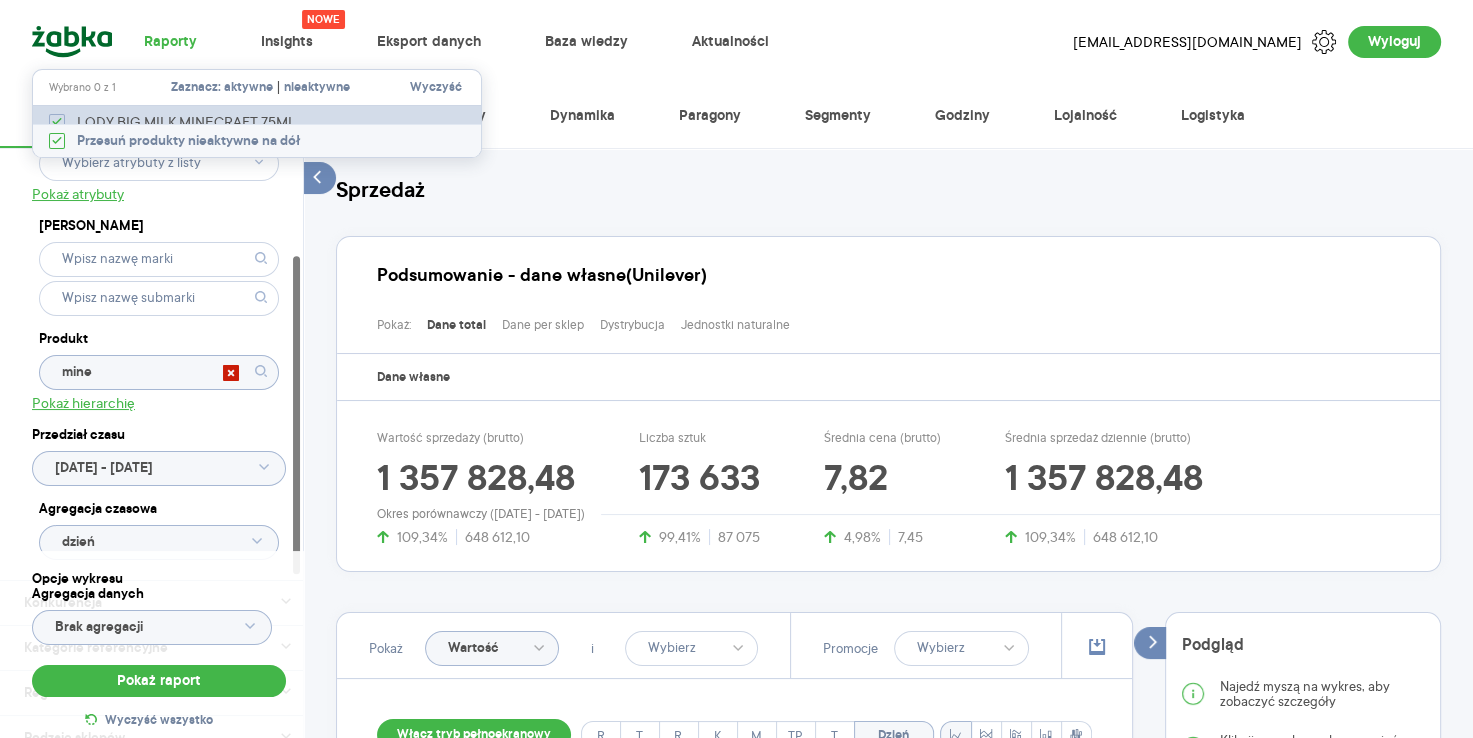checkbox on "true" 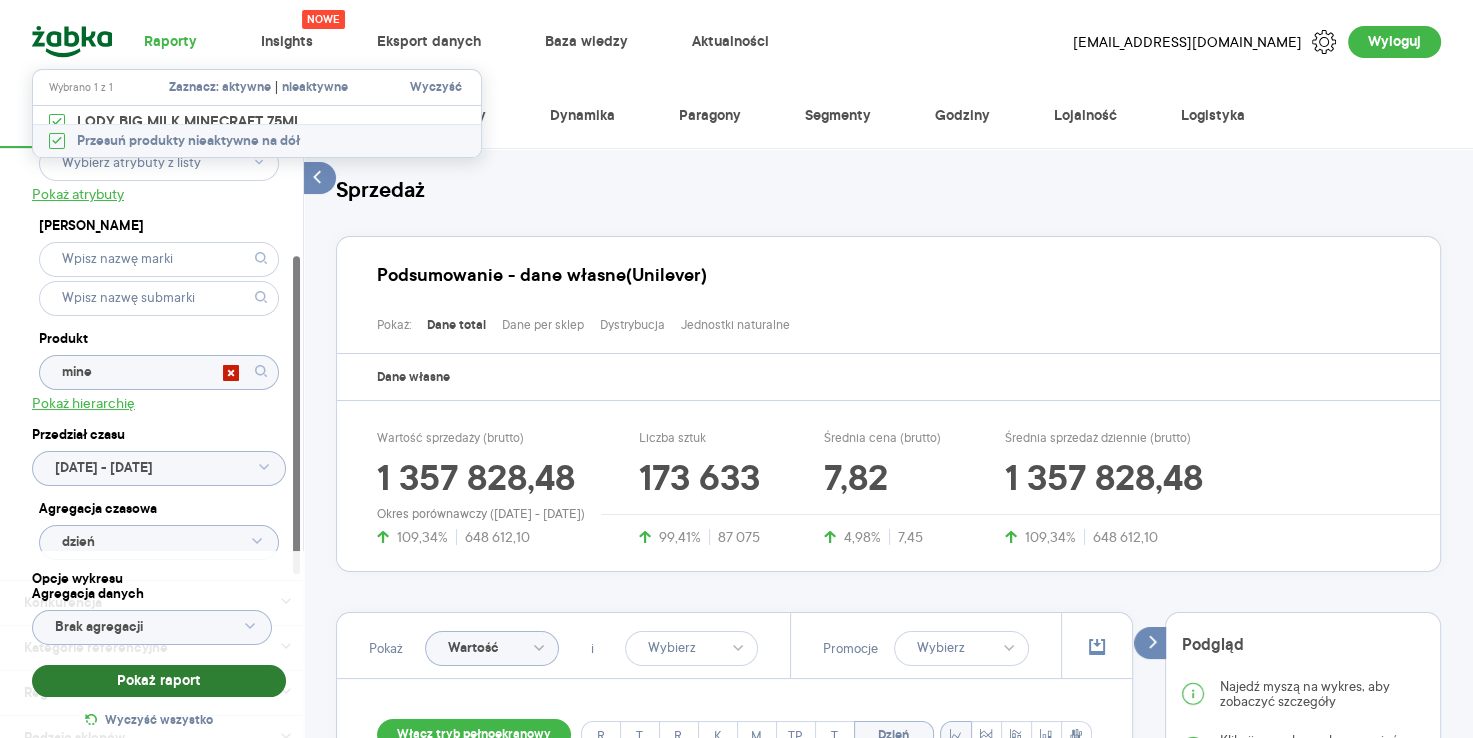type on "LODY BIG MILK MINECRAFT 75ML" 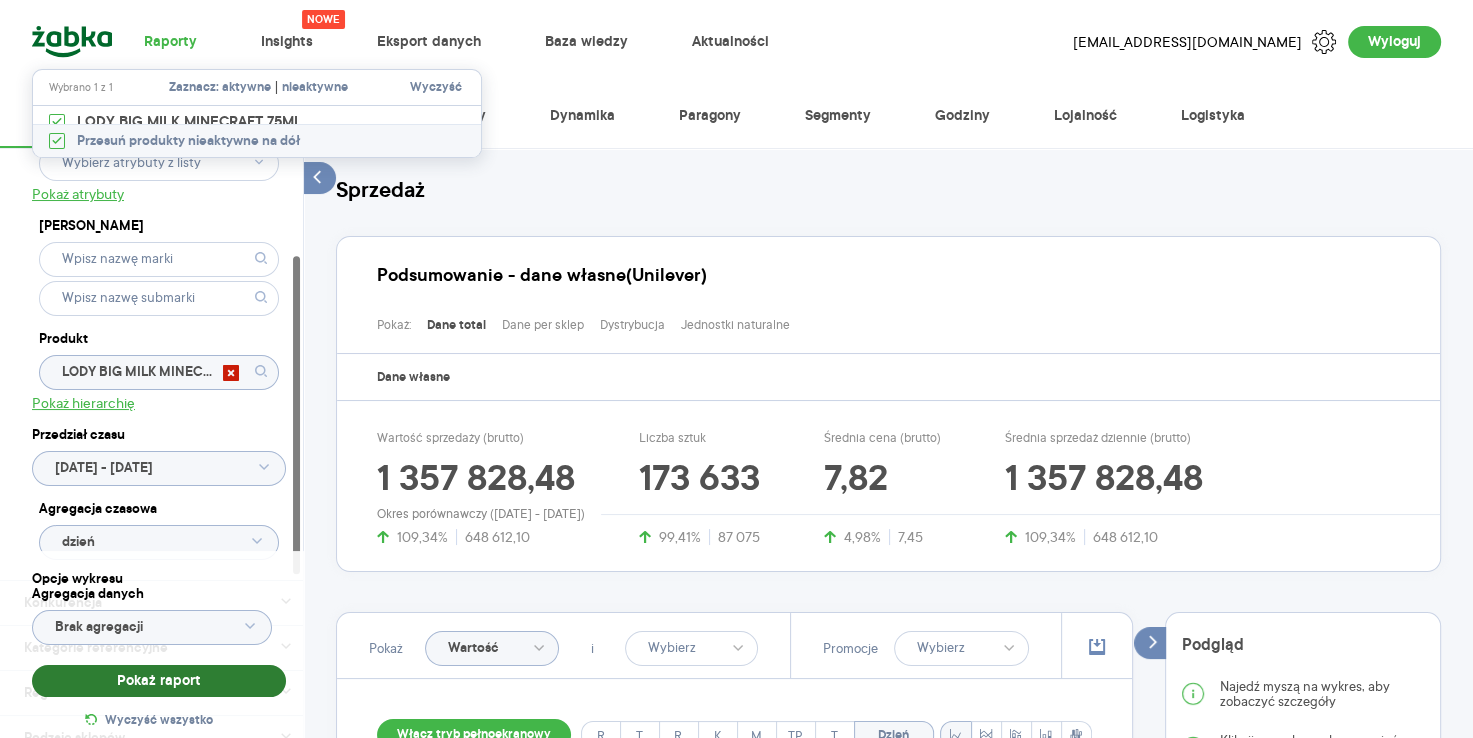 click on "Pokaż raport" at bounding box center (159, 681) 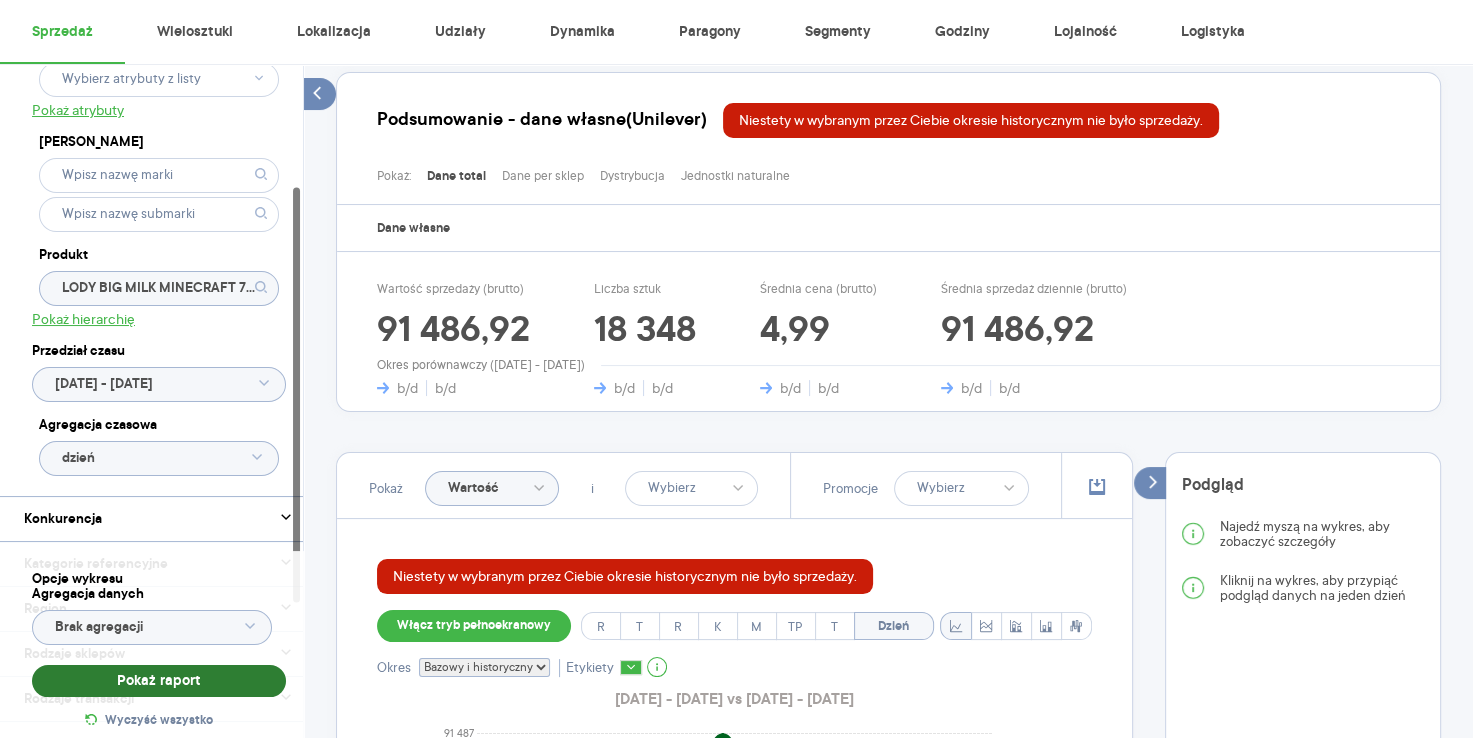 scroll, scrollTop: 162, scrollLeft: 0, axis: vertical 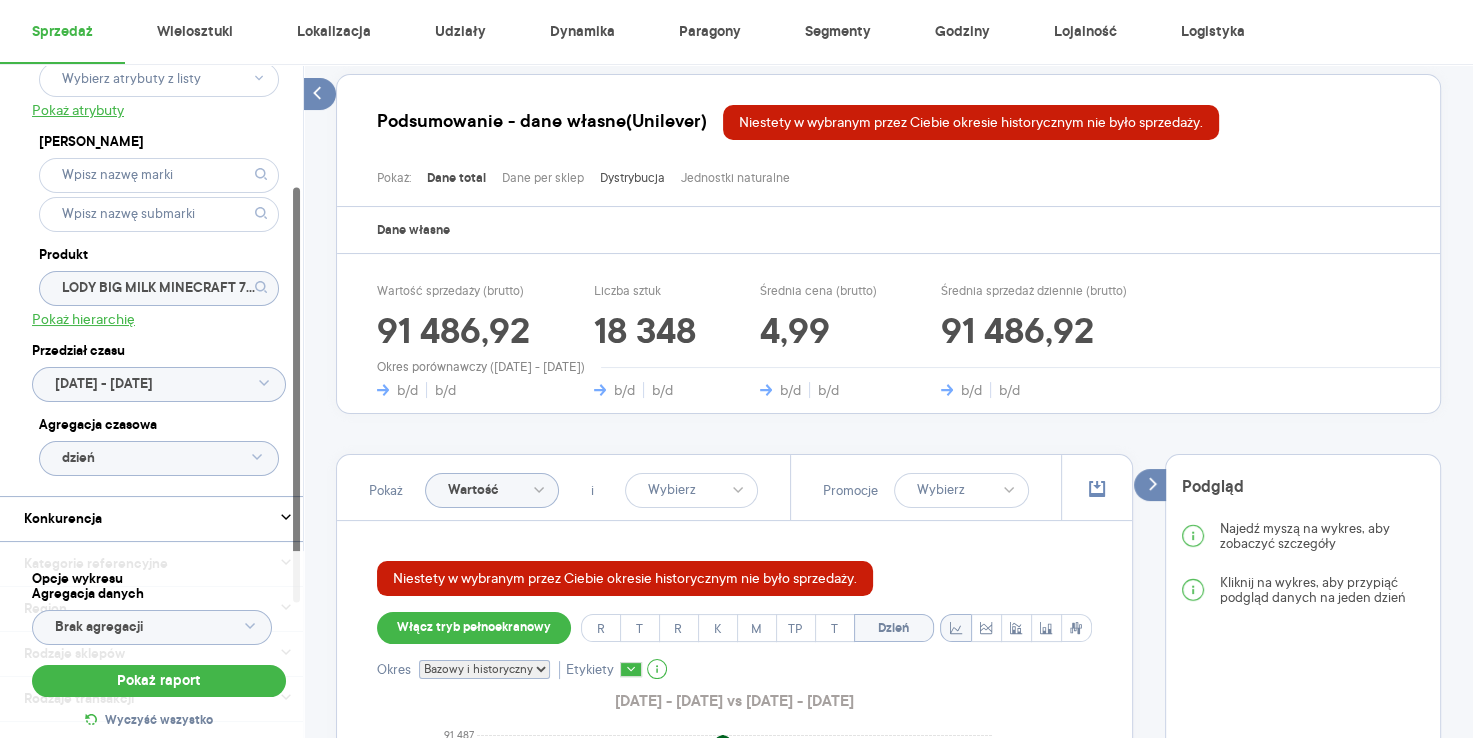 click on "Dystrybucja" at bounding box center [632, 178] 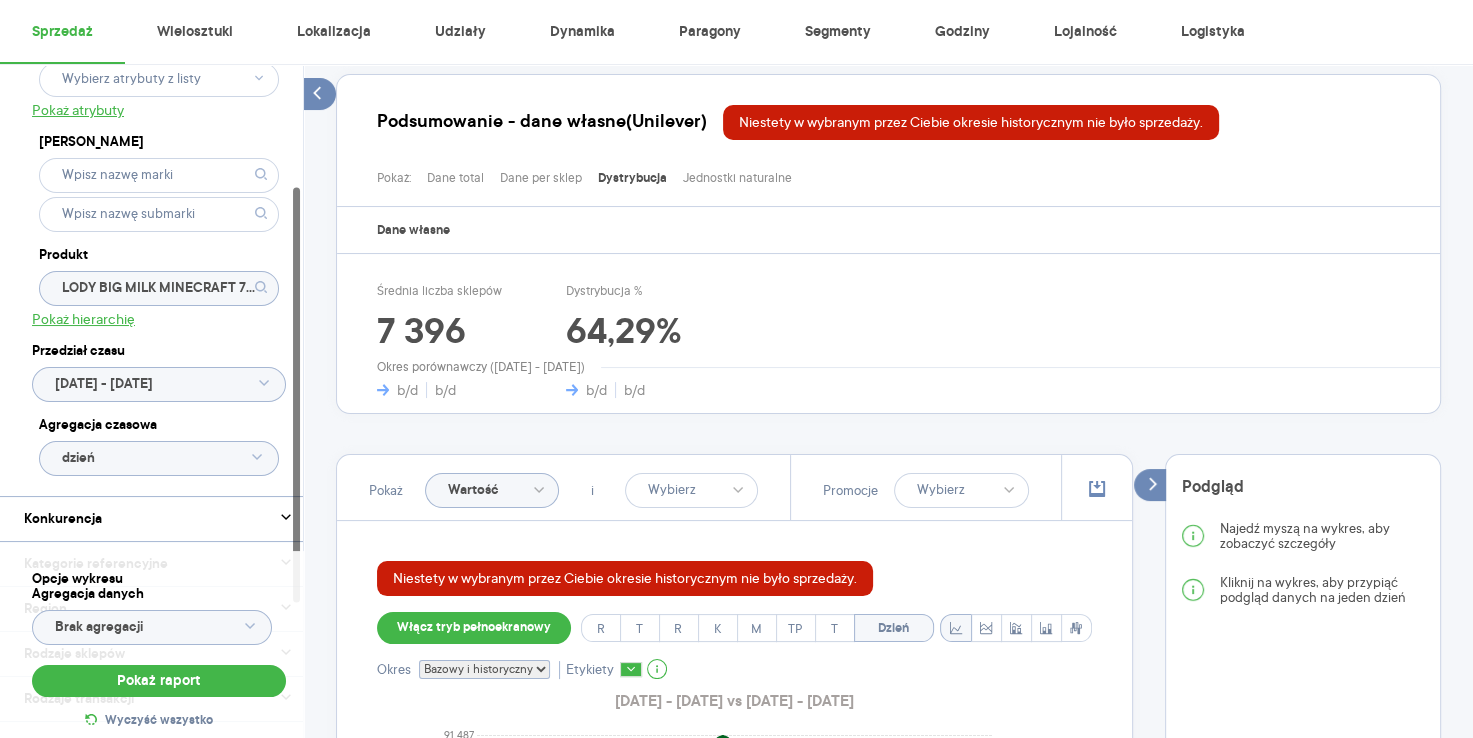 click on "[DATE] - [DATE]" 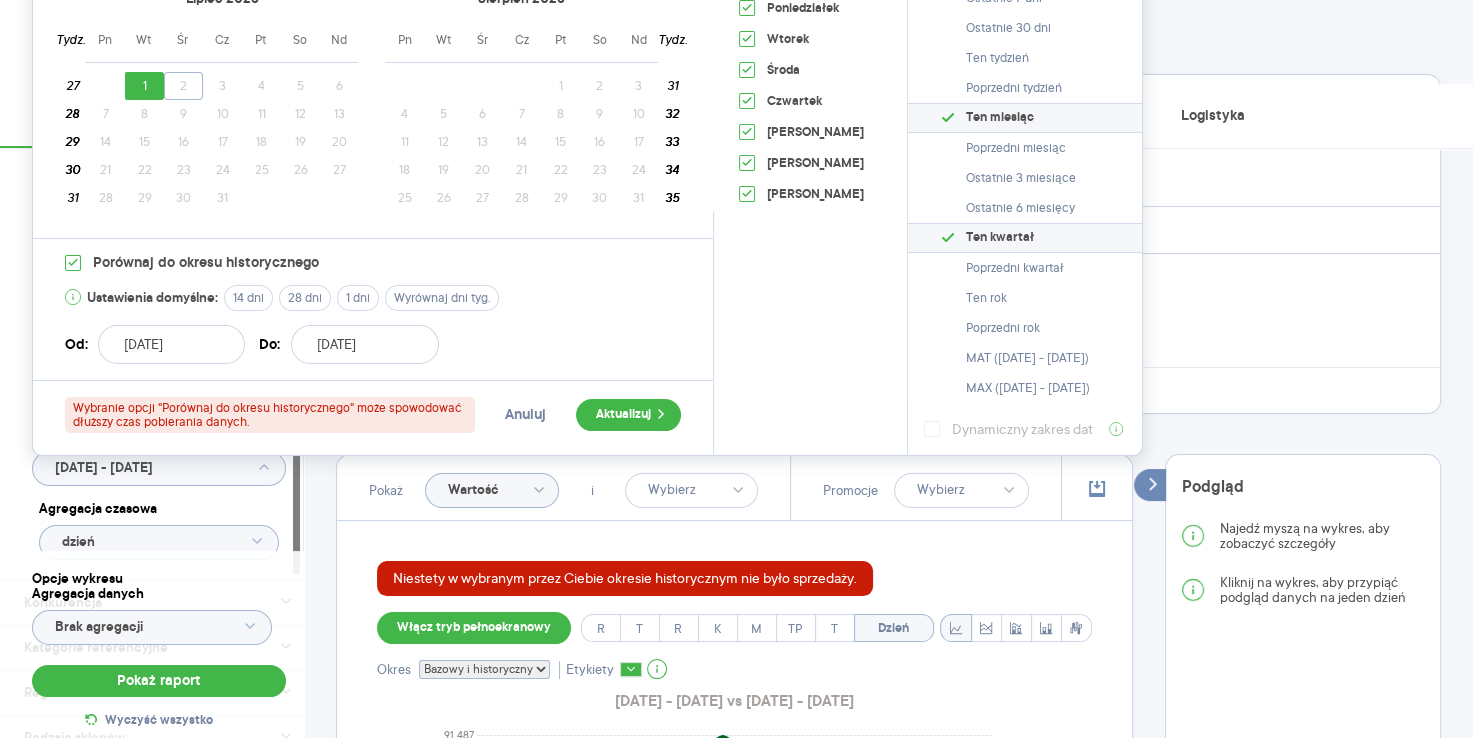 scroll, scrollTop: 0, scrollLeft: 0, axis: both 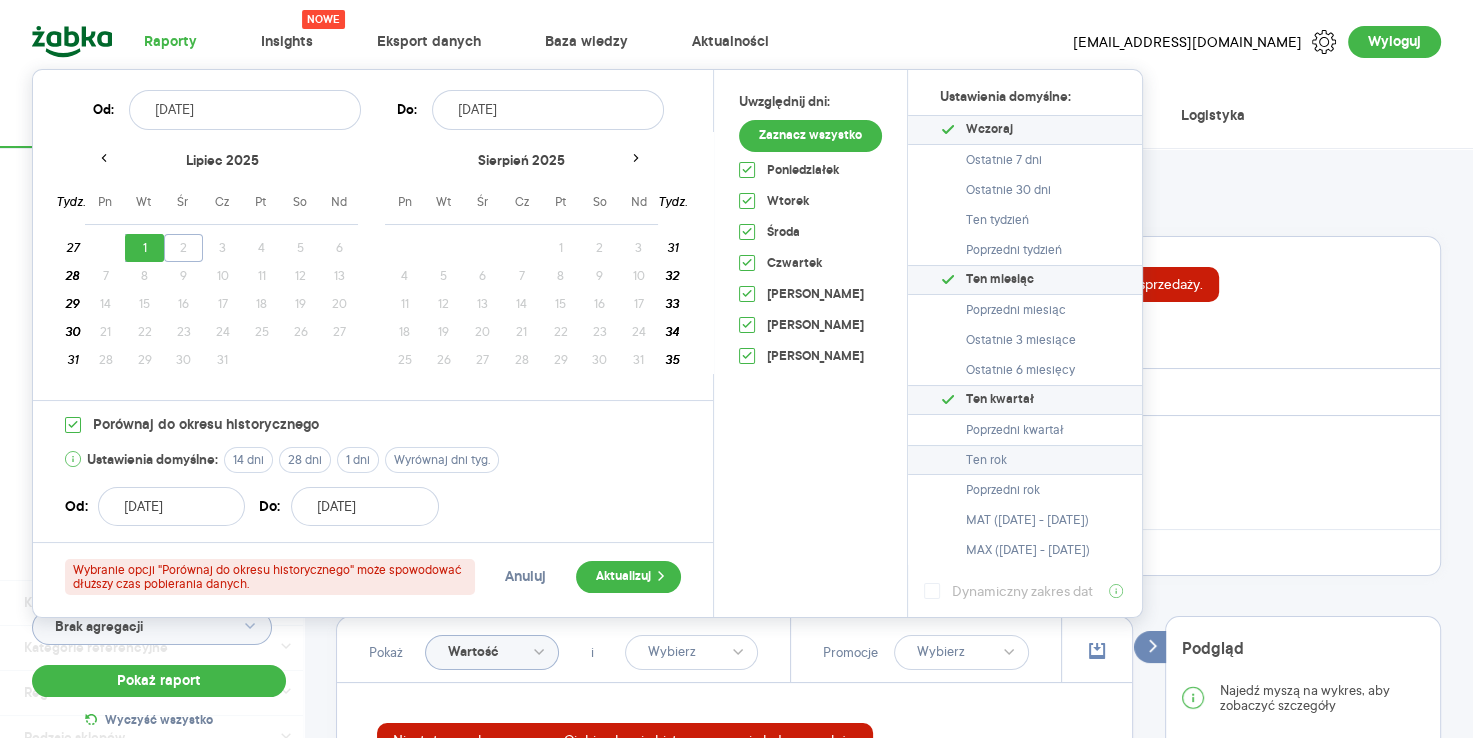 click on "Ten rok" at bounding box center [1025, 460] 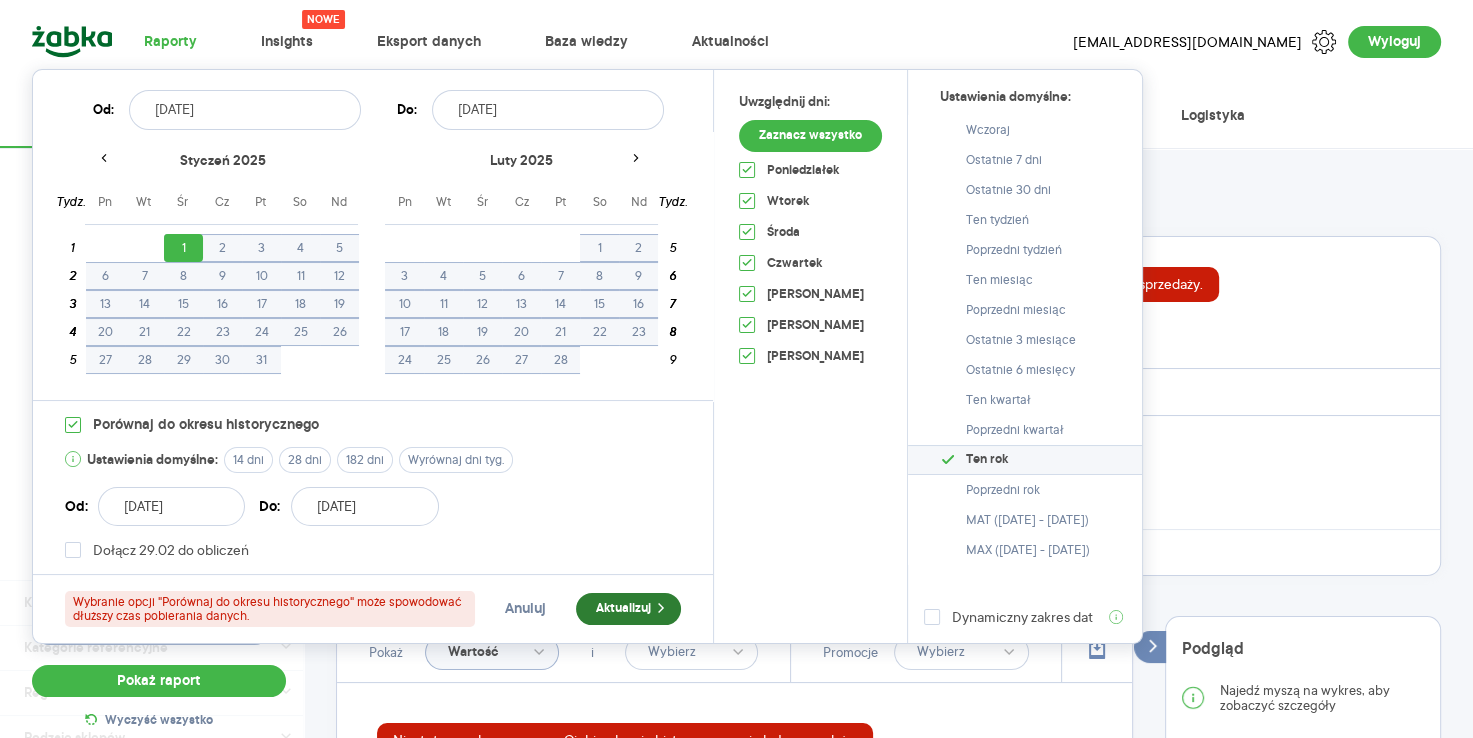 click on "Aktualizuj" at bounding box center [628, 609] 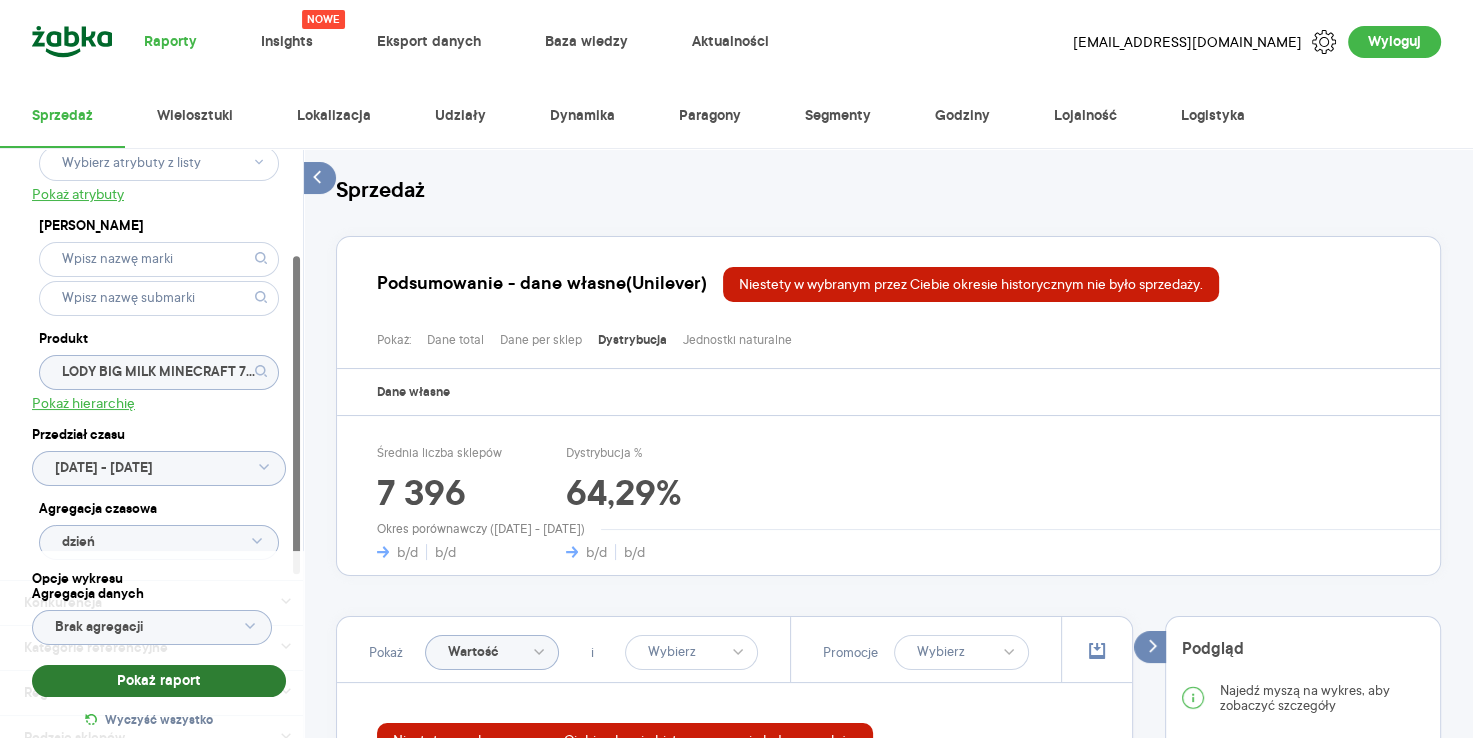 click on "Pokaż raport" at bounding box center [159, 681] 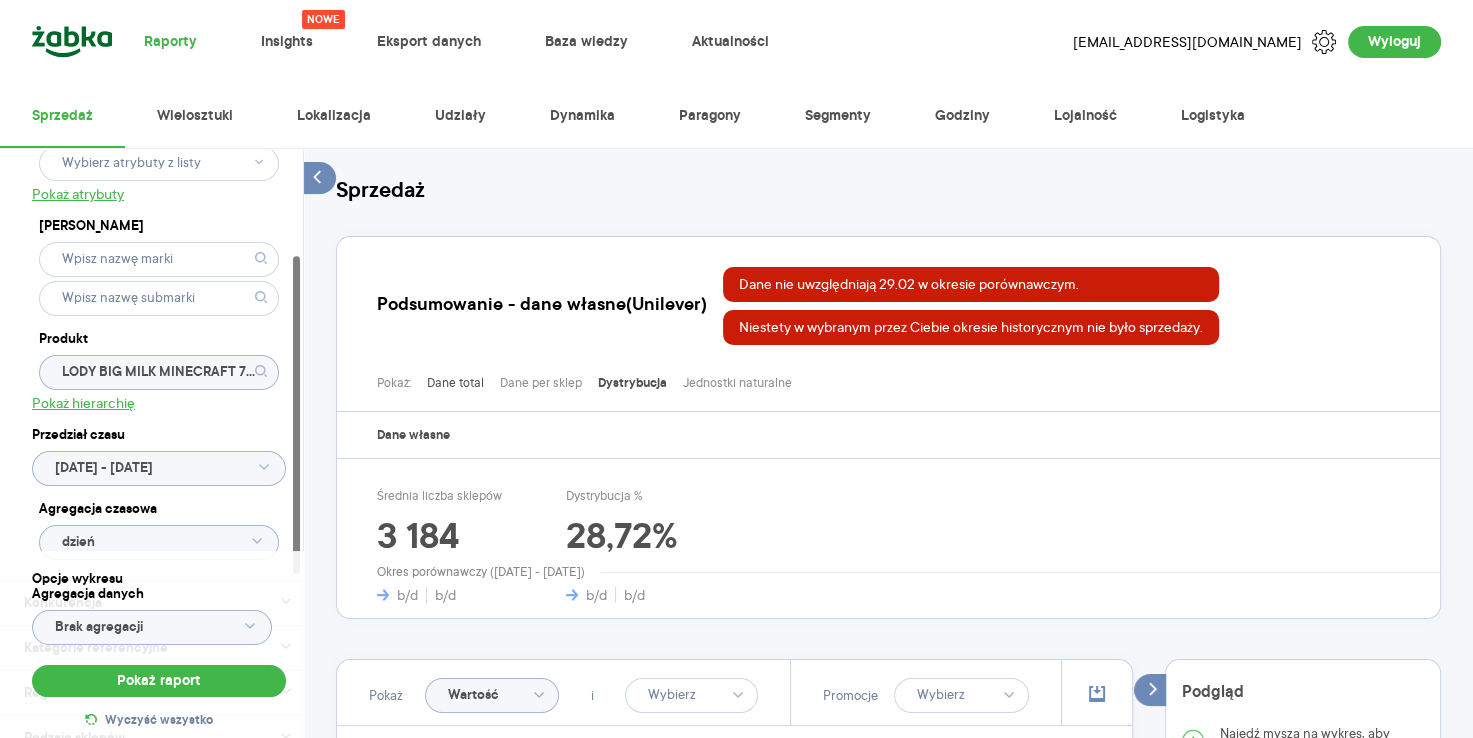 click on "Dane total" at bounding box center [455, 383] 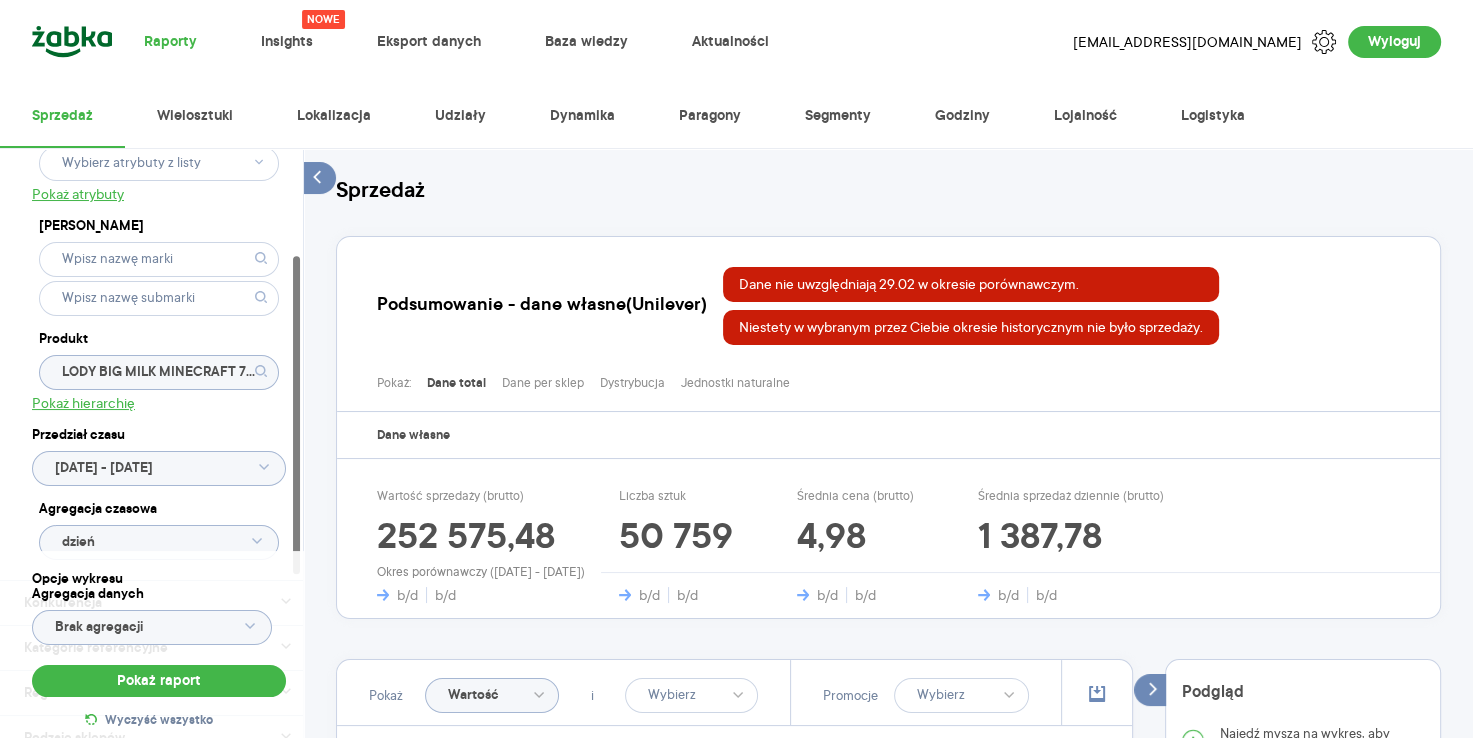 click on "[DATE] - [DATE]" 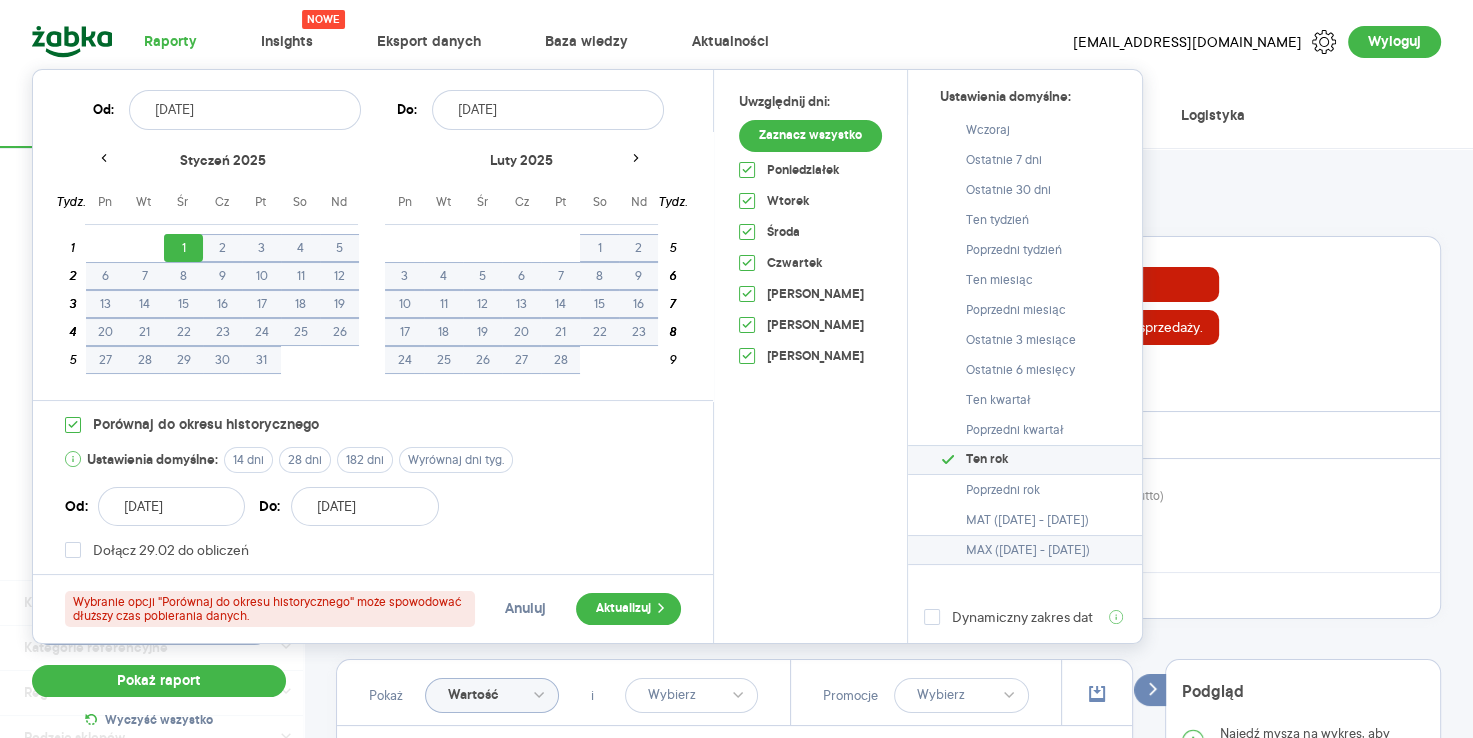 click on "MAX ([DATE] - [DATE])" at bounding box center [1028, 550] 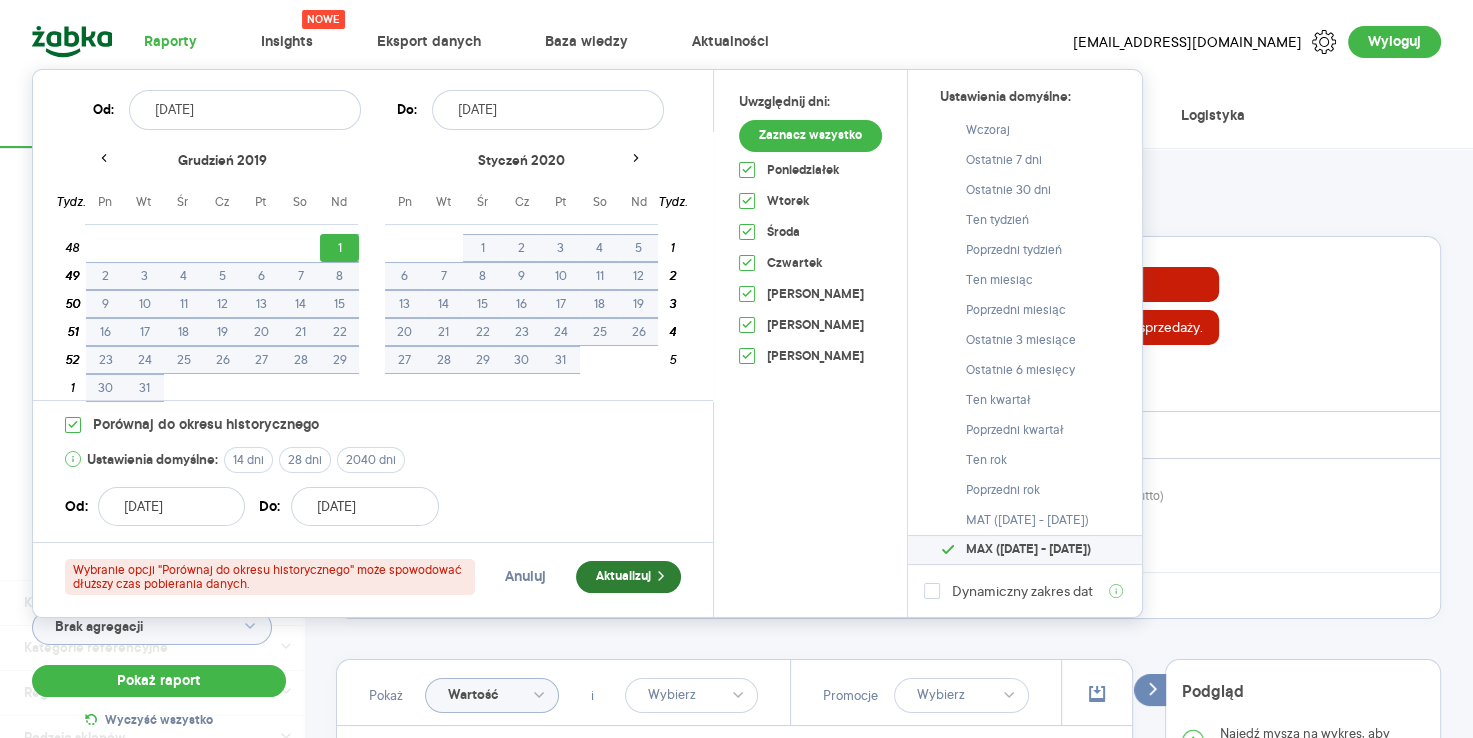 click on "Aktualizuj" at bounding box center [628, 577] 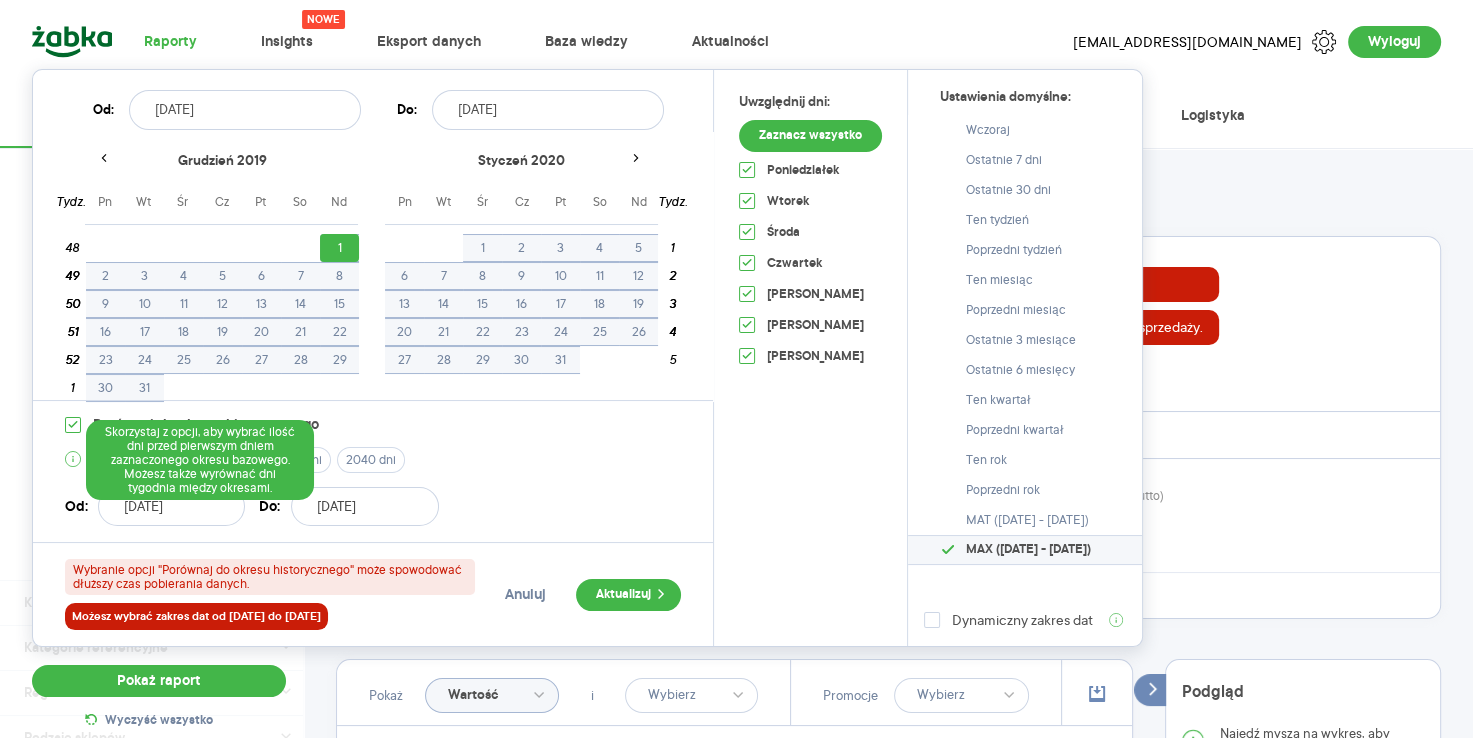 click 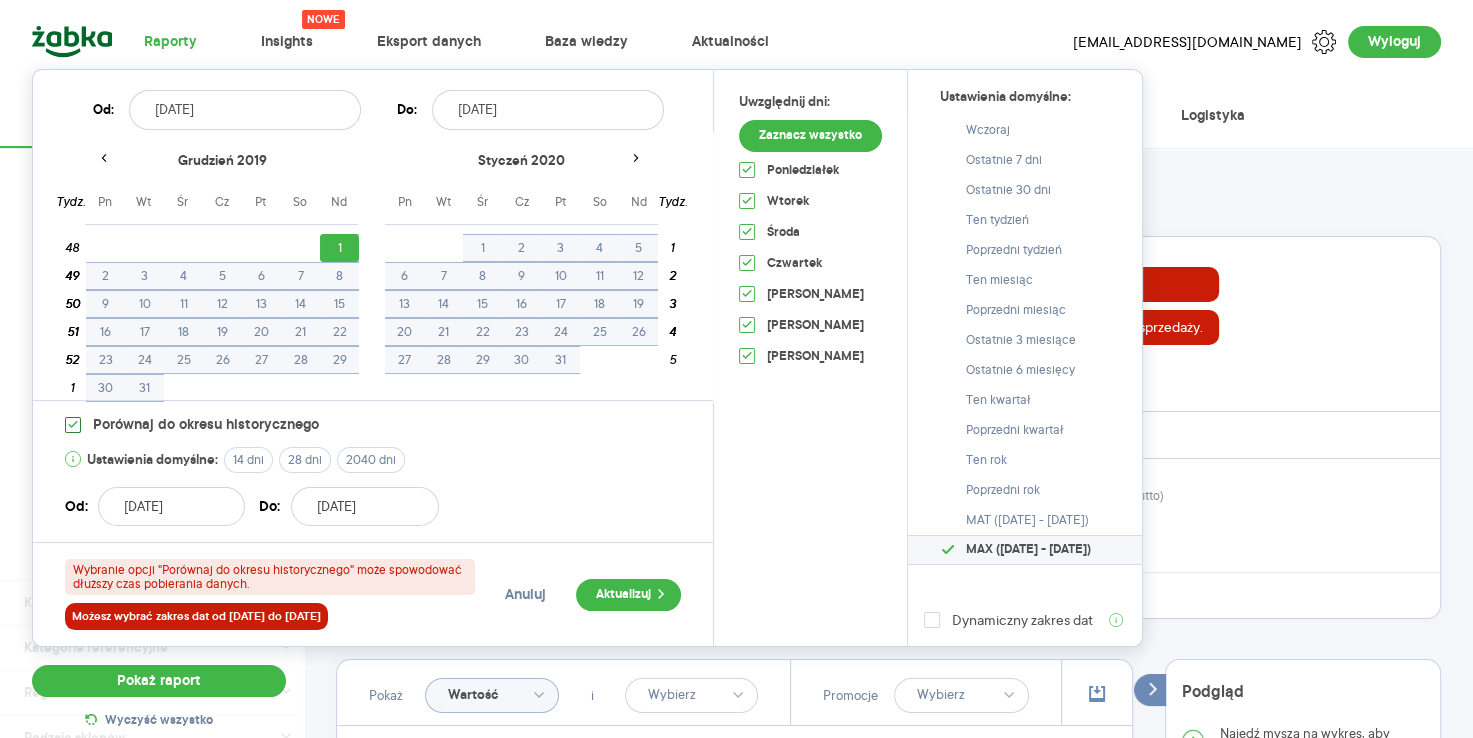 click 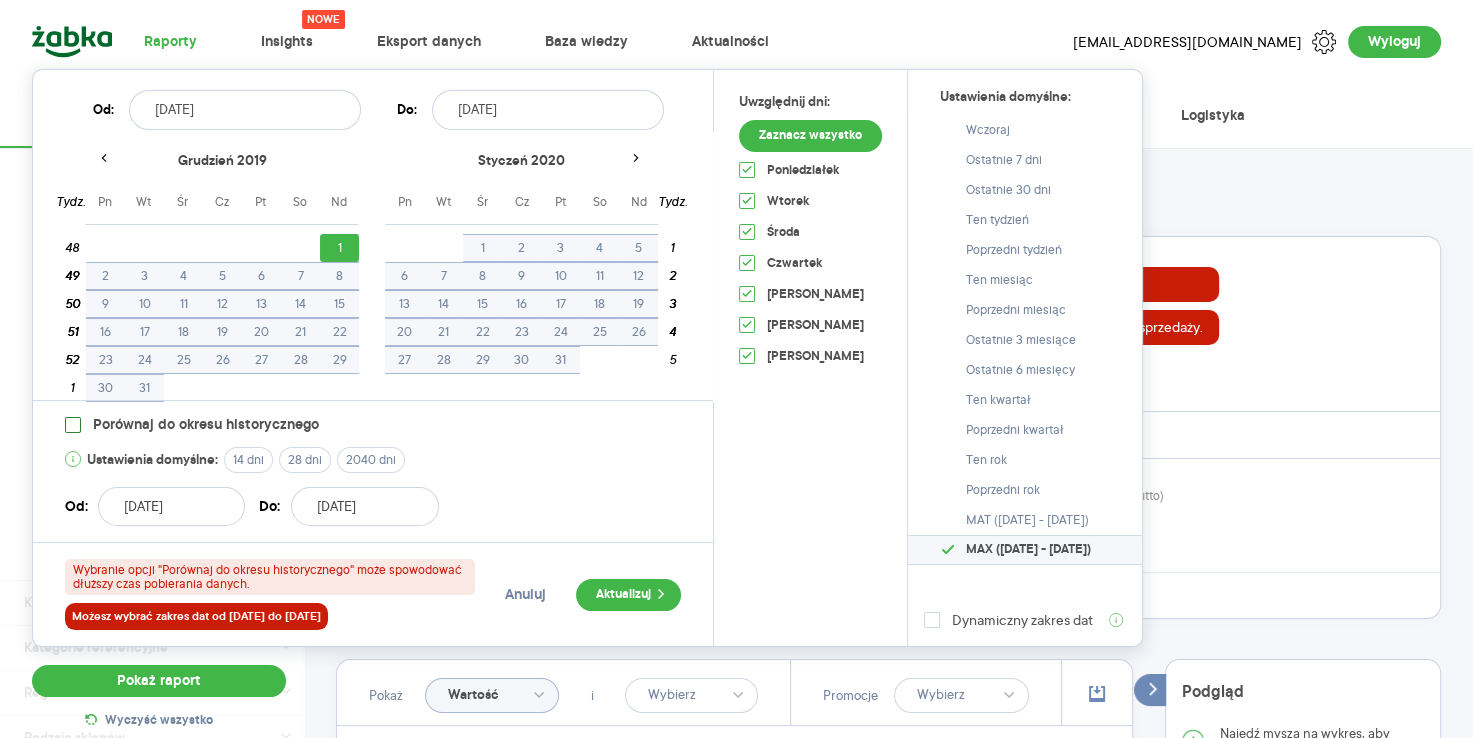 checkbox on "false" 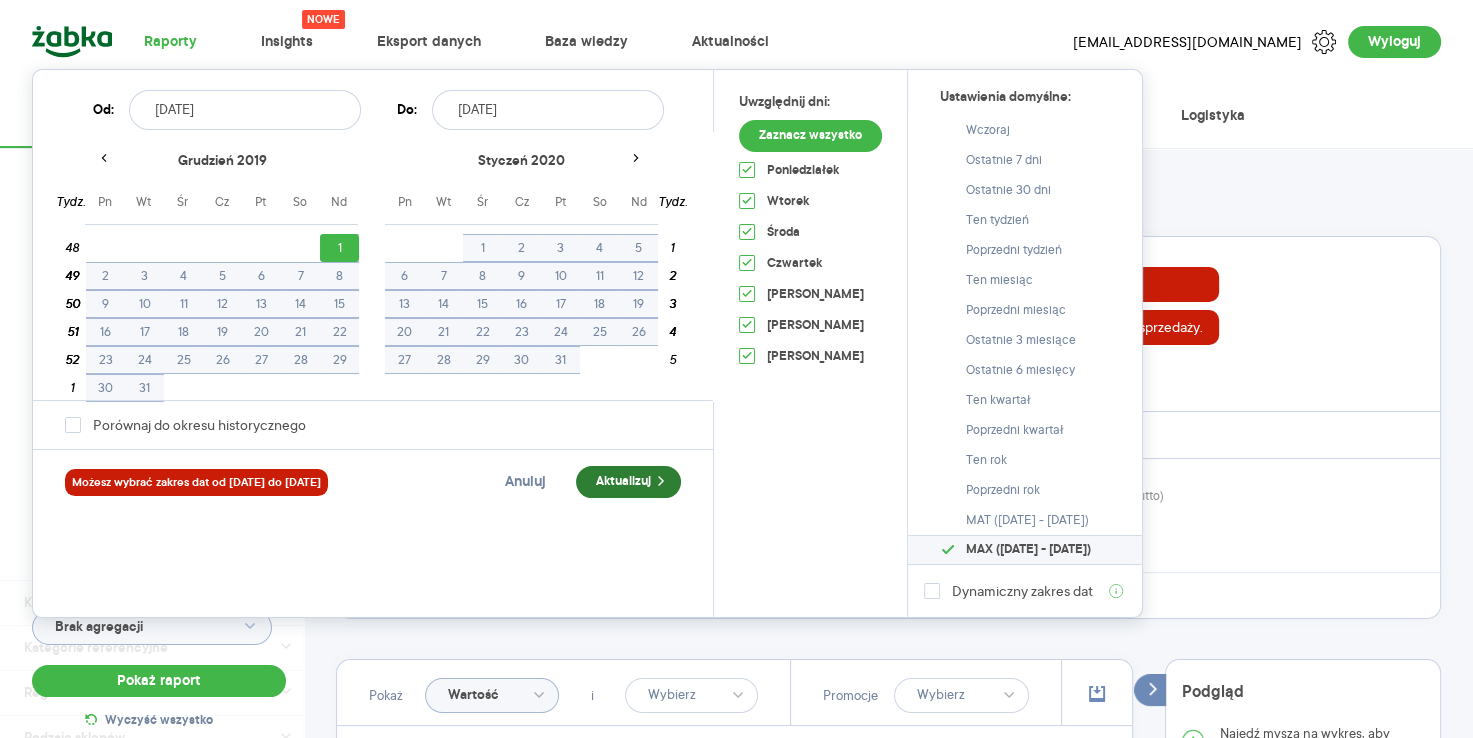 click on "Aktualizuj" at bounding box center [628, 482] 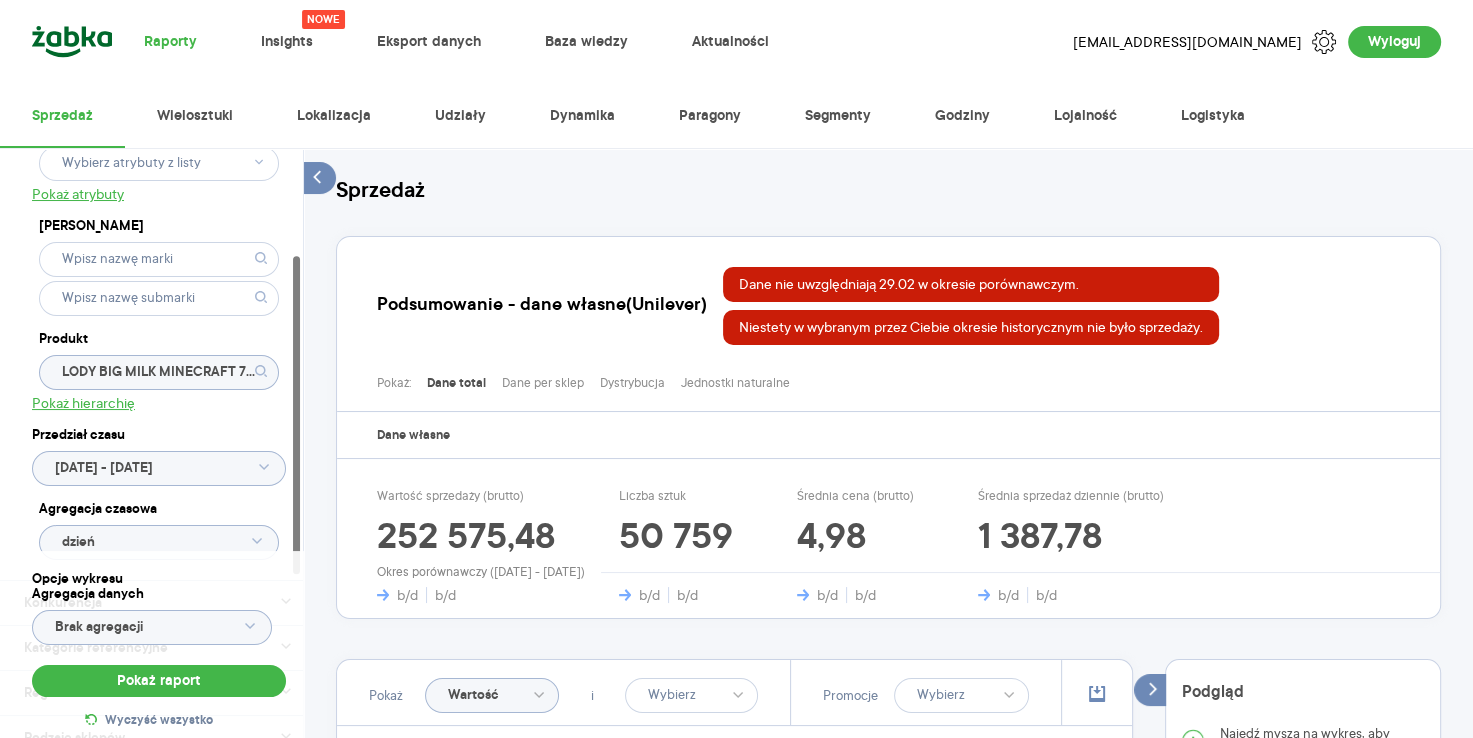 click on "LODY BIG MILK MINECRAFT 75ML" 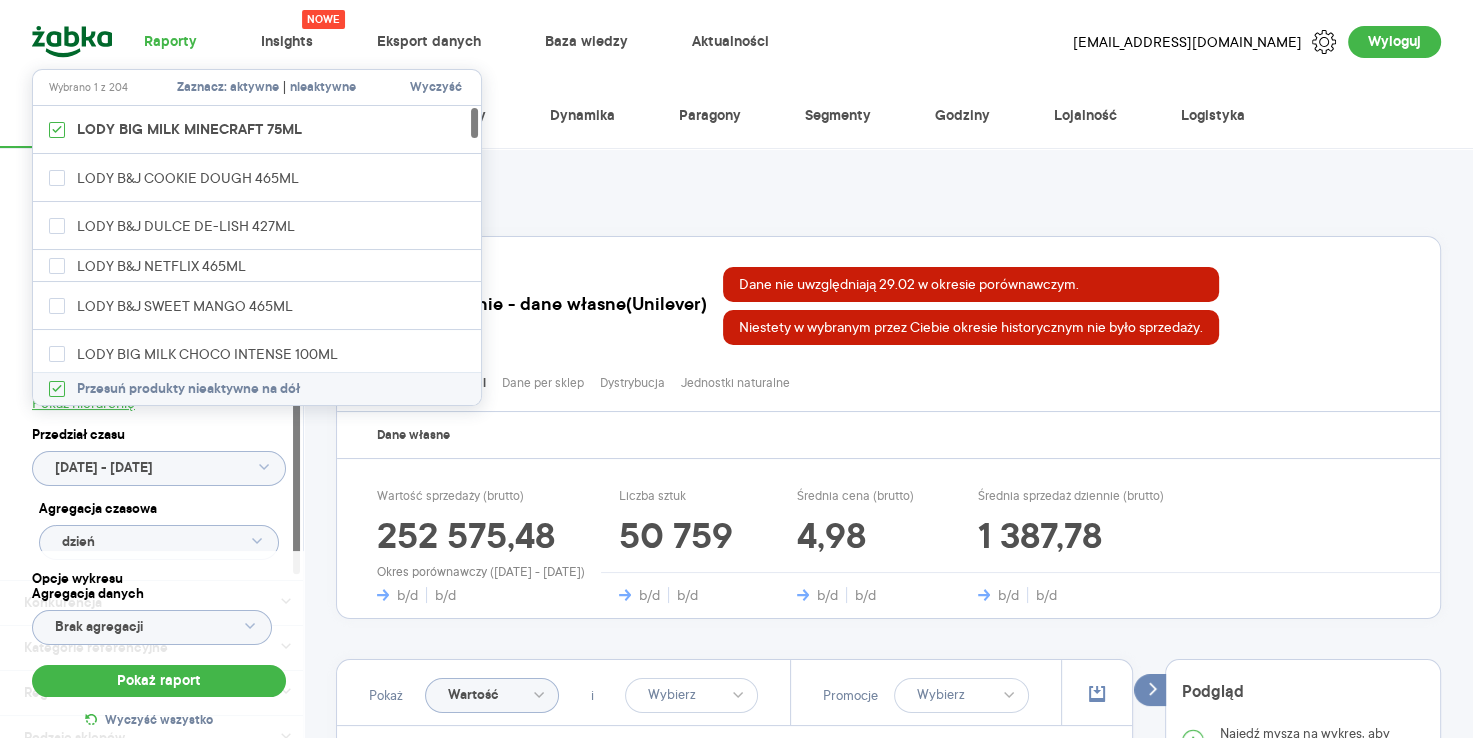 click on "Wyczyść" at bounding box center (436, 88) 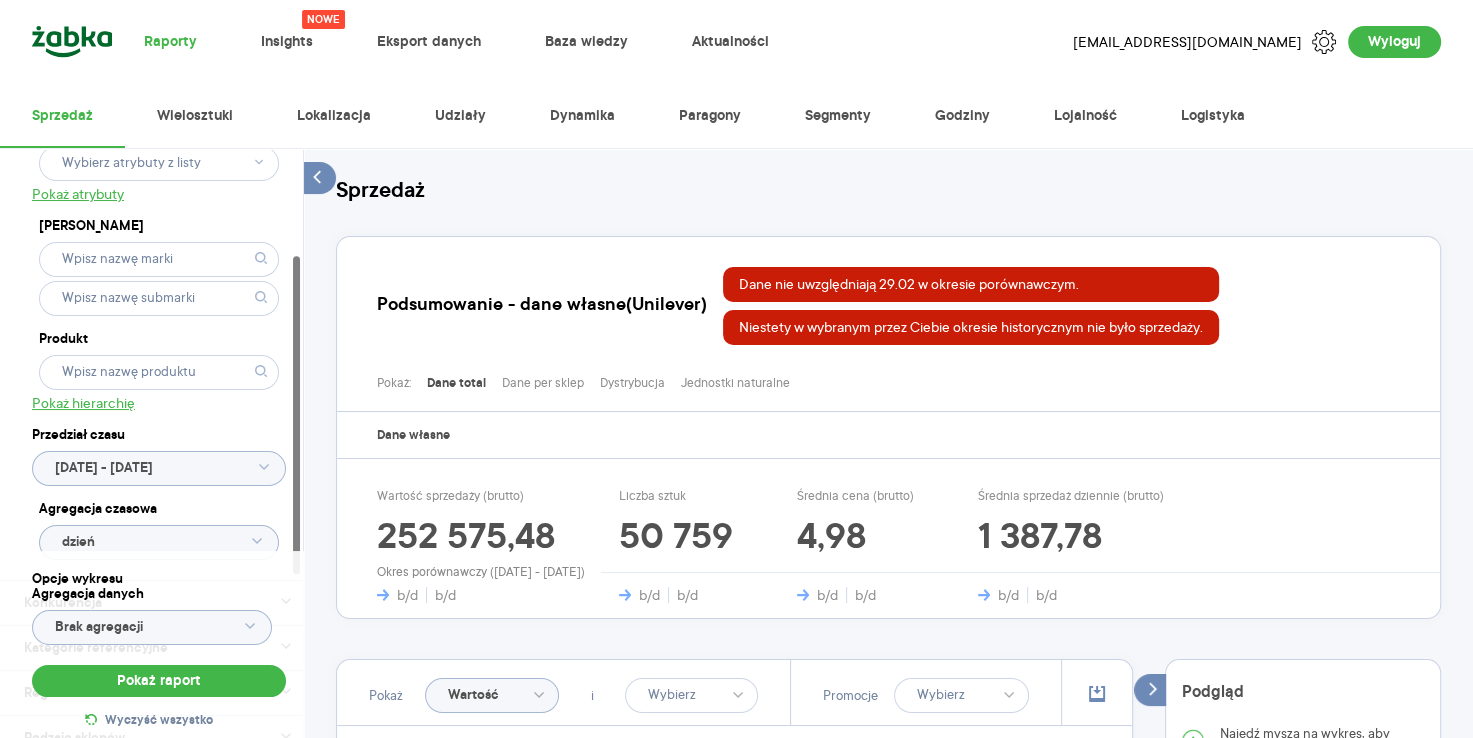 click 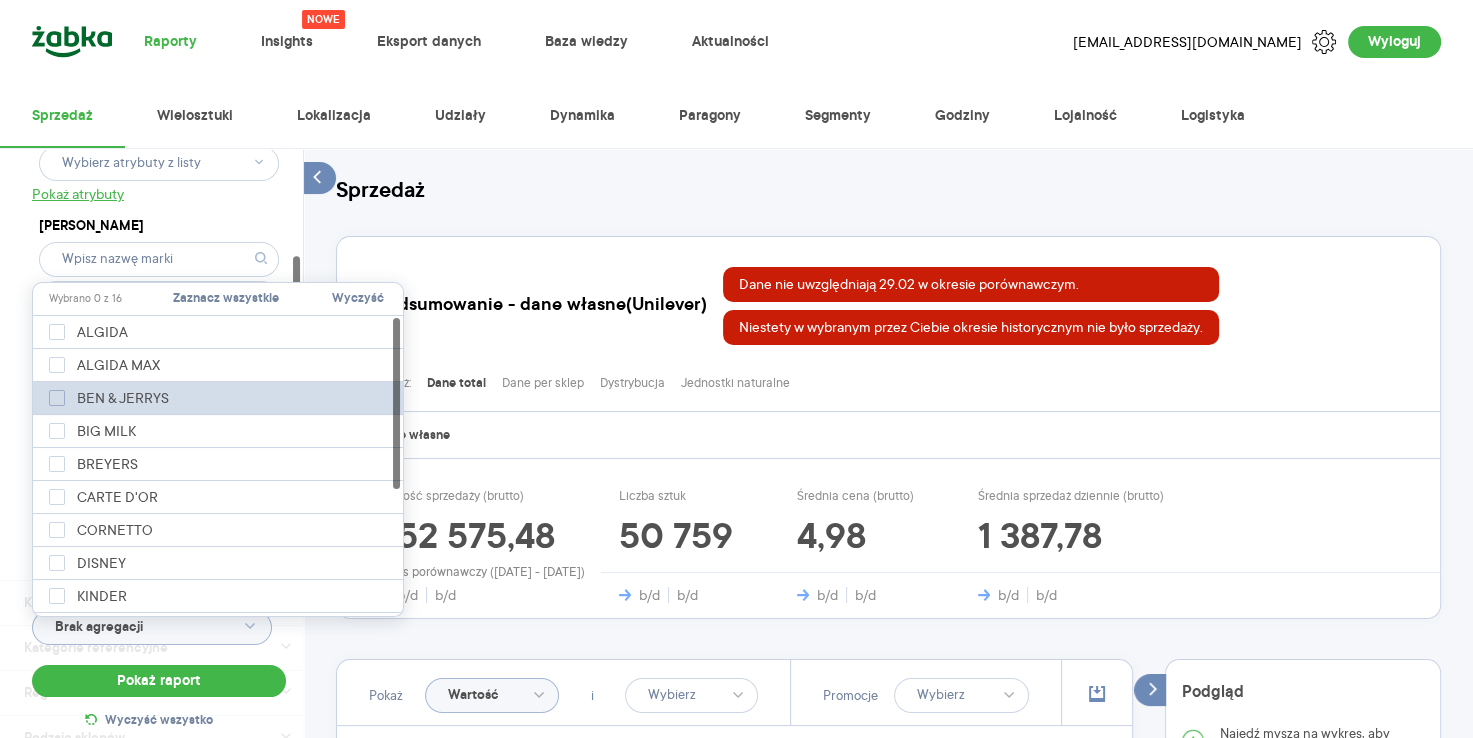 click 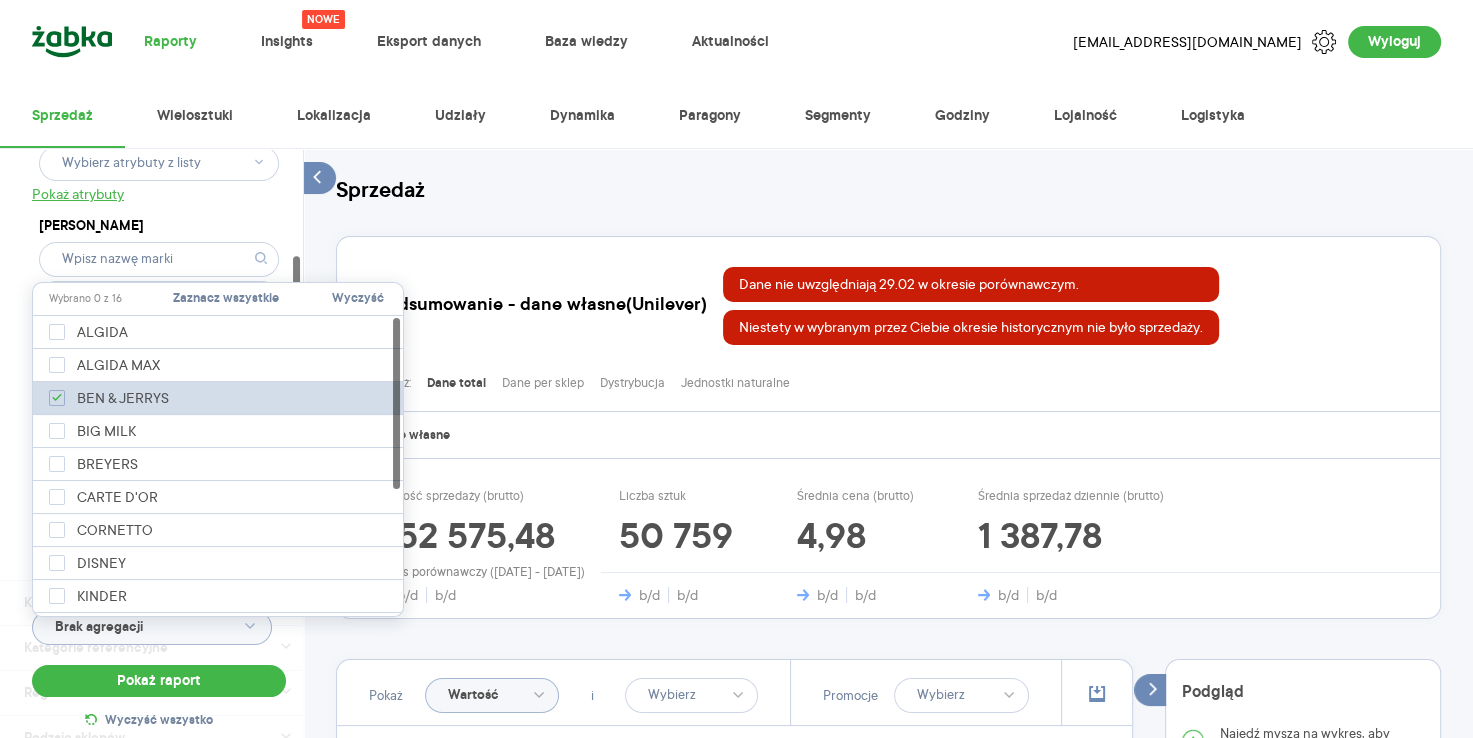 checkbox on "true" 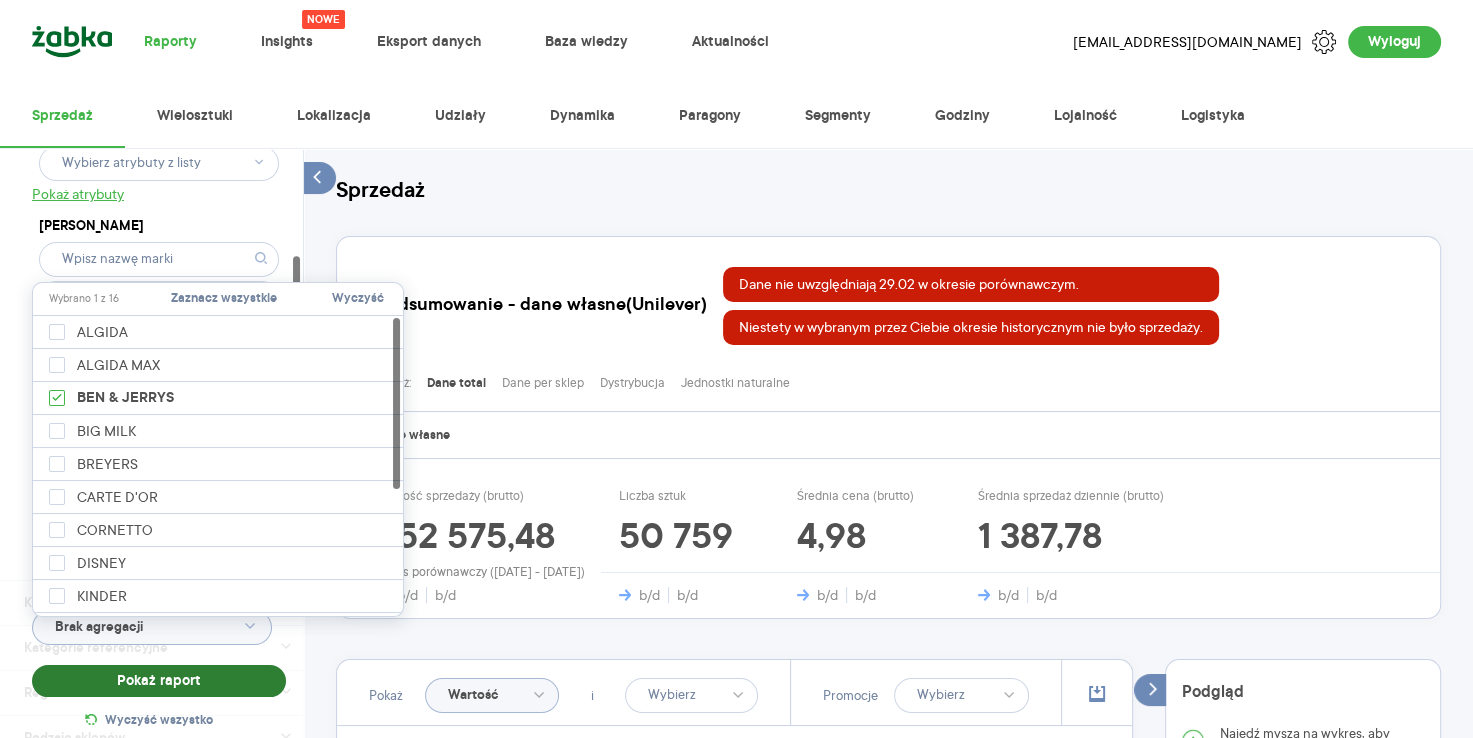click on "Pokaż raport" at bounding box center [159, 681] 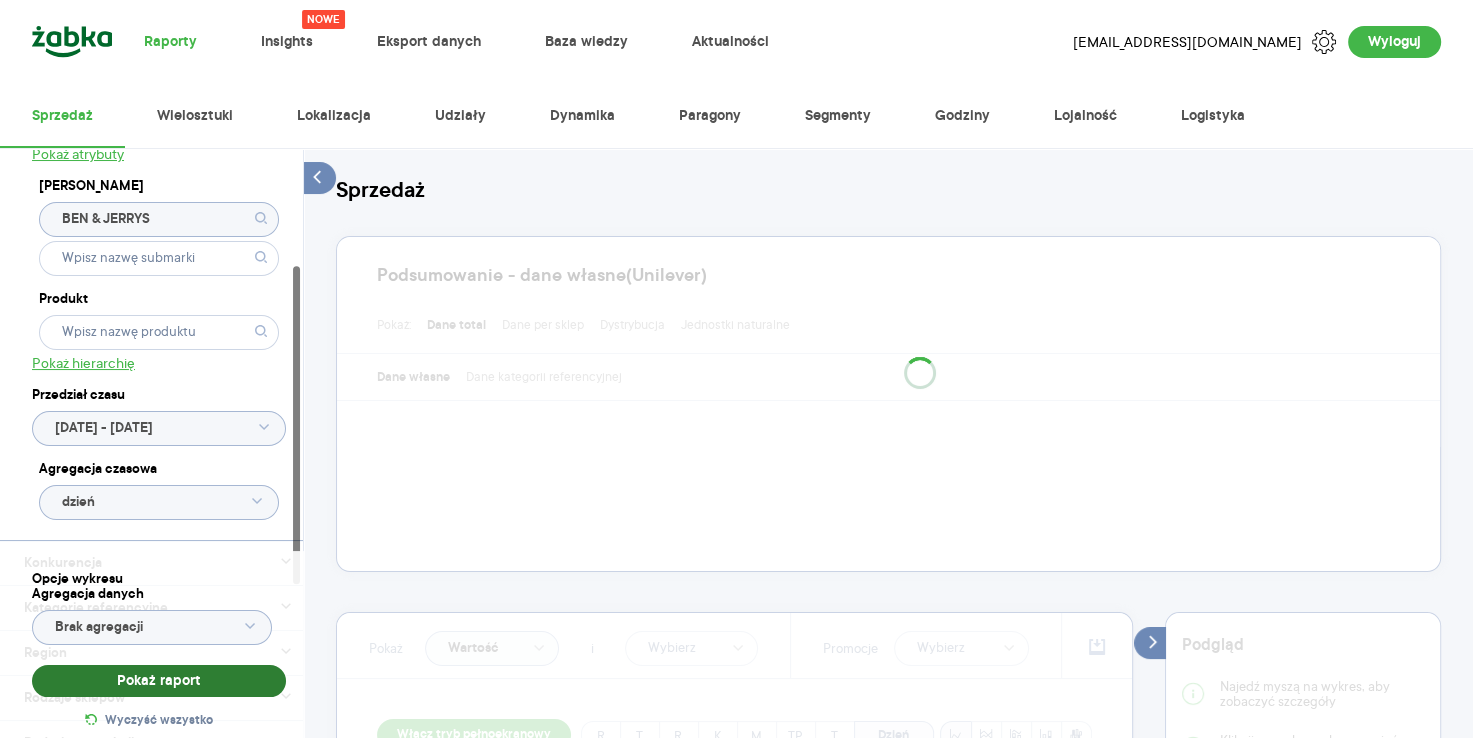 scroll, scrollTop: 240, scrollLeft: 0, axis: vertical 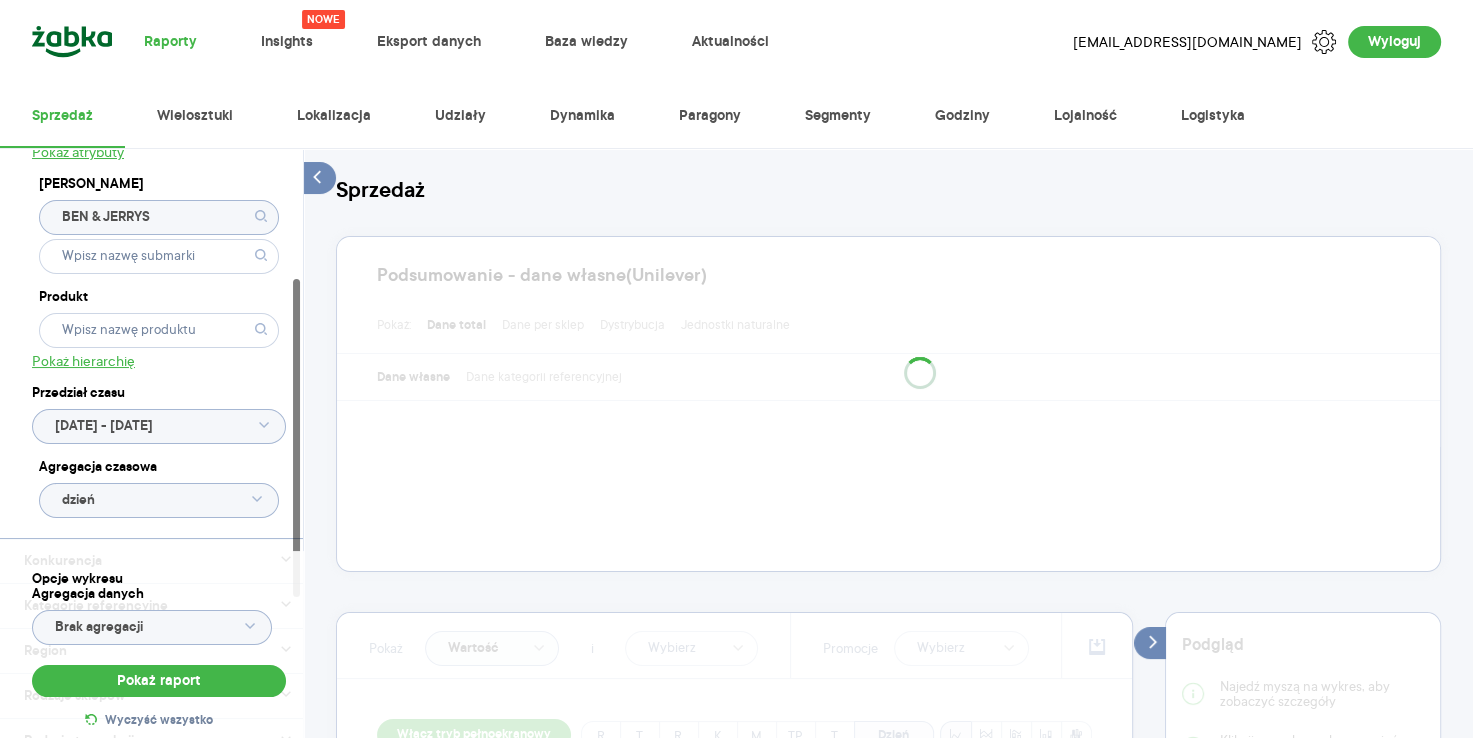 click 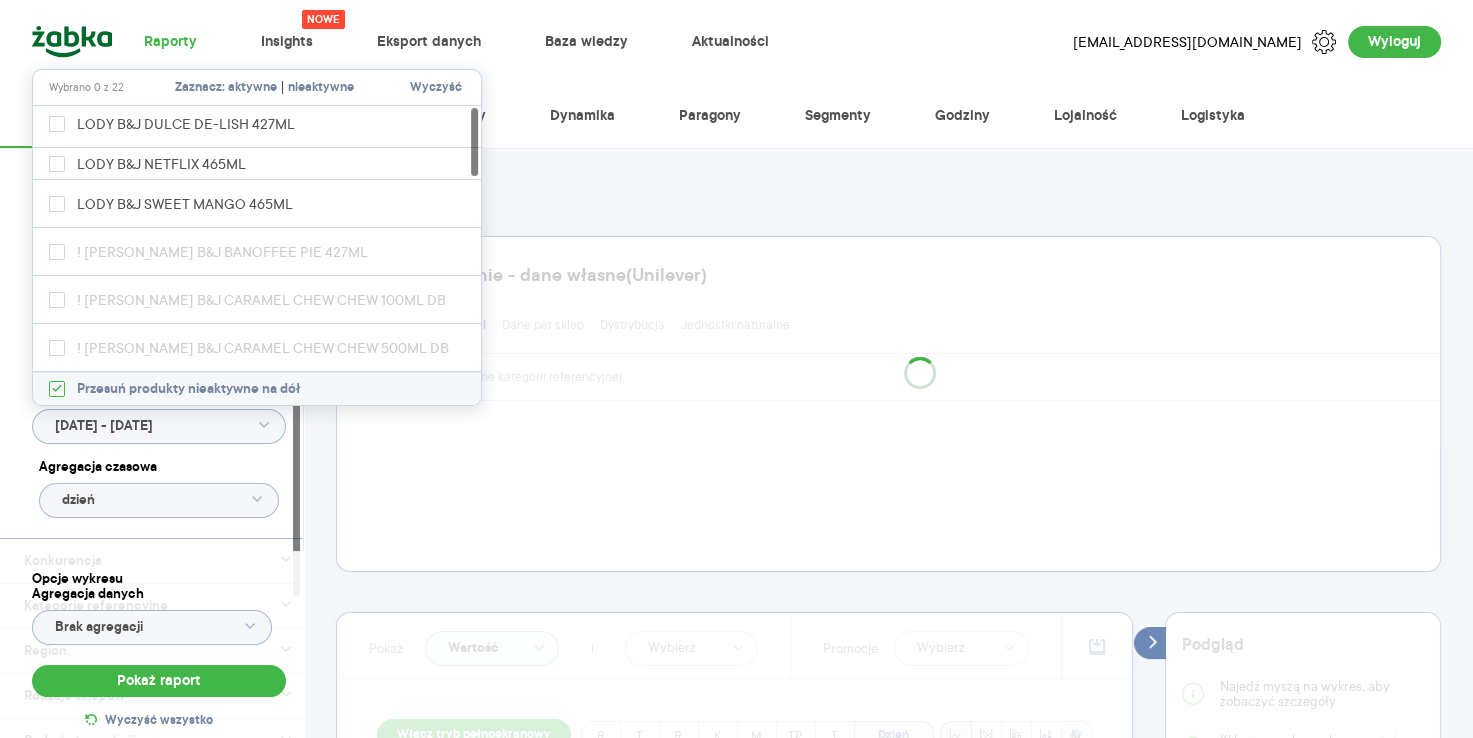 scroll, scrollTop: 0, scrollLeft: 0, axis: both 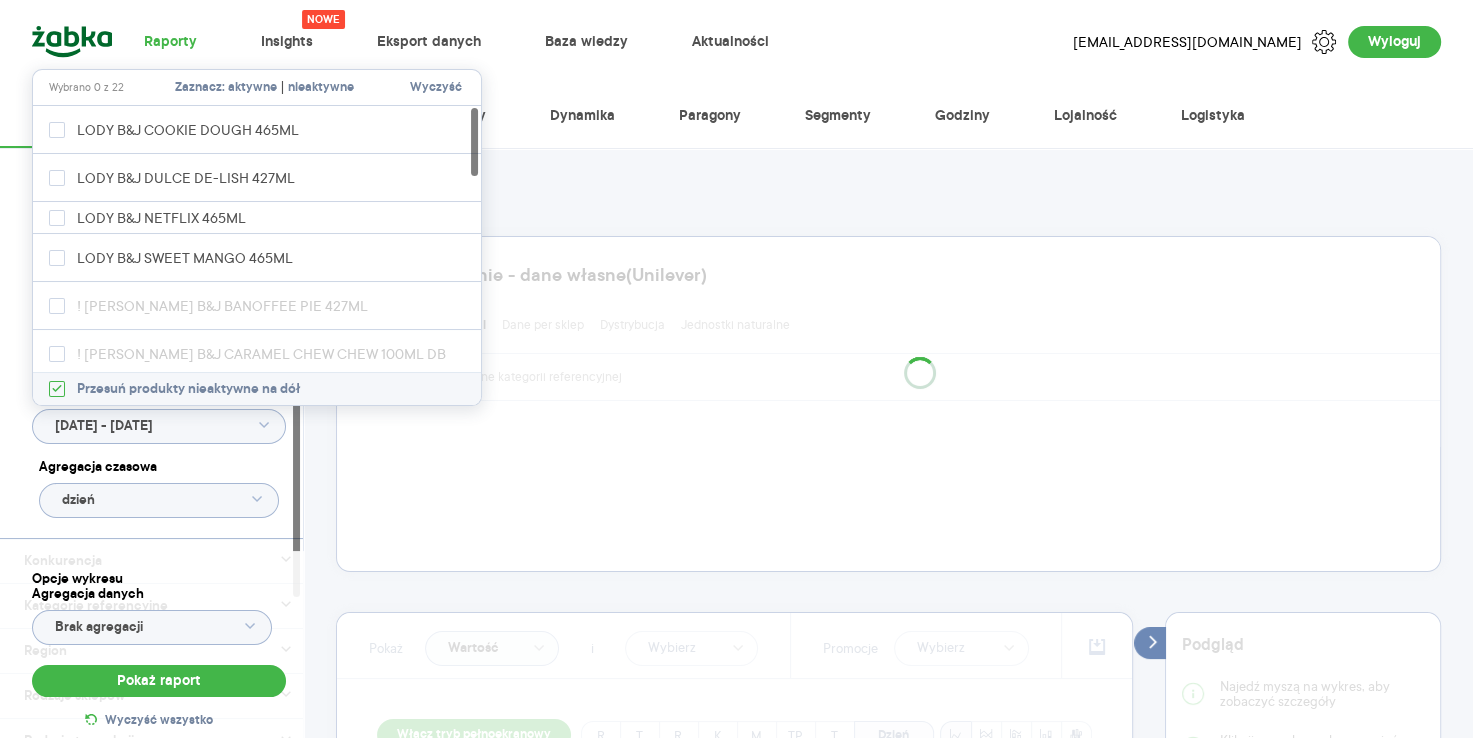 click on "nieaktywne" at bounding box center (321, 88) 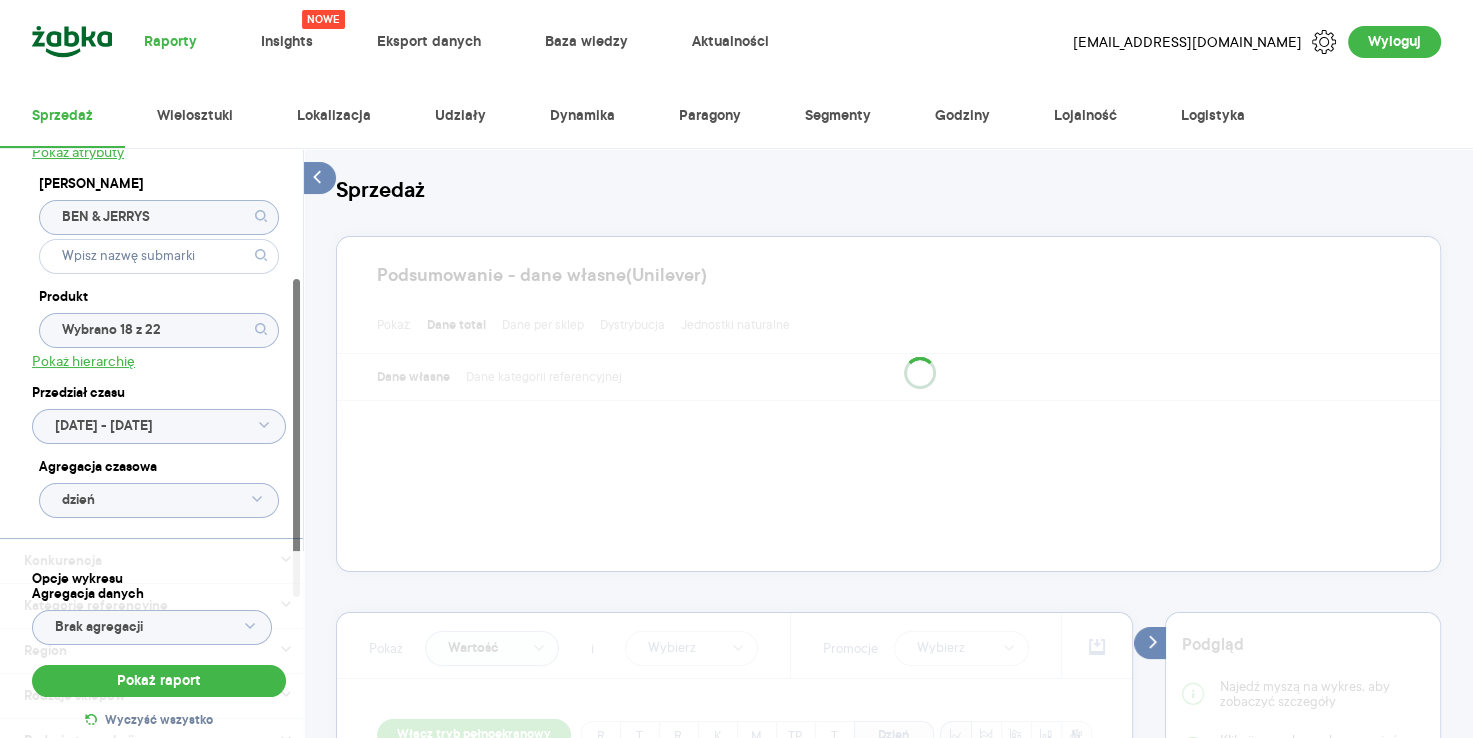 click on "dzień" 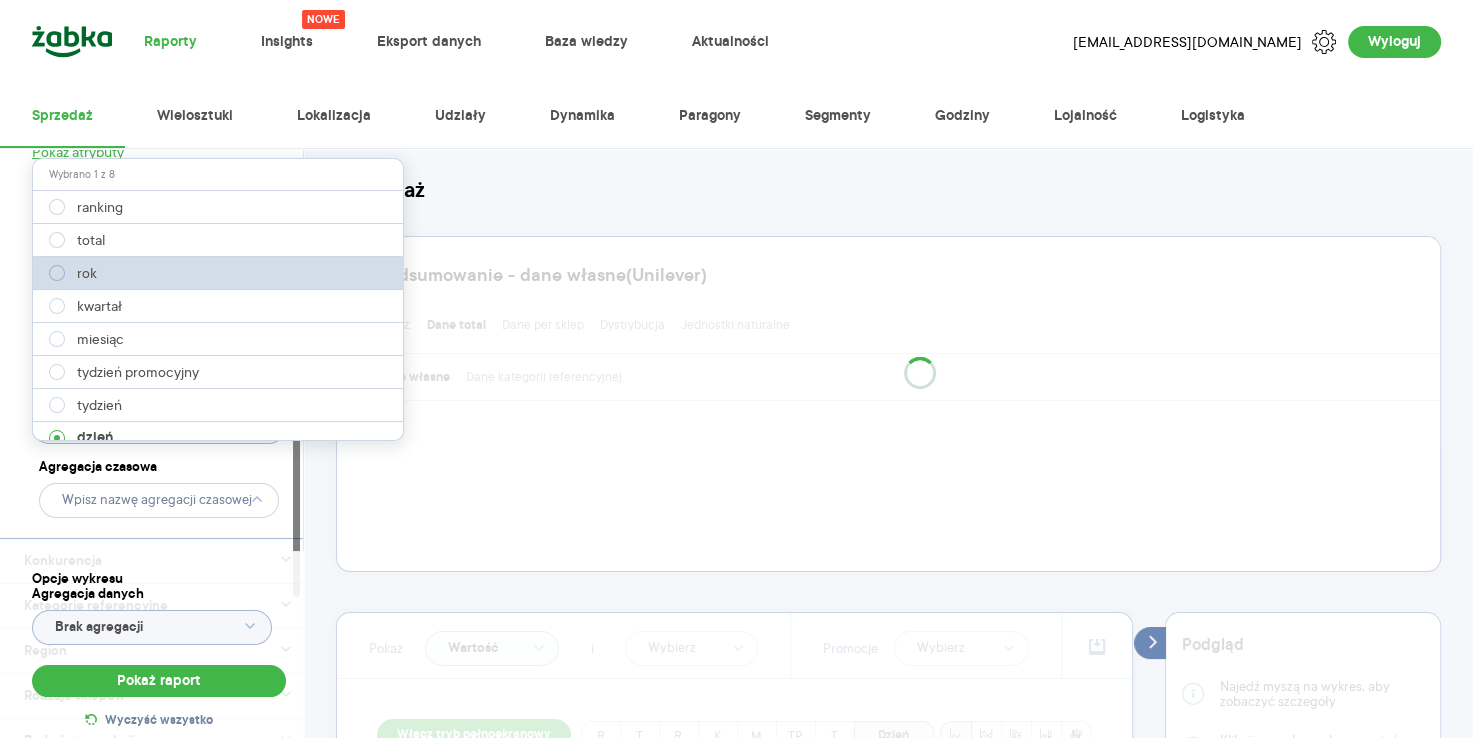 click at bounding box center [57, 273] 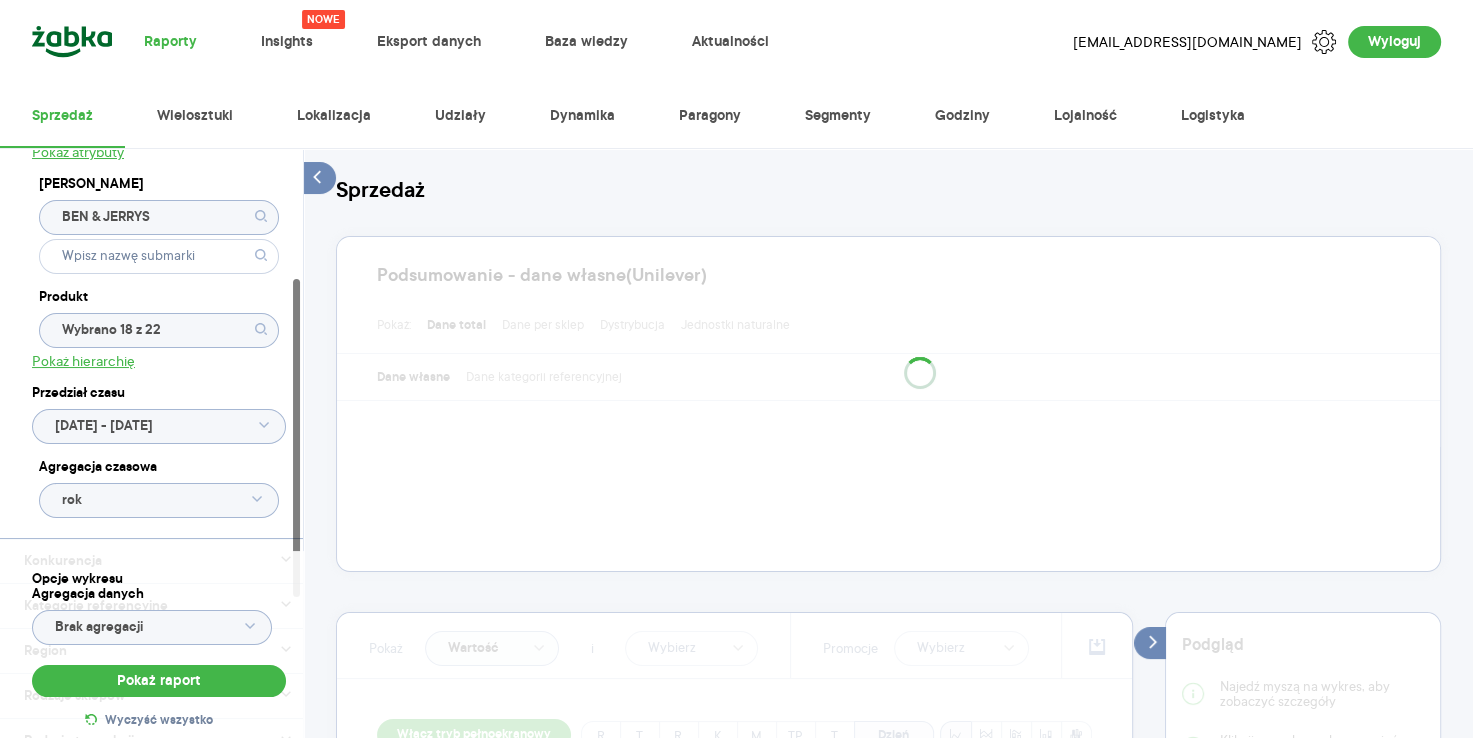 click on "Wybrano 18 z 22" 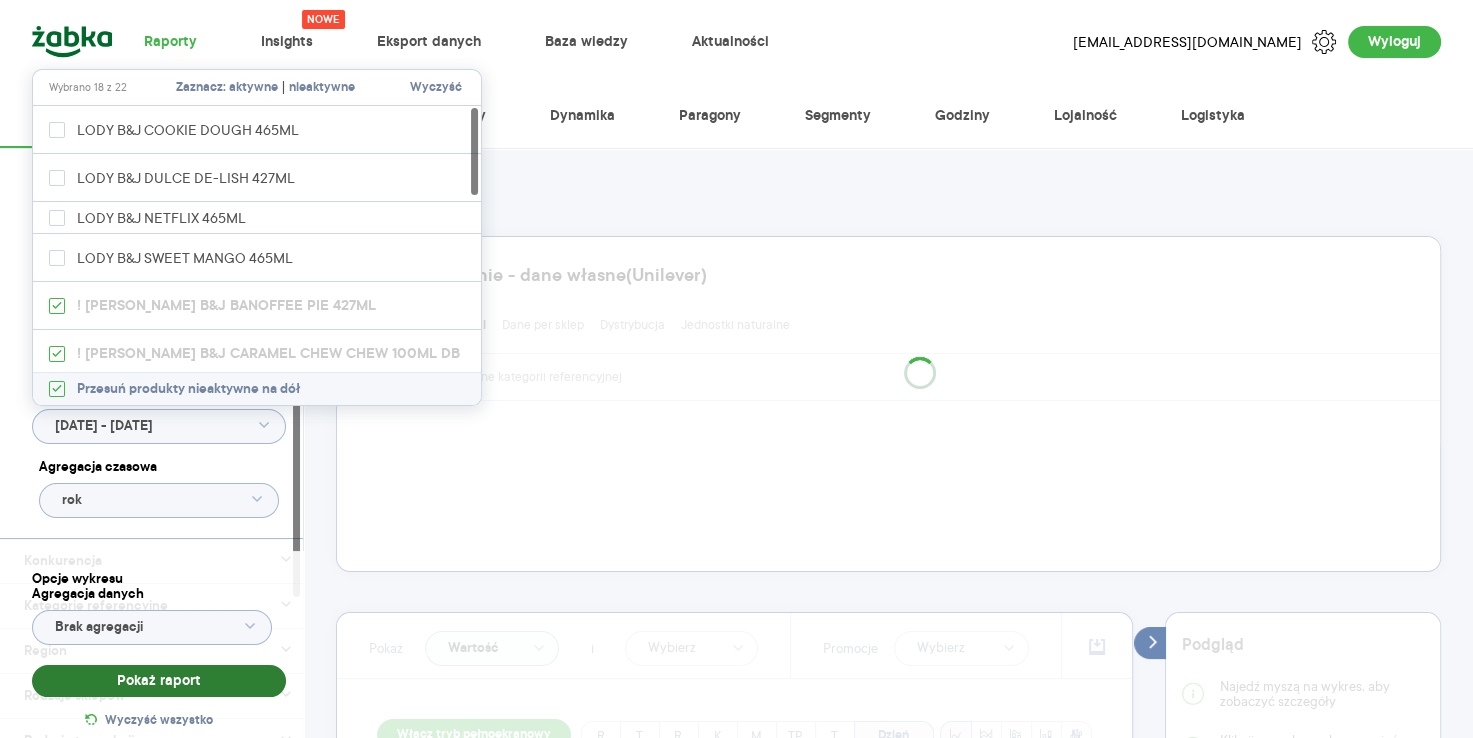 click on "Pokaż raport" at bounding box center (159, 681) 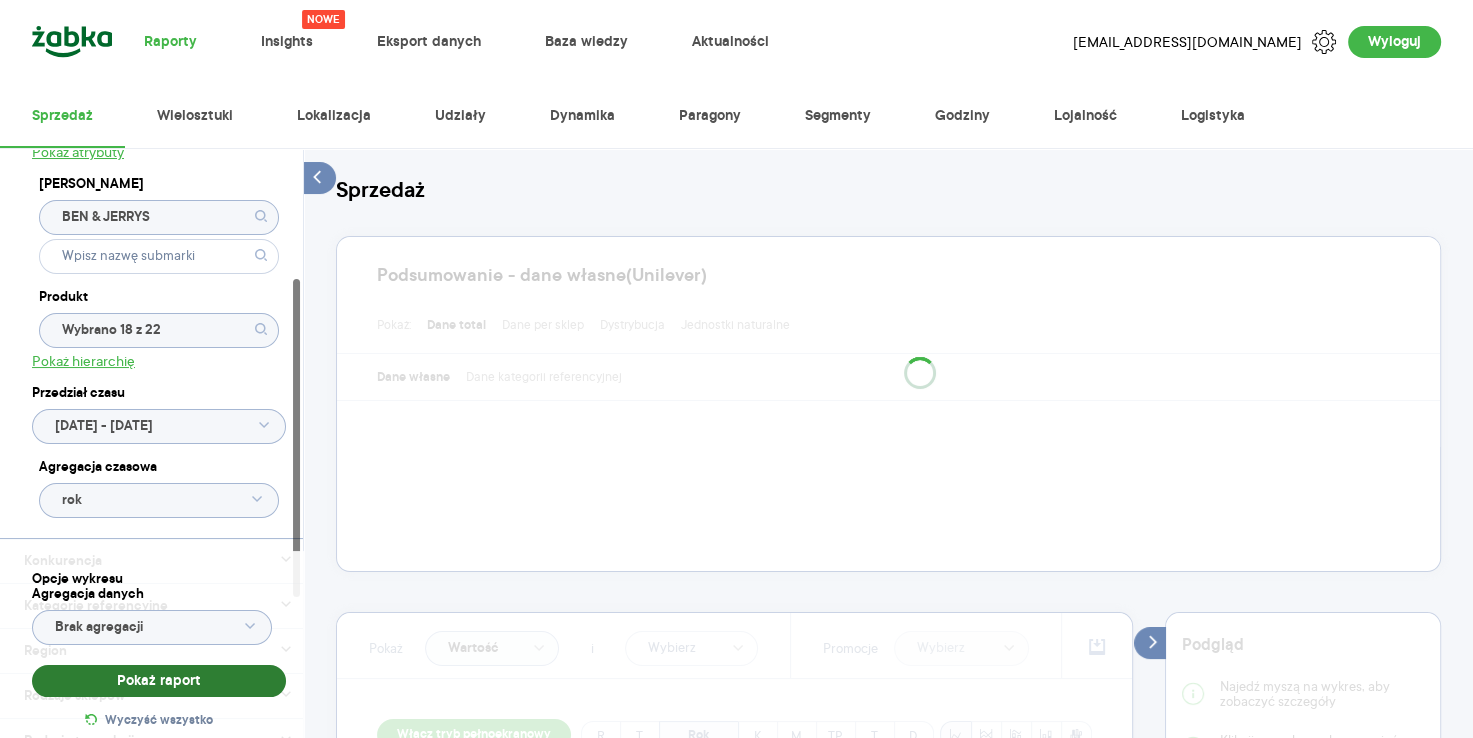 click on "Pokaż raport" at bounding box center (159, 681) 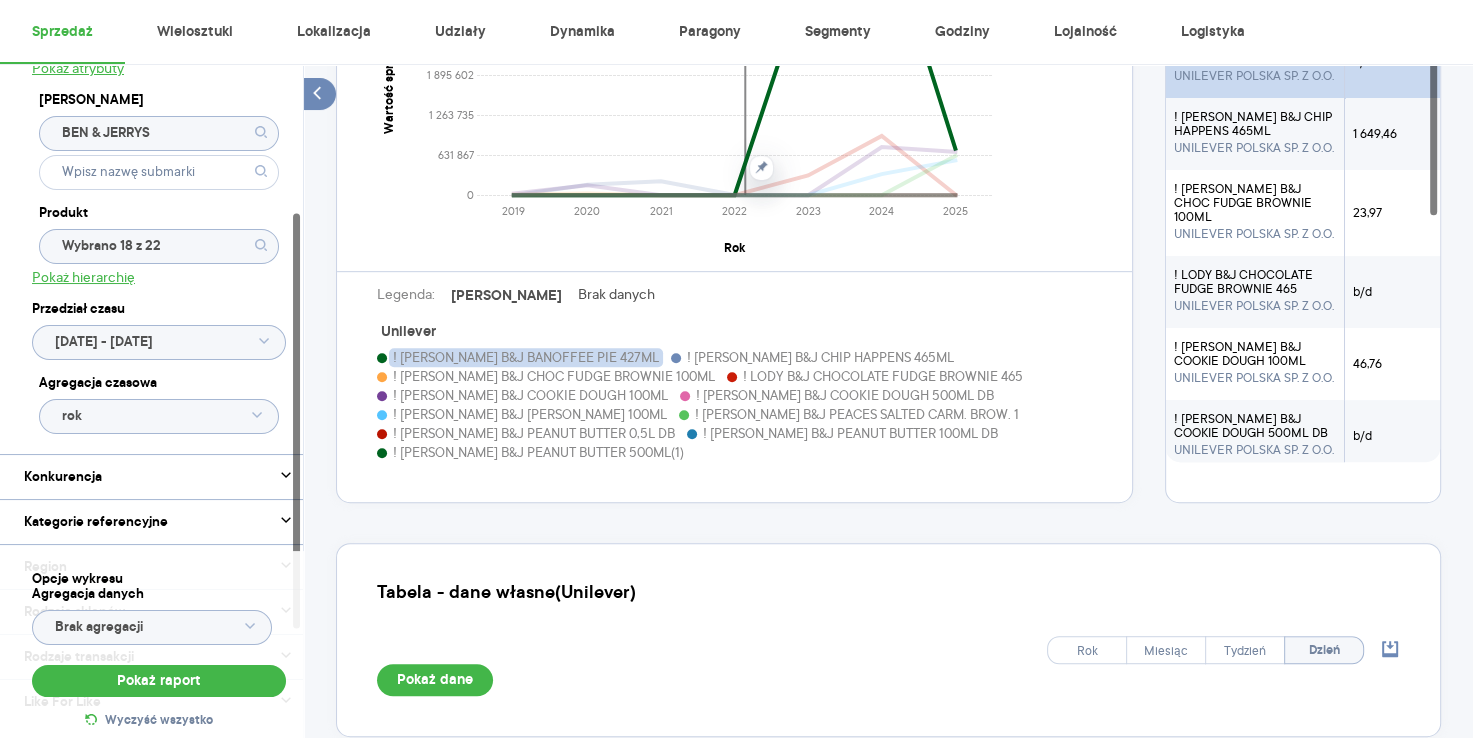 scroll, scrollTop: 1012, scrollLeft: 0, axis: vertical 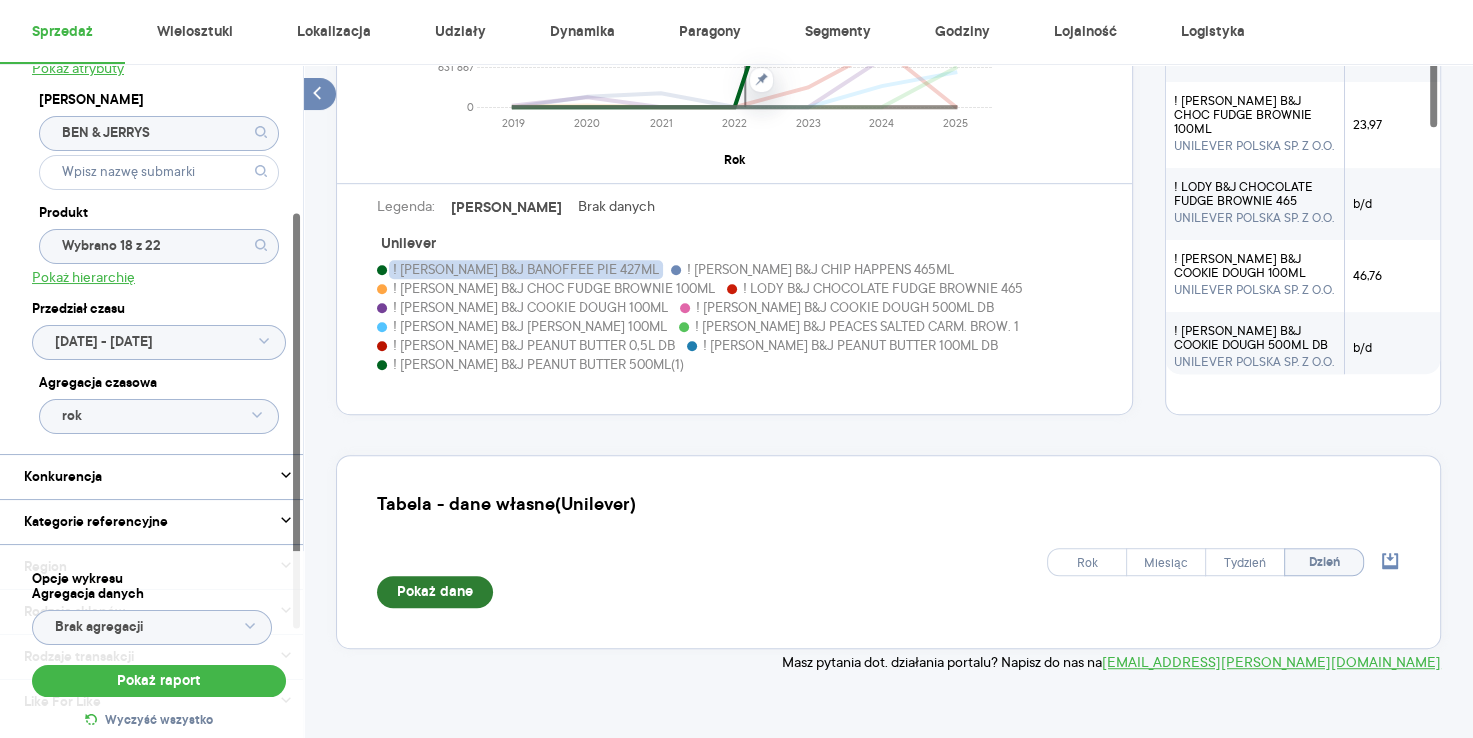 click on "Pokaż dane" at bounding box center (435, 592) 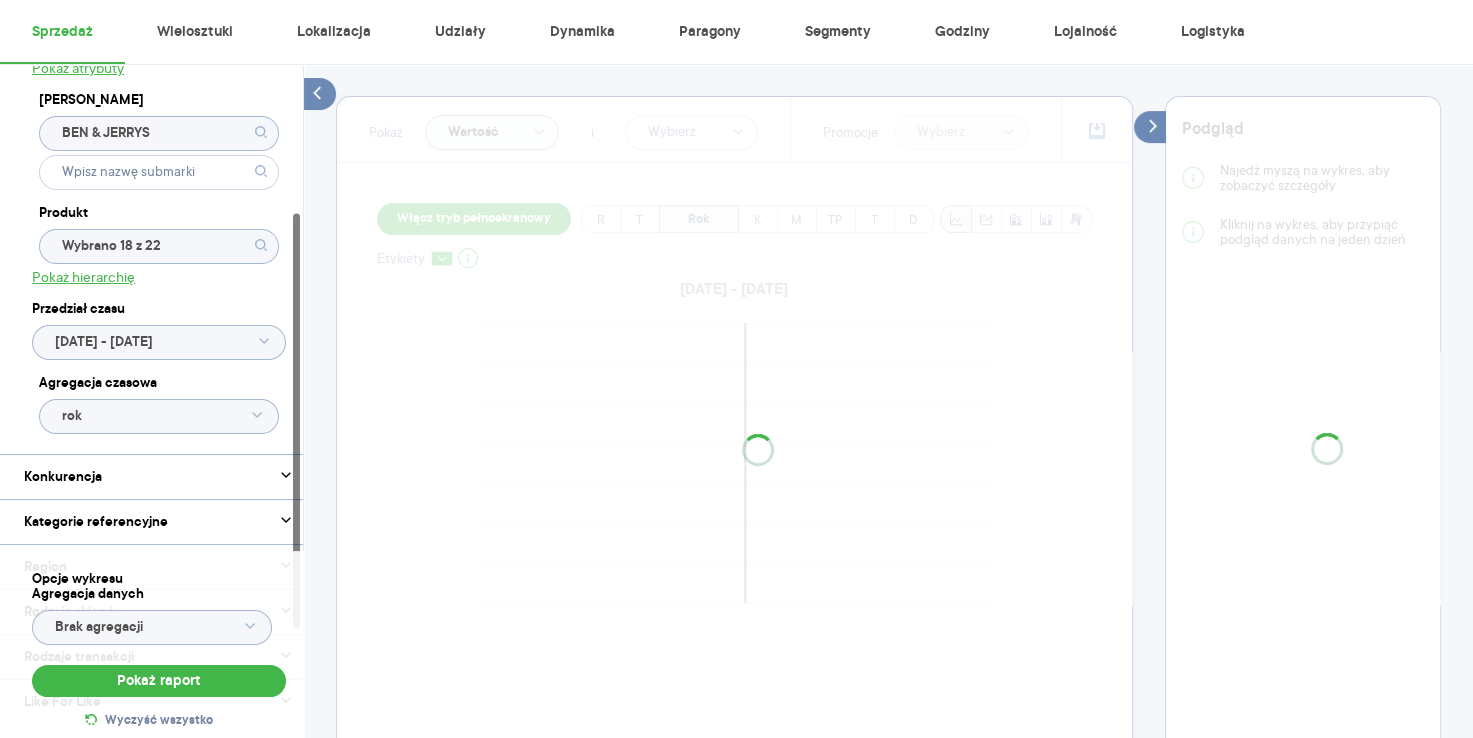 scroll, scrollTop: 512, scrollLeft: 0, axis: vertical 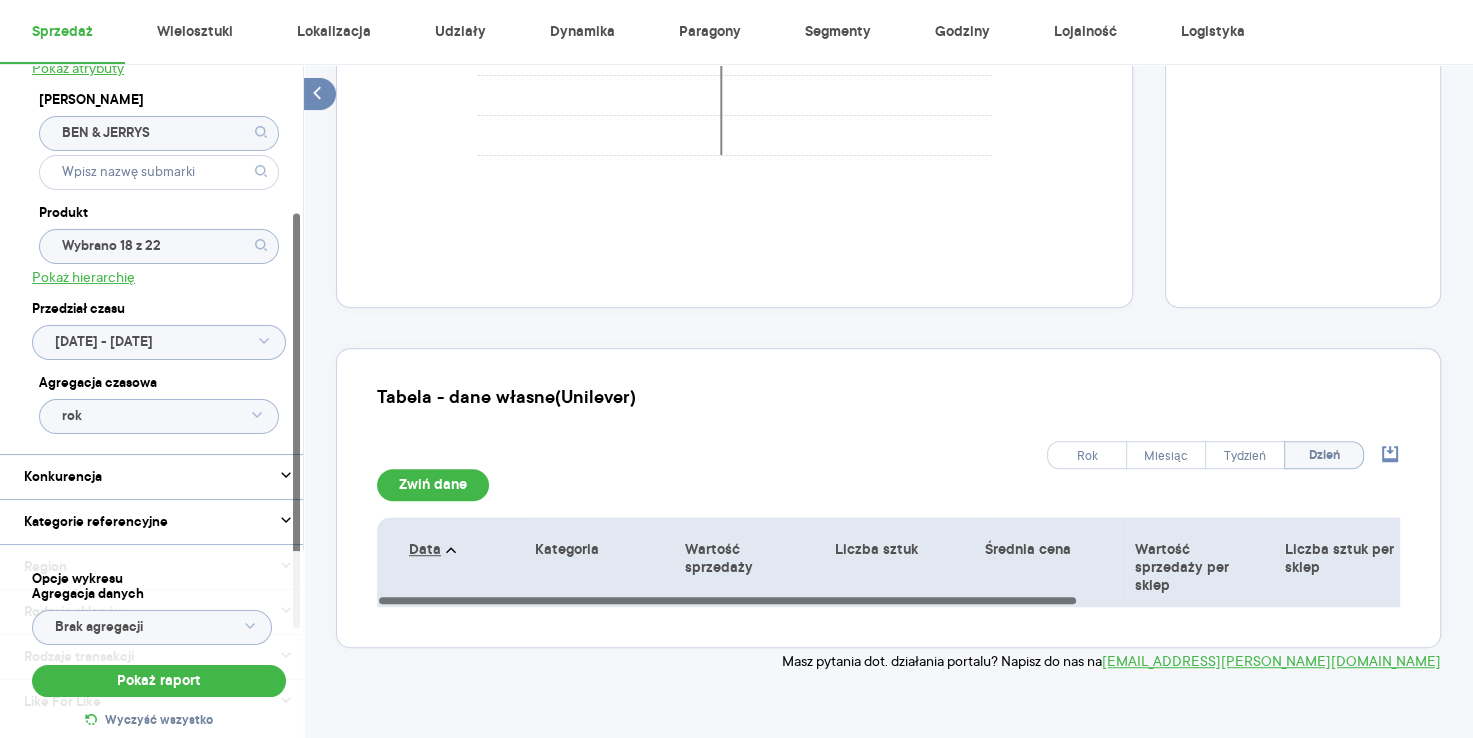 click on "Rok" at bounding box center [1087, 455] 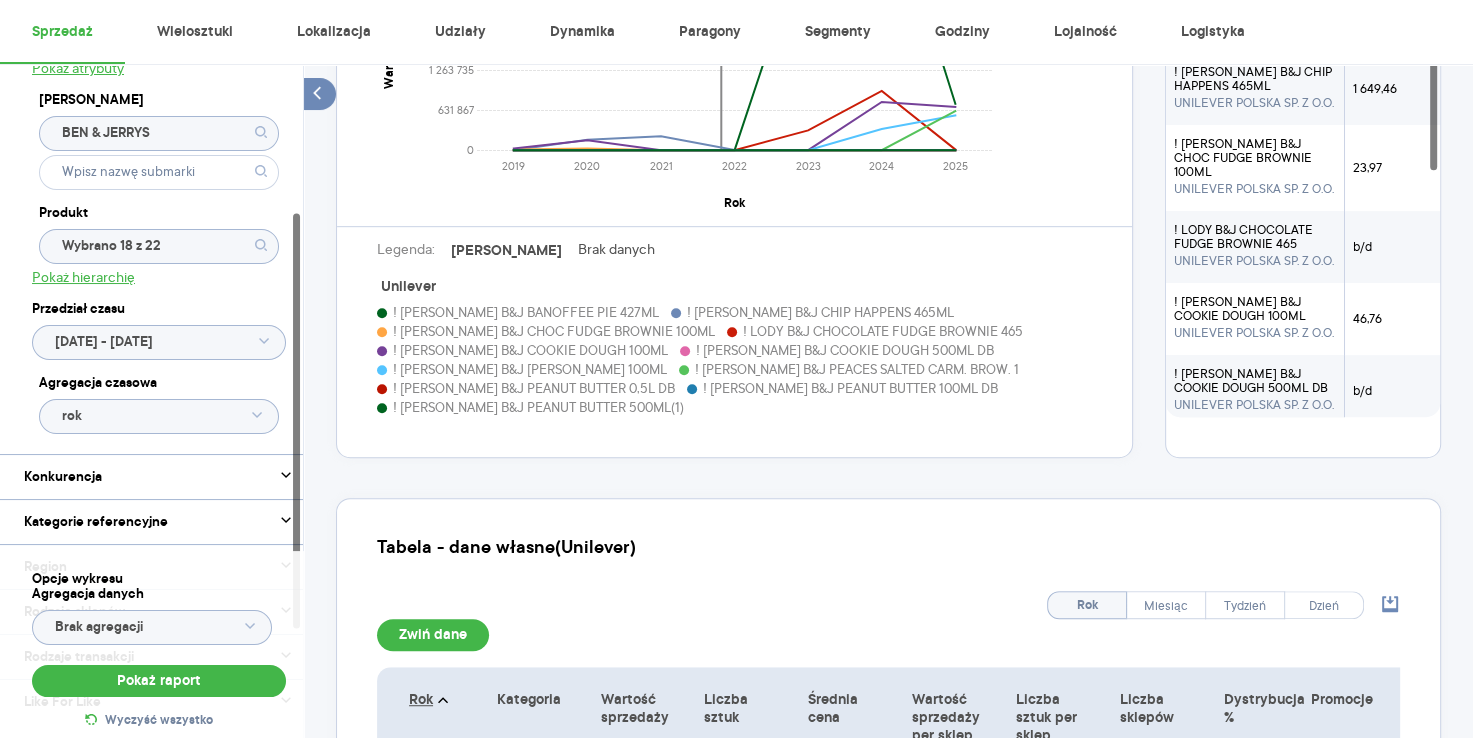 scroll, scrollTop: 972, scrollLeft: 0, axis: vertical 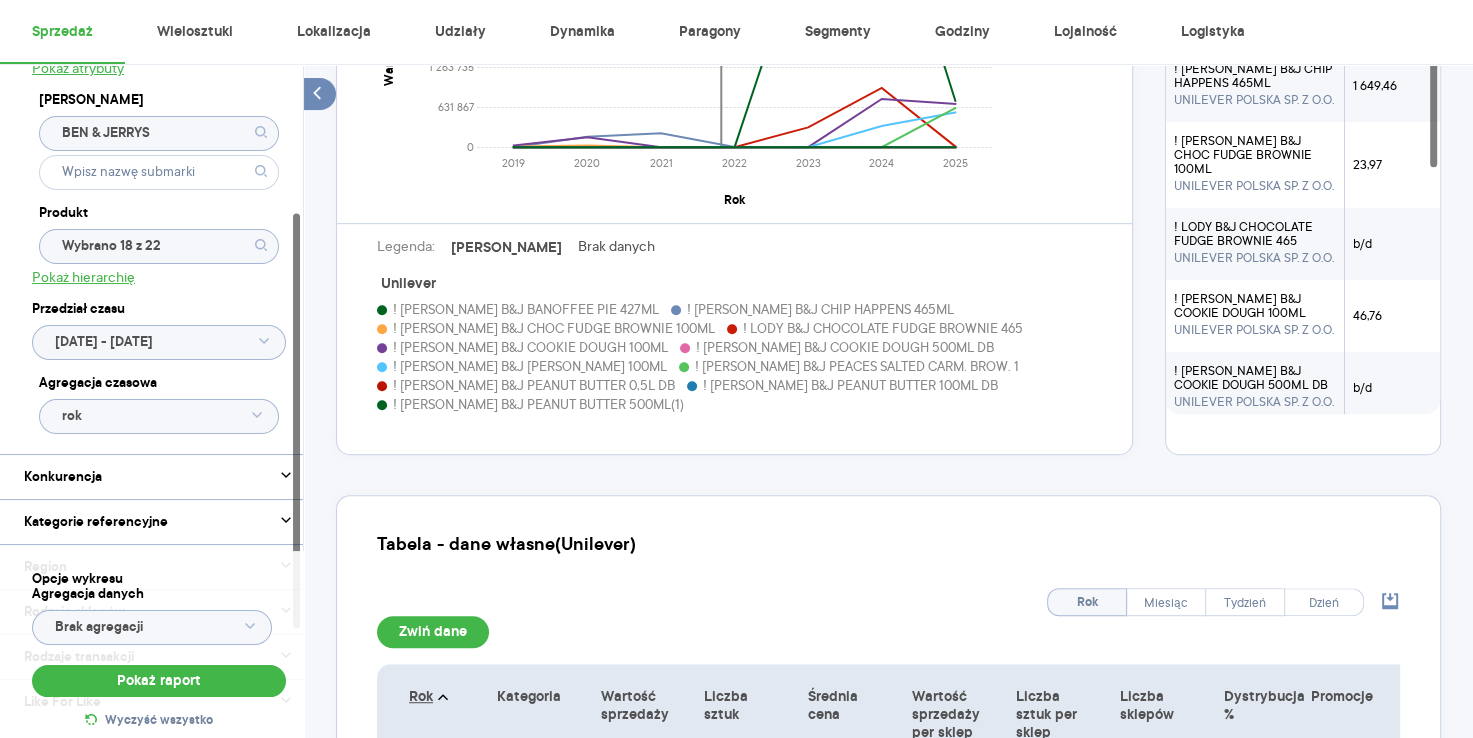 click on "Rok" at bounding box center (1087, 602) 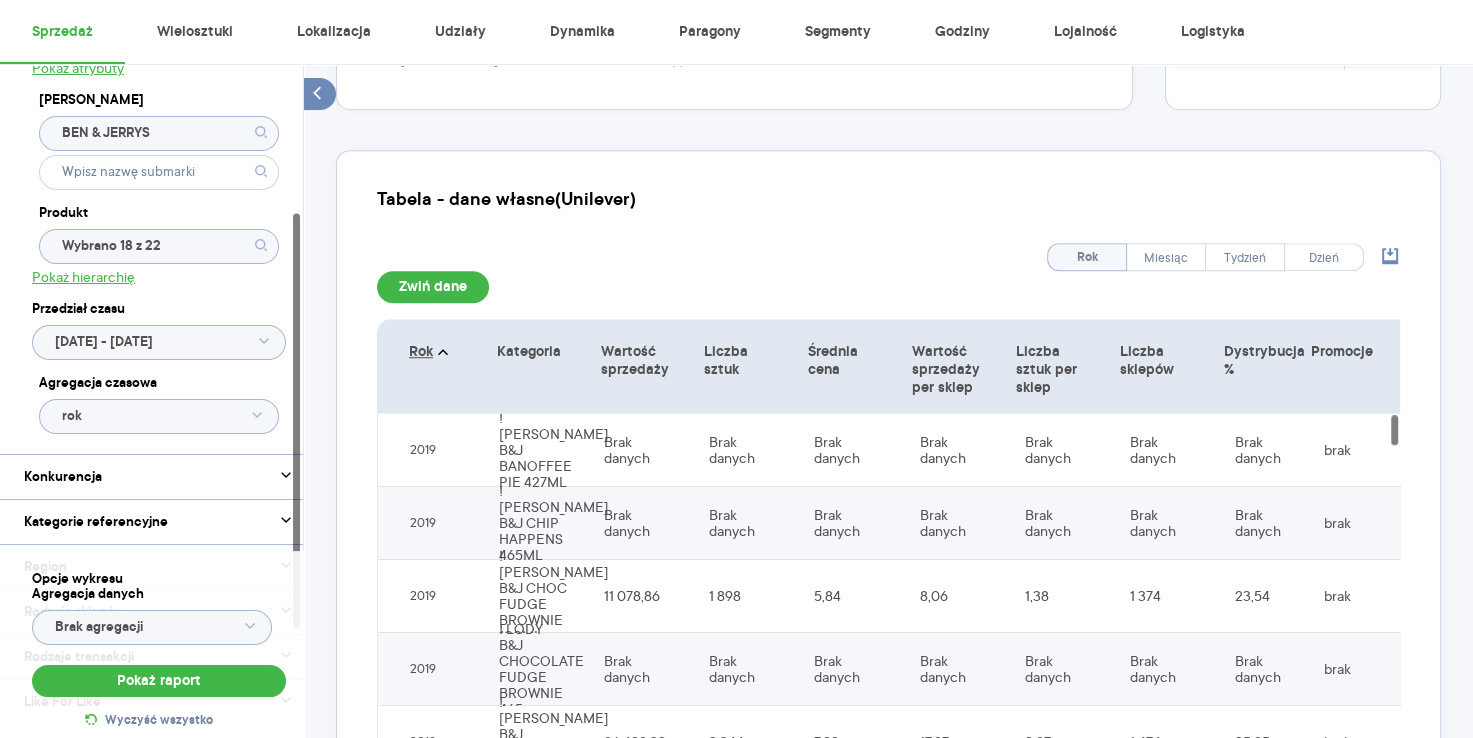 scroll, scrollTop: 1324, scrollLeft: 0, axis: vertical 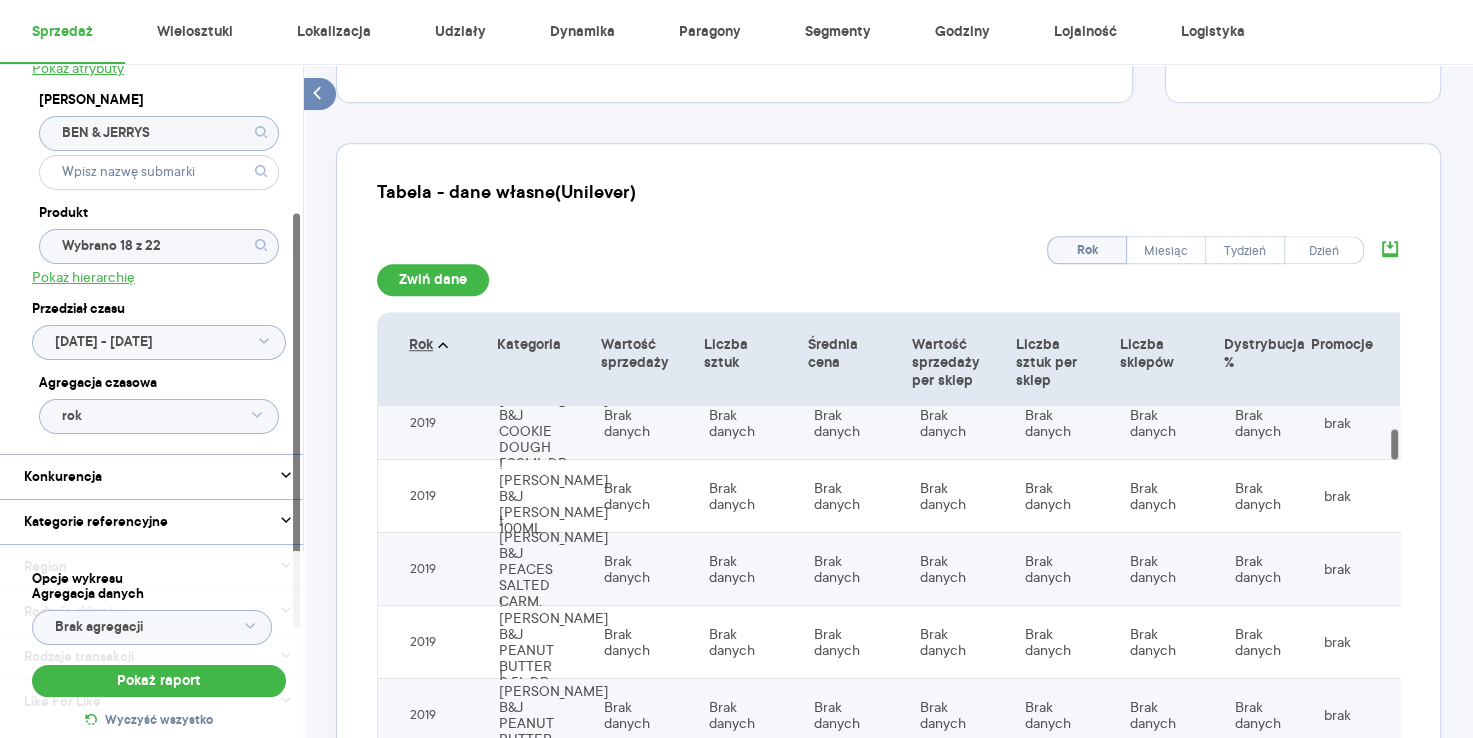 click 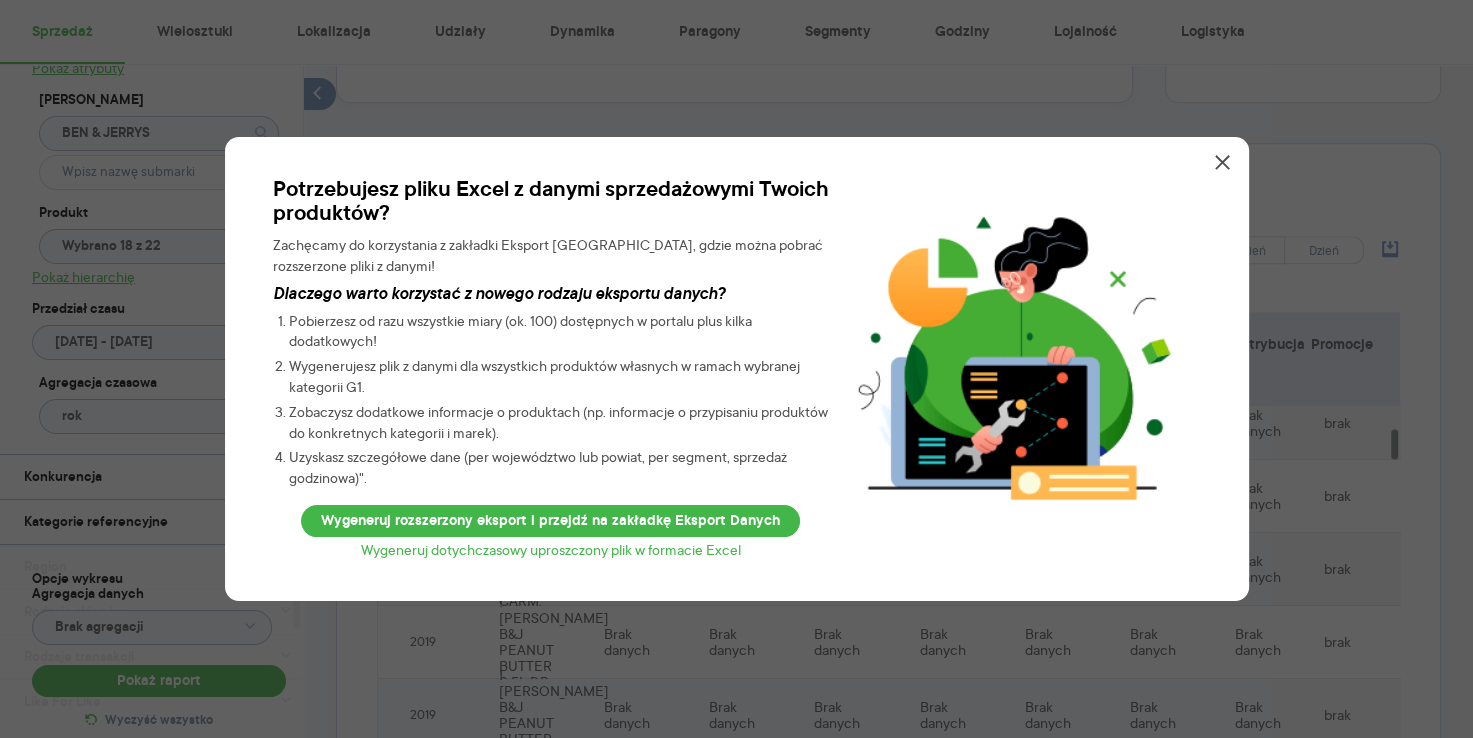 click on "Wygeneruj dotychczasowy uproszczony plik w formacie Excel" at bounding box center [551, 550] 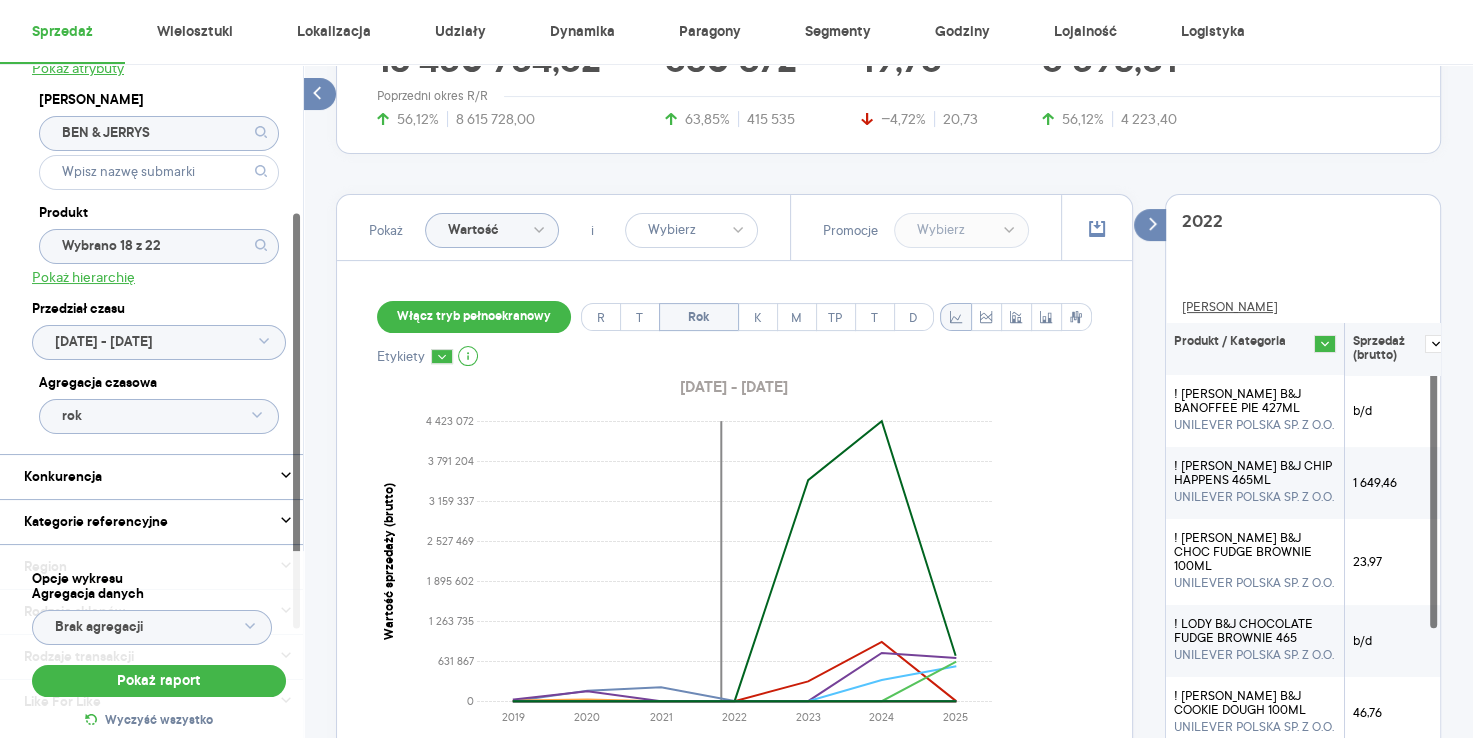 scroll, scrollTop: 452, scrollLeft: 0, axis: vertical 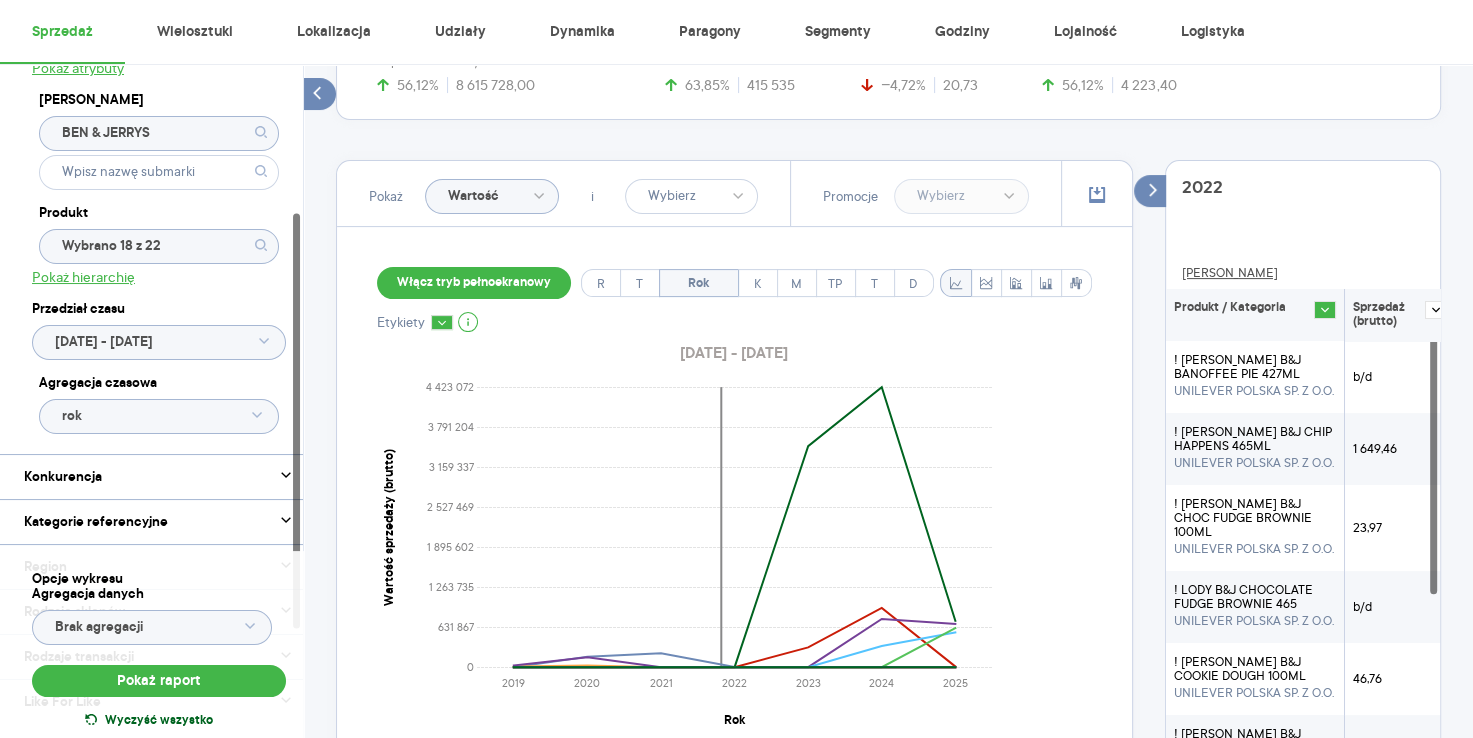 click on "Wyczyść wszystko" at bounding box center [159, 721] 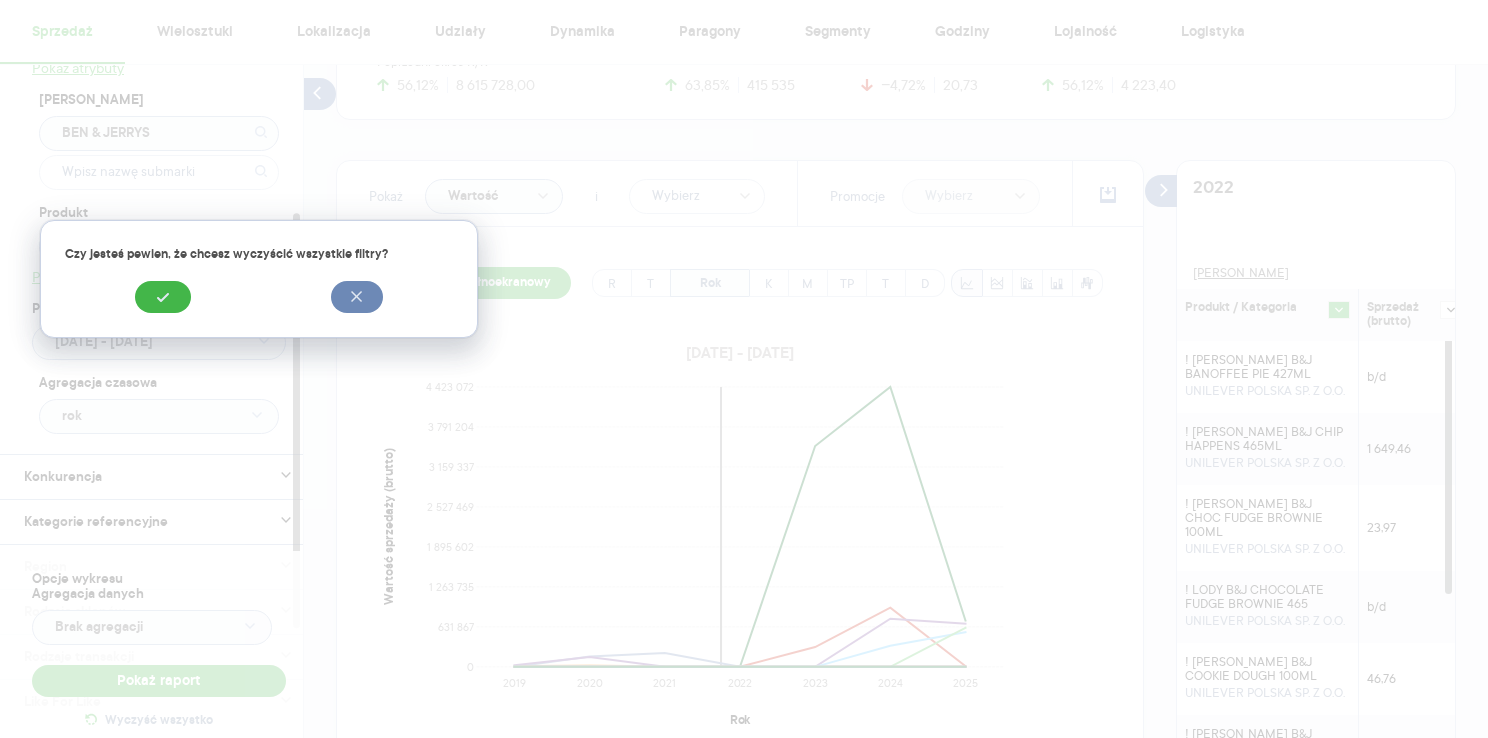 click at bounding box center (163, 297) 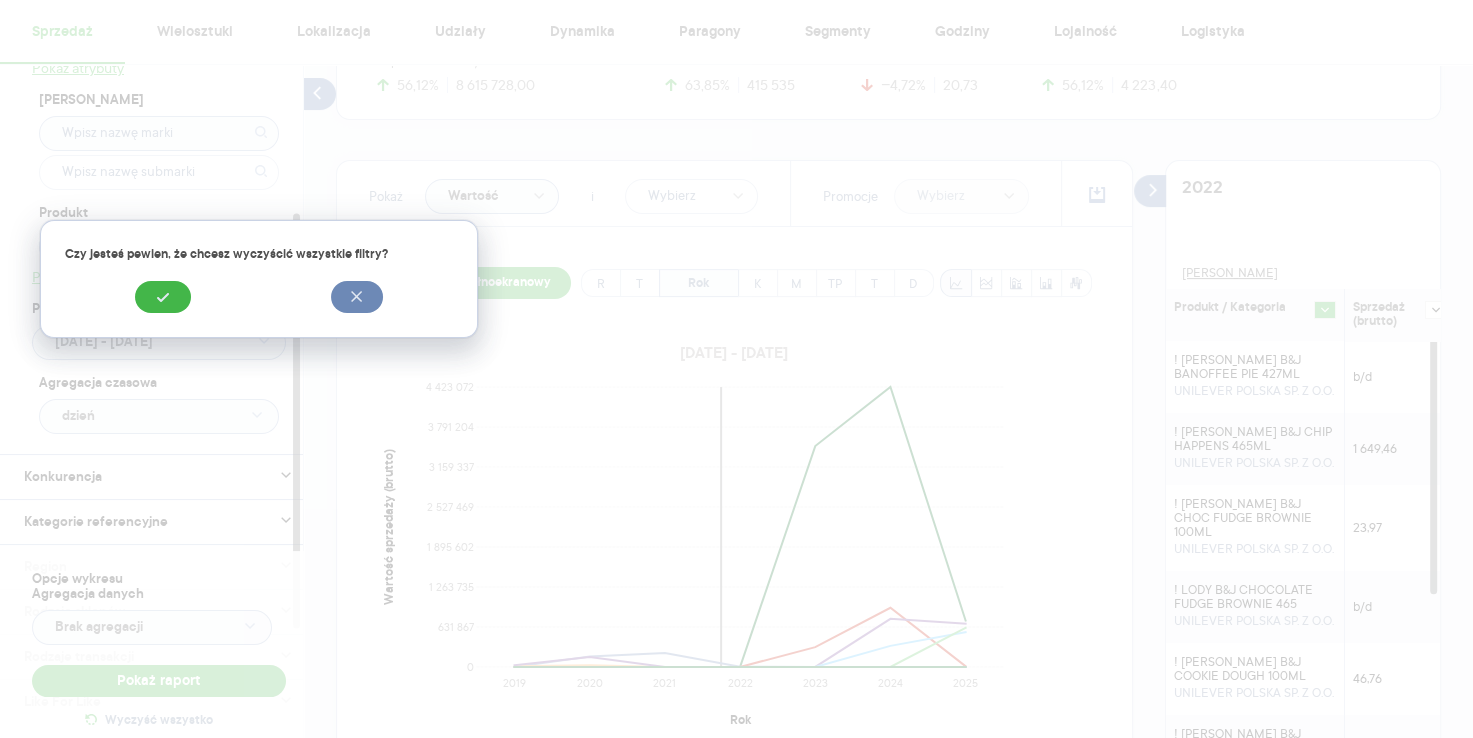 click on "Przedział czasu" at bounding box center (159, 309) 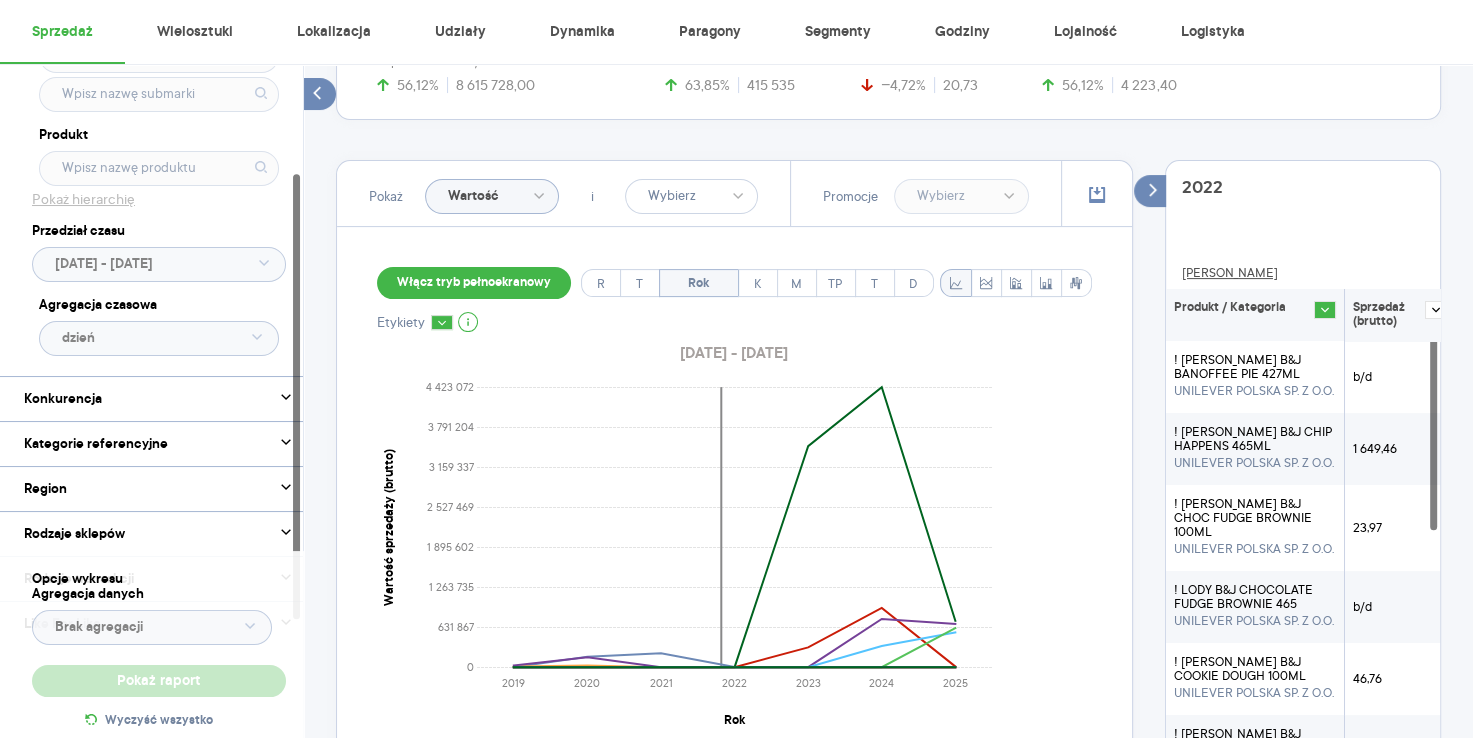click on "*" at bounding box center (102, -153) 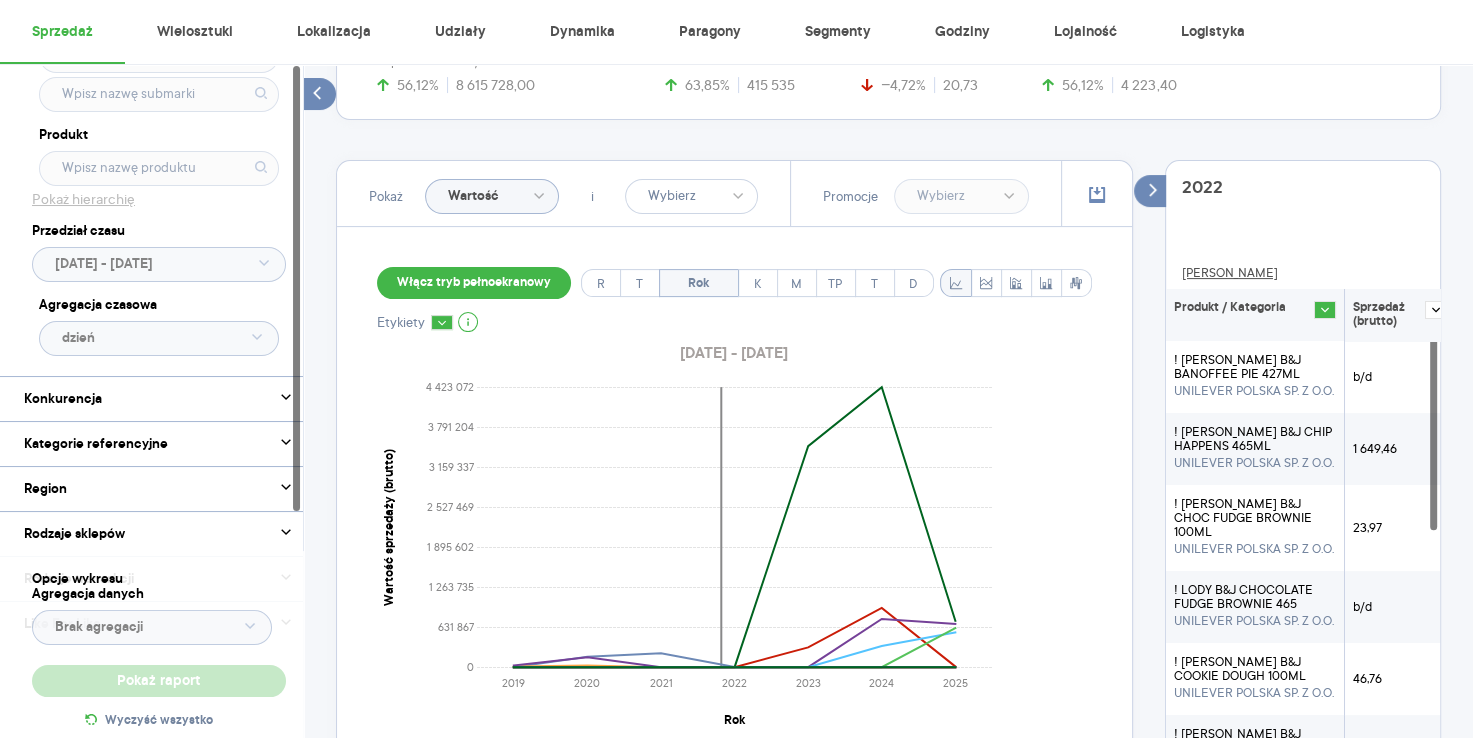 click 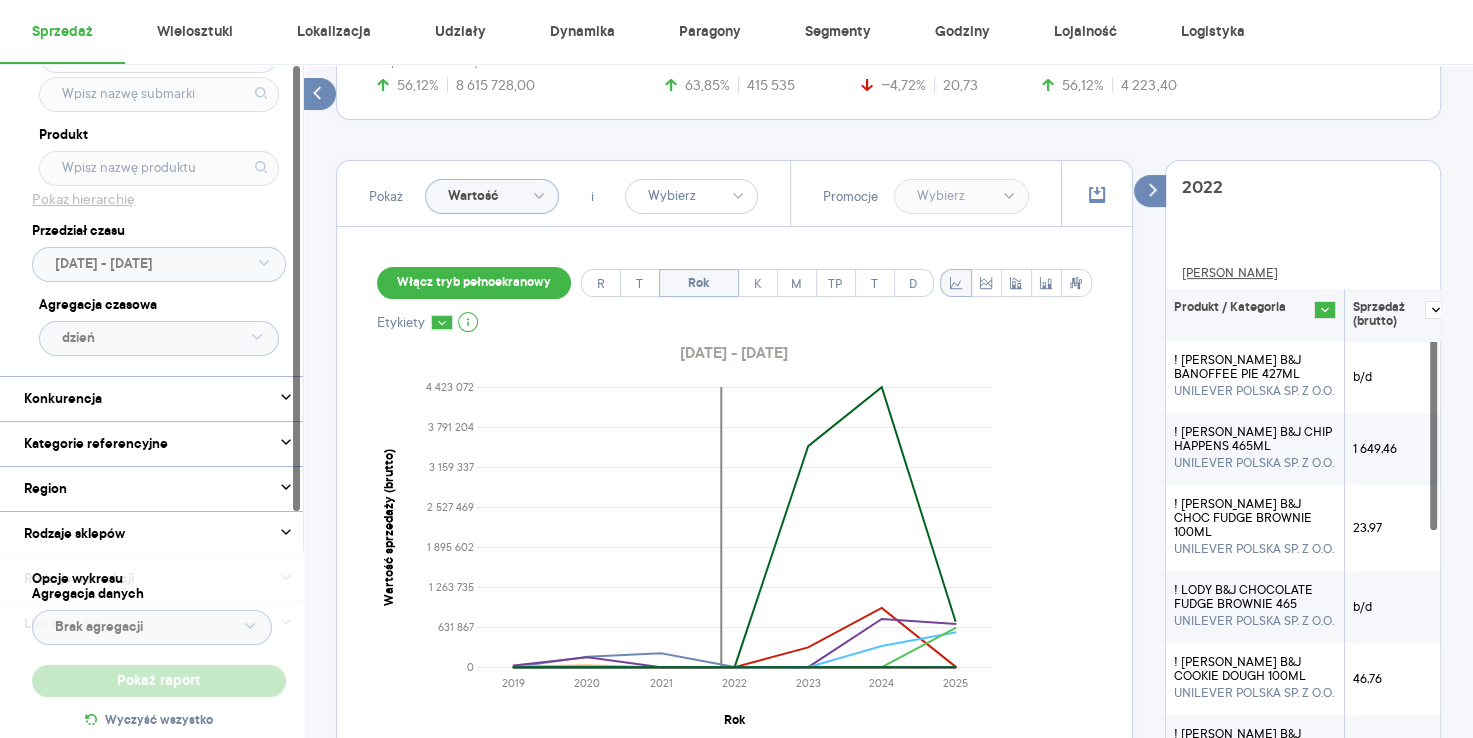 scroll, scrollTop: 91, scrollLeft: 0, axis: vertical 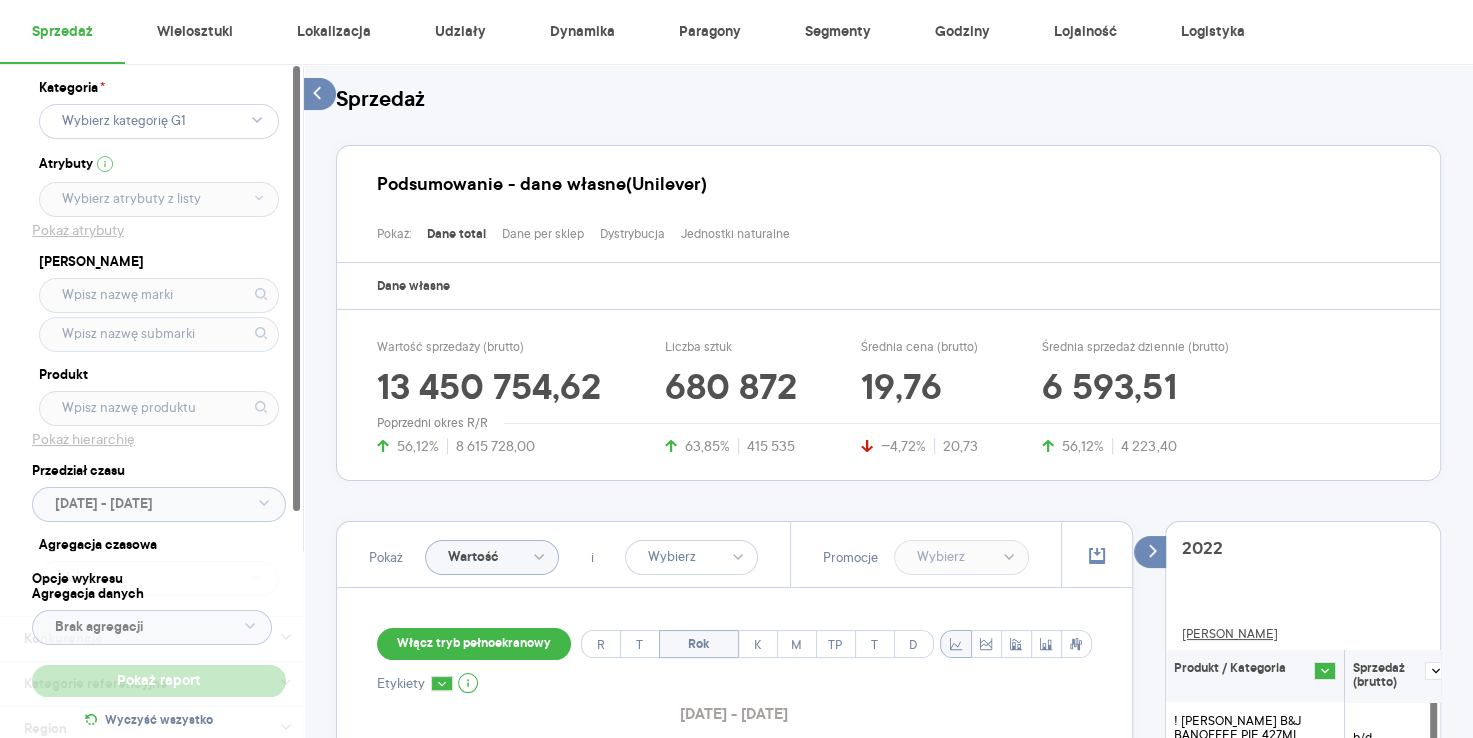 click at bounding box center (257, 120) 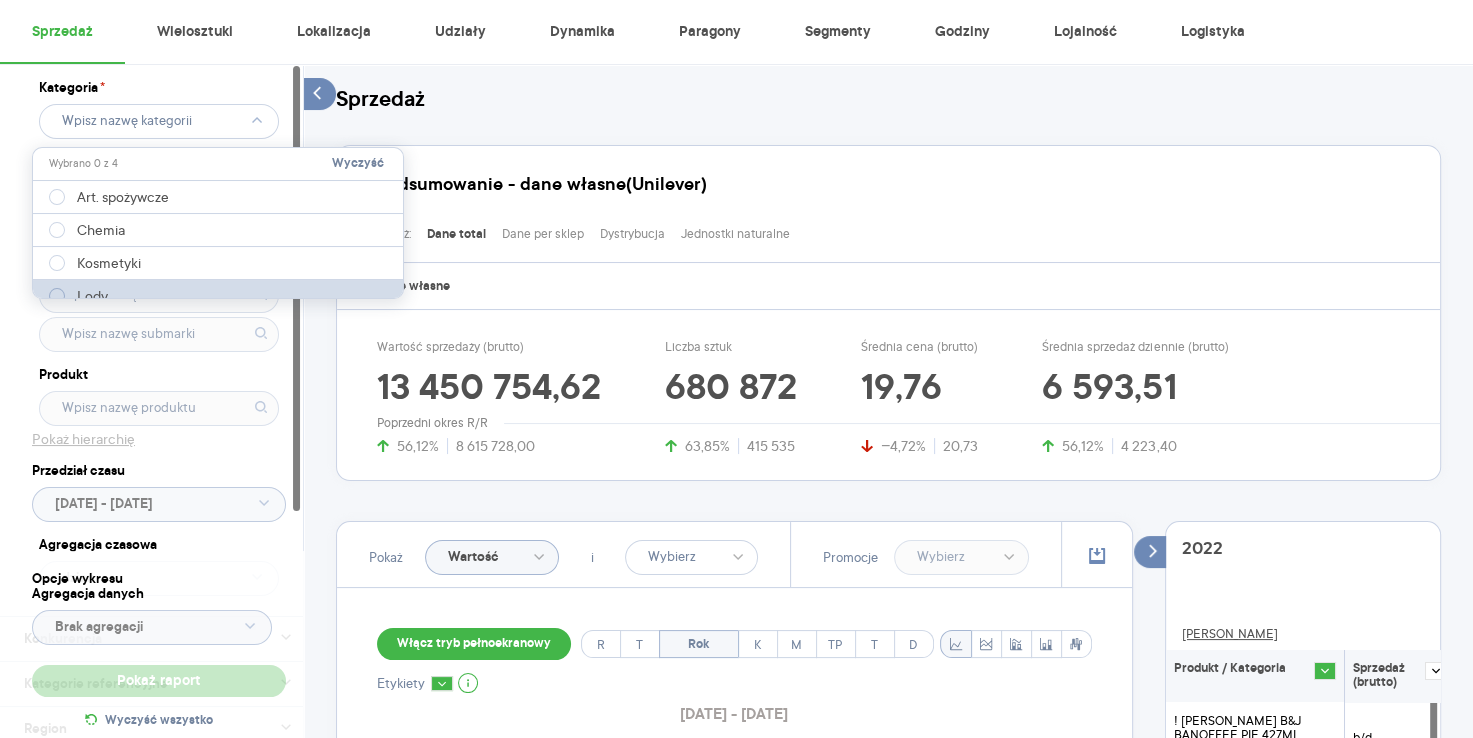 click on "Lody" at bounding box center (78, 296) 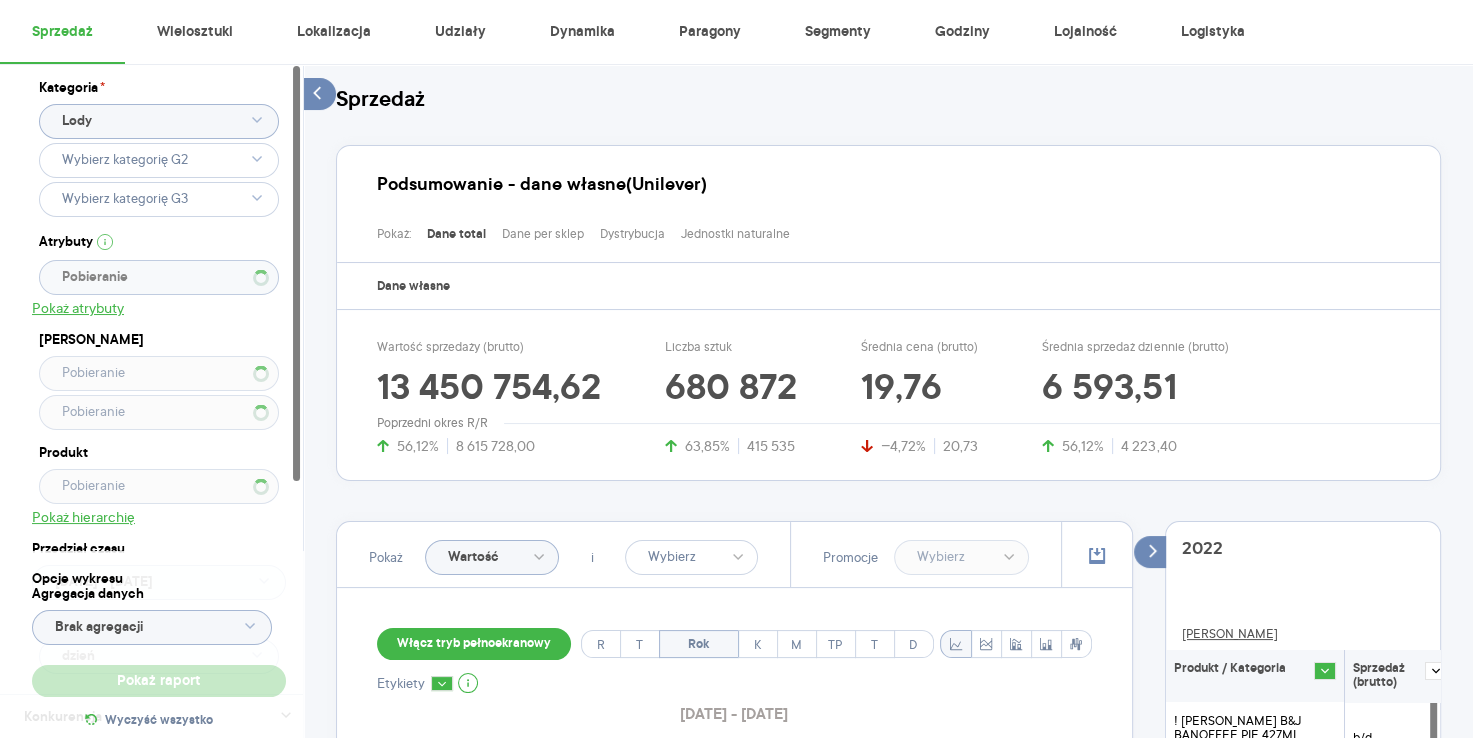 type 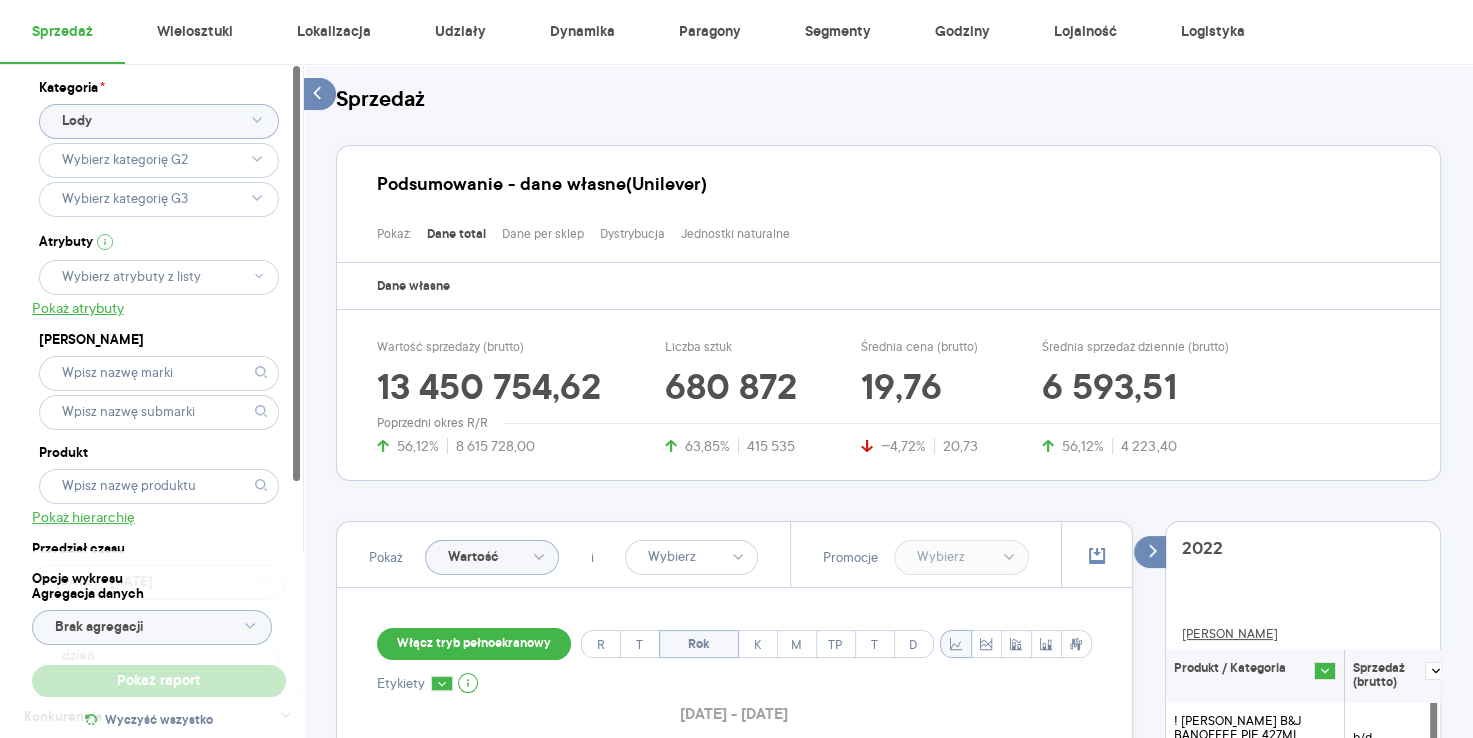 type 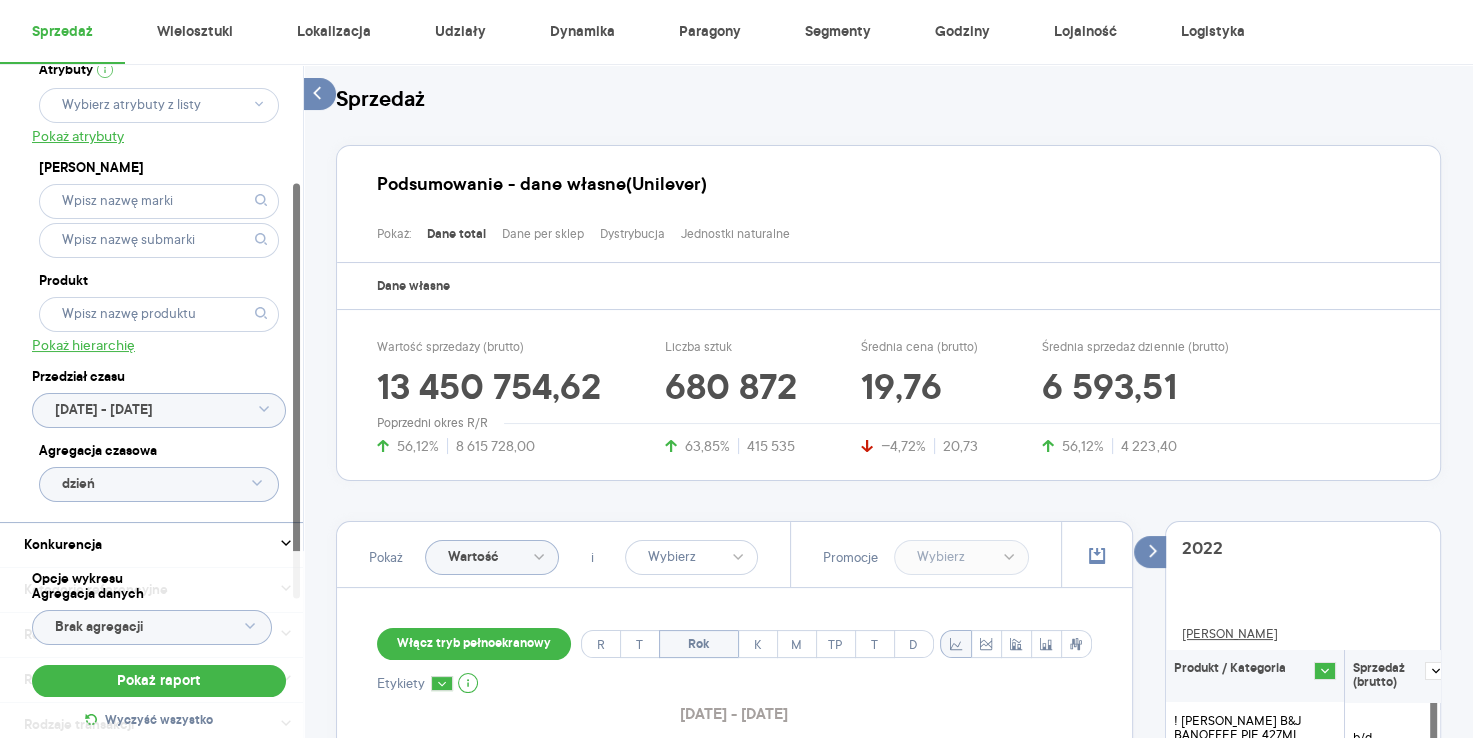 scroll, scrollTop: 196, scrollLeft: 0, axis: vertical 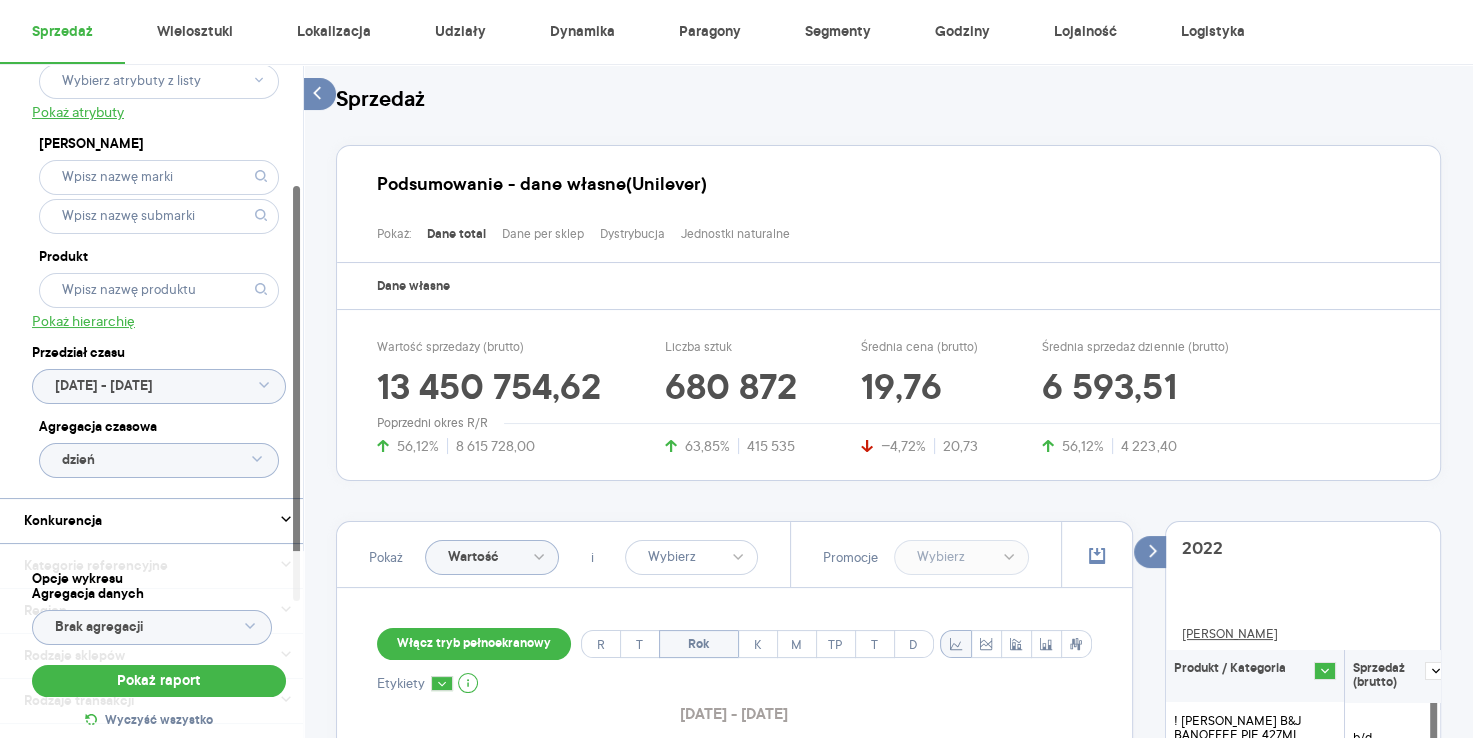 click on "[DATE] - [DATE]" 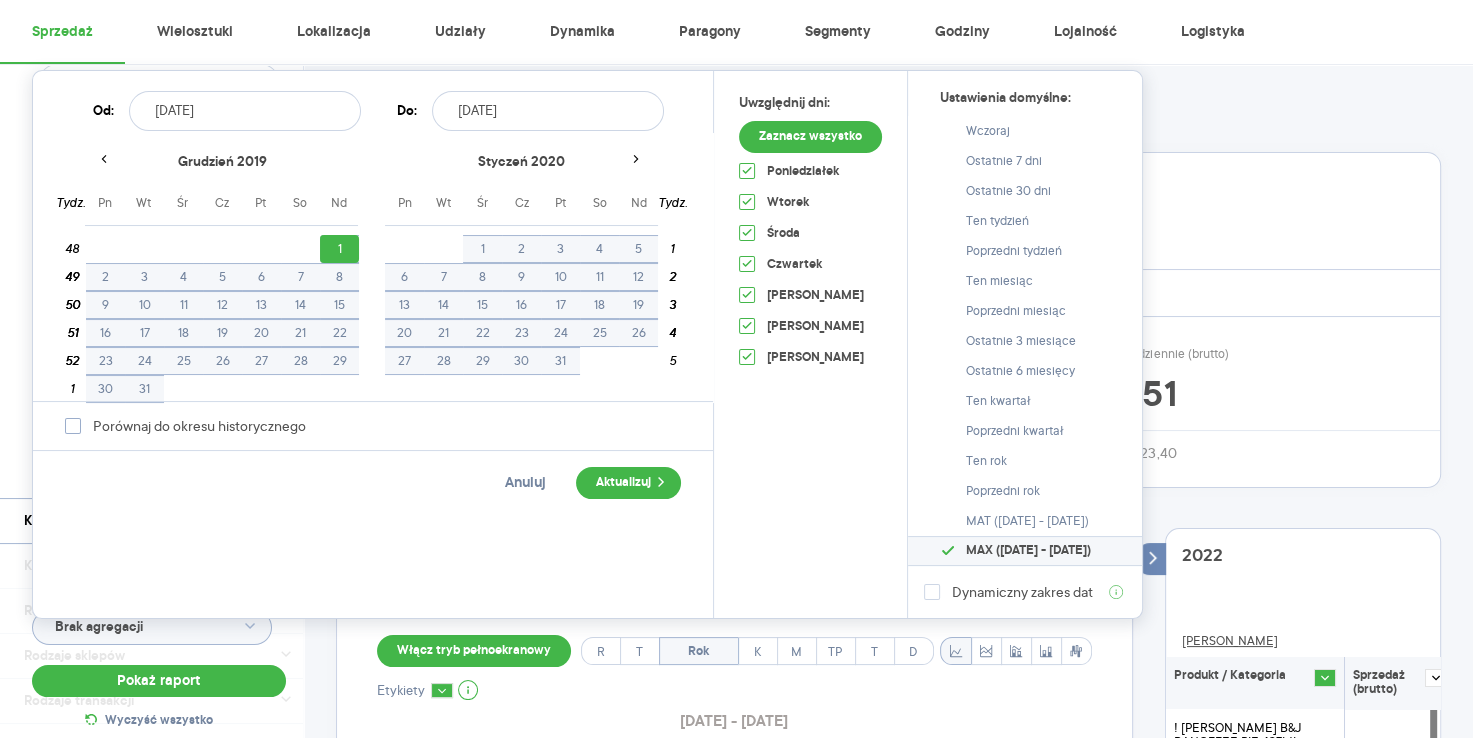 click 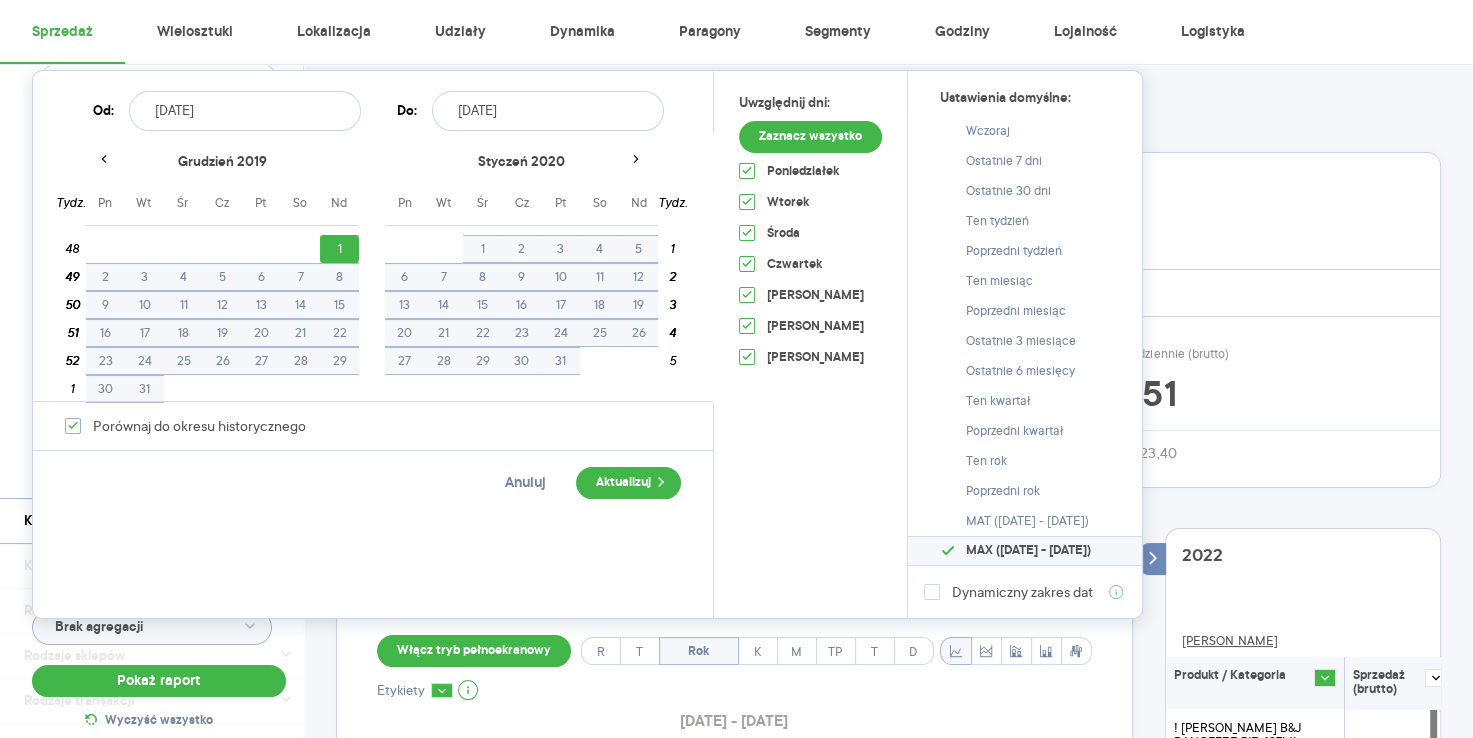 checkbox on "true" 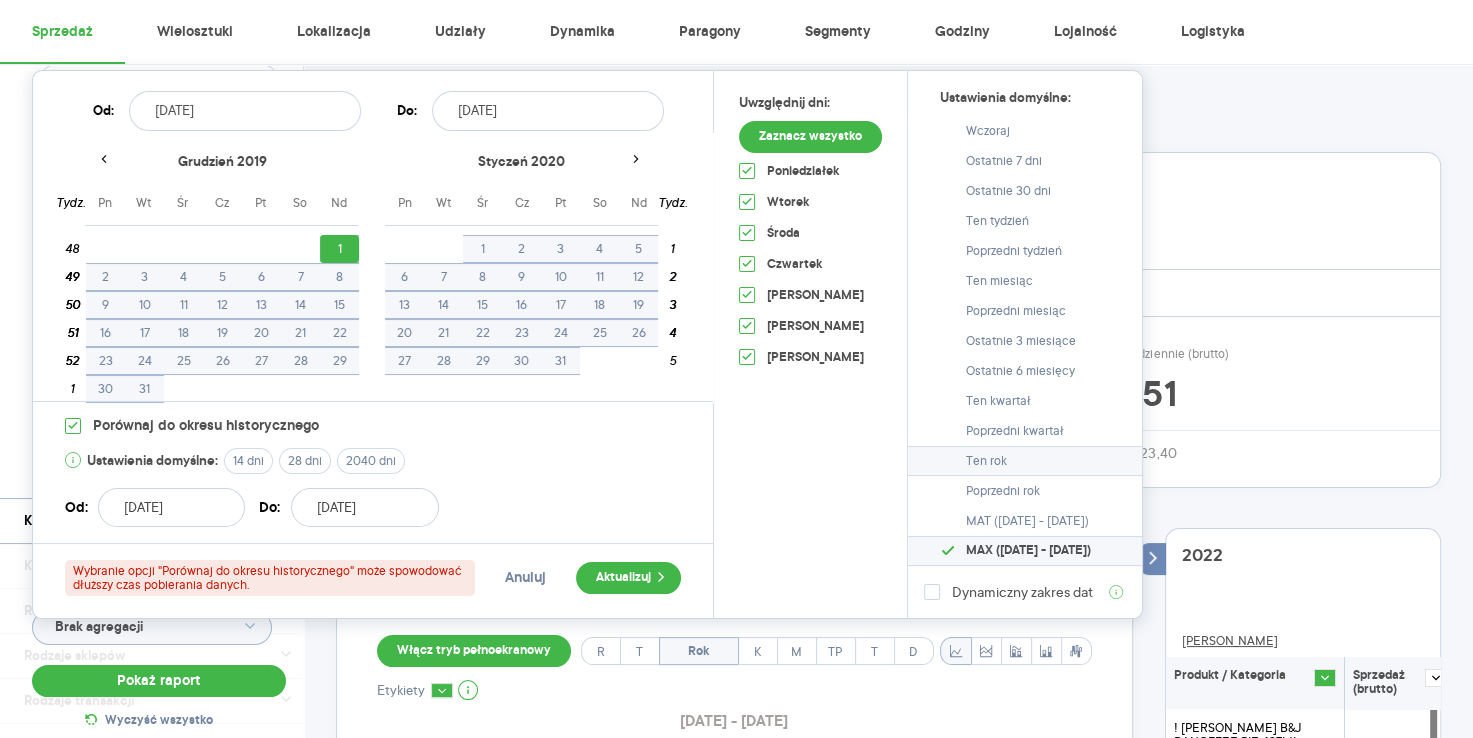 click on "Ten rok" at bounding box center [1025, 461] 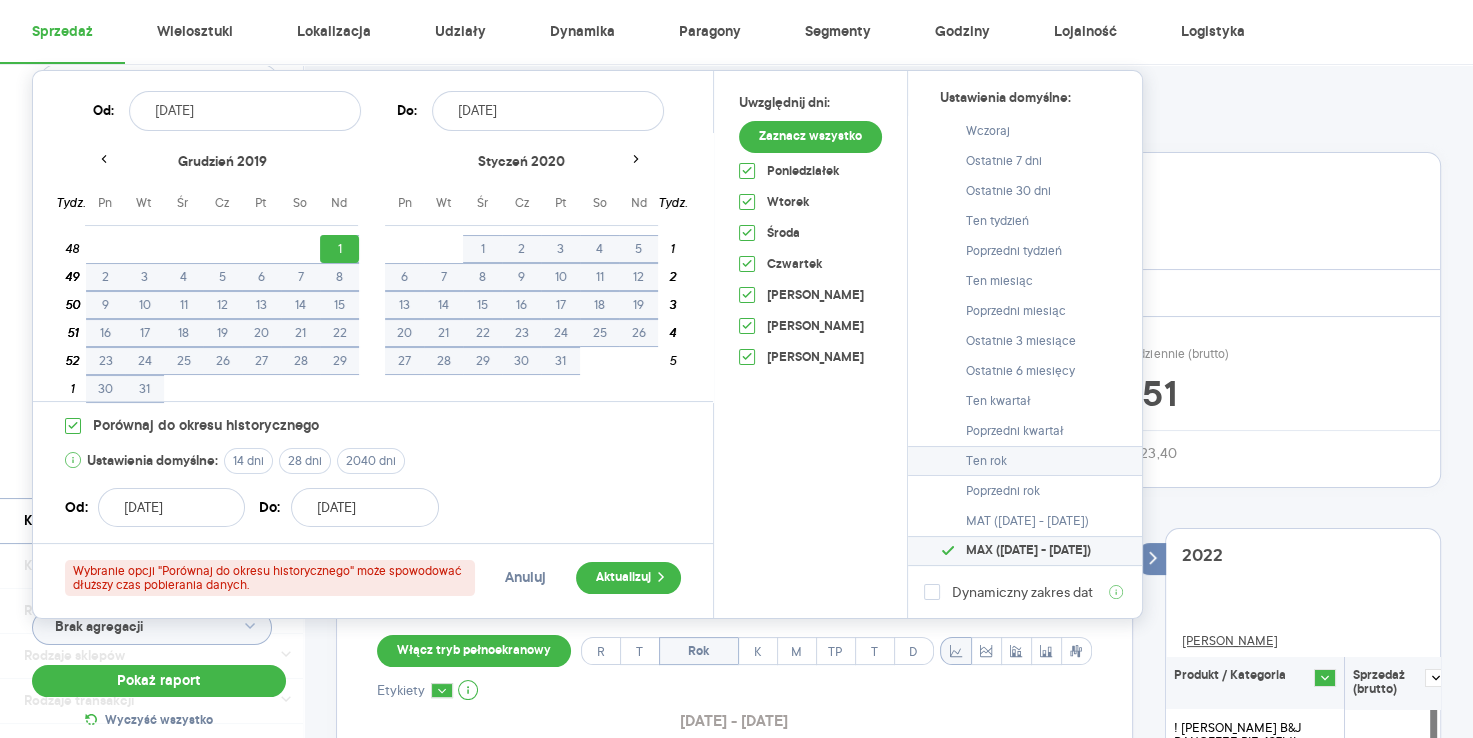type on "[DATE]" 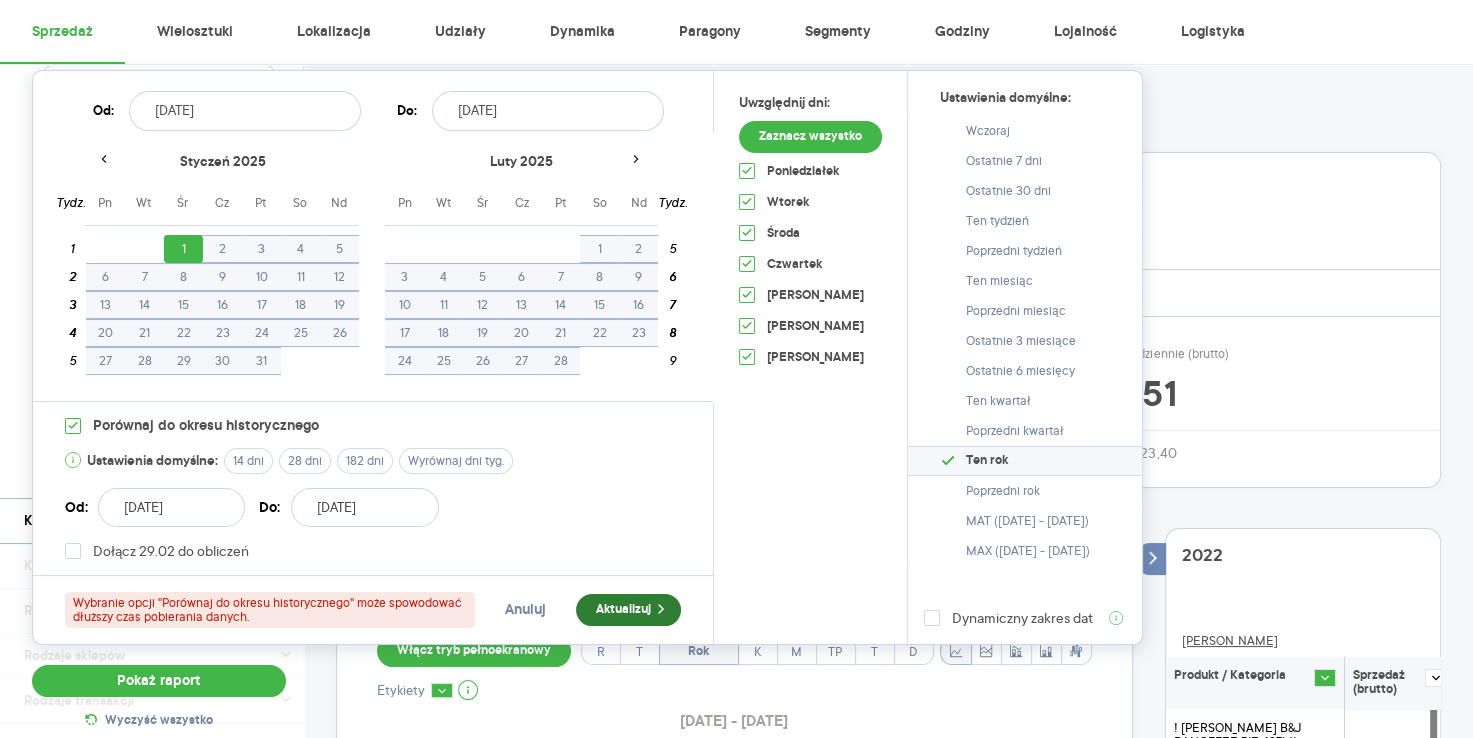 click on "Aktualizuj" at bounding box center (628, 610) 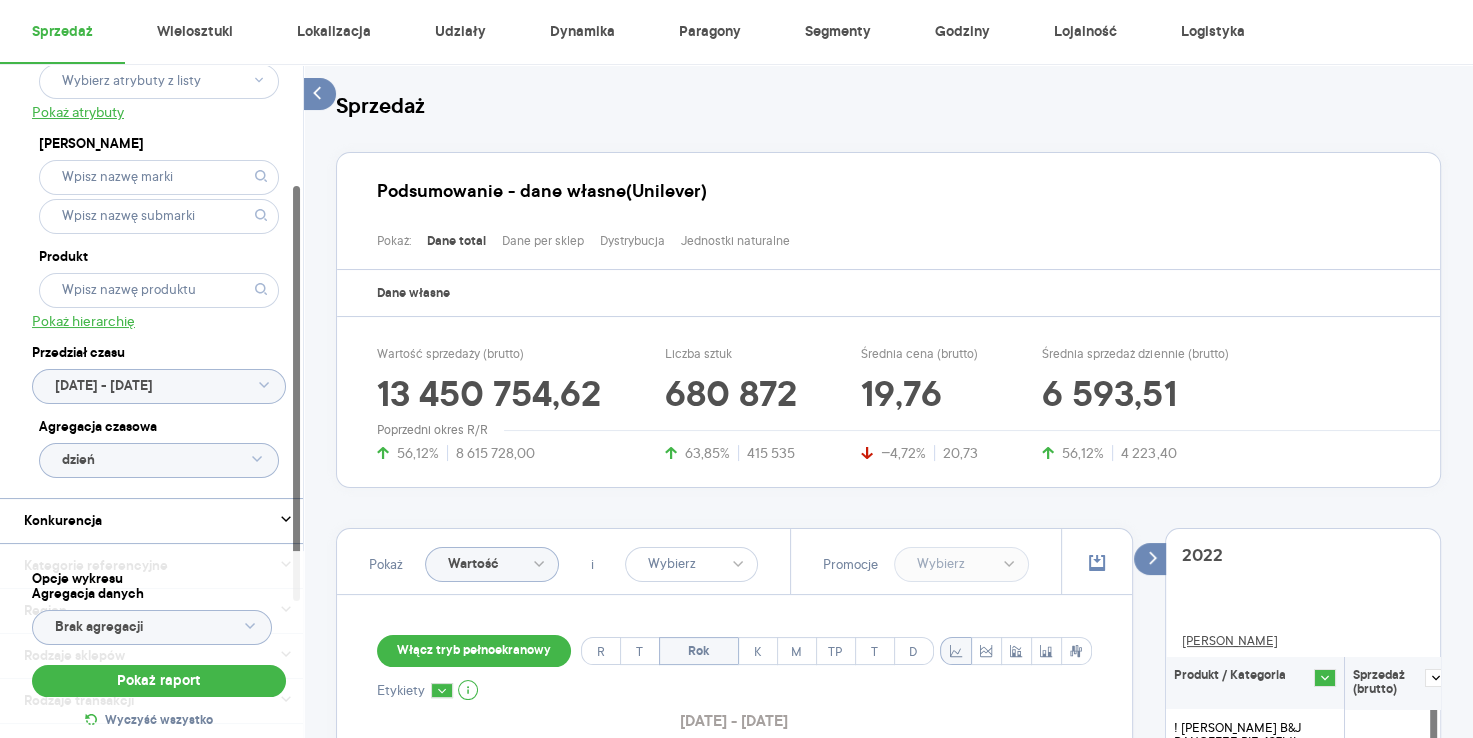 click 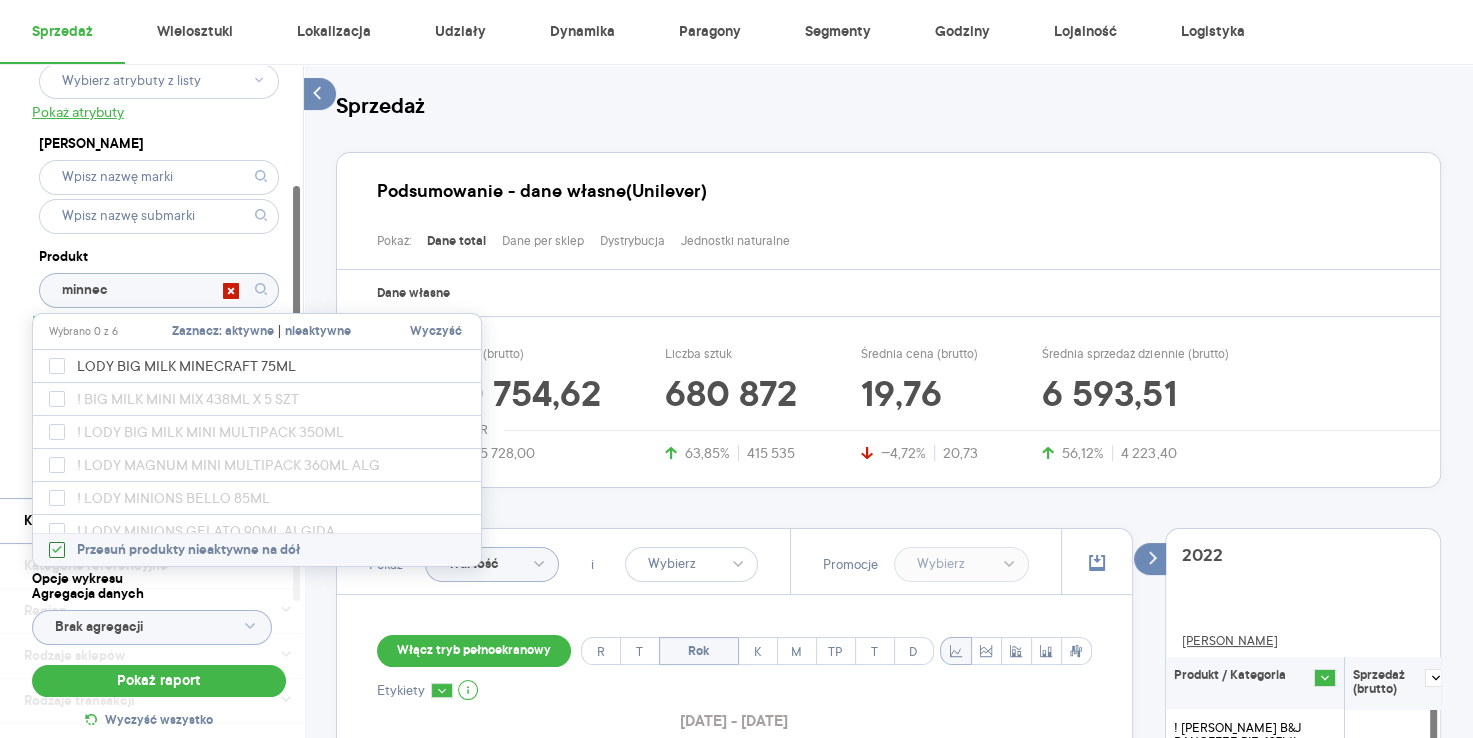 type on "minnec" 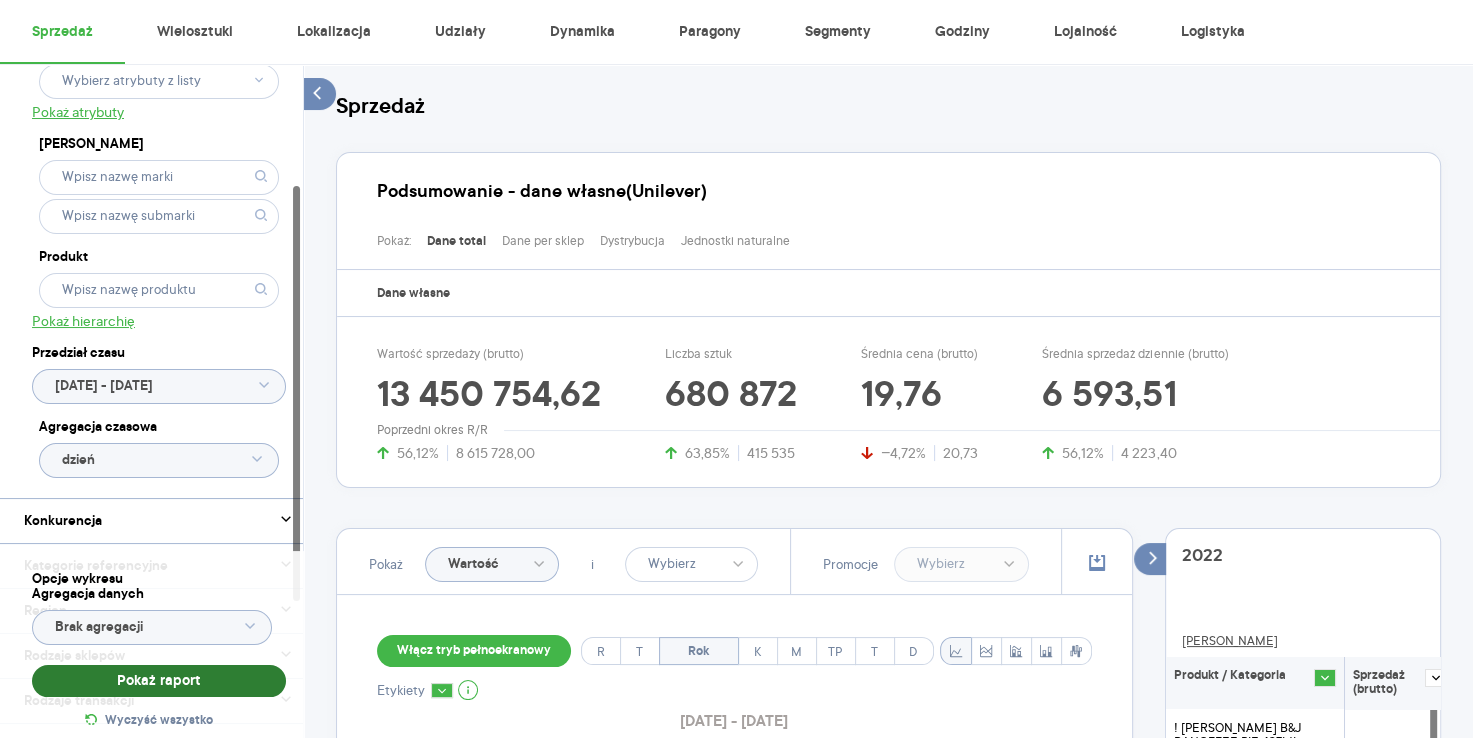 click on "Pokaż raport" at bounding box center [159, 681] 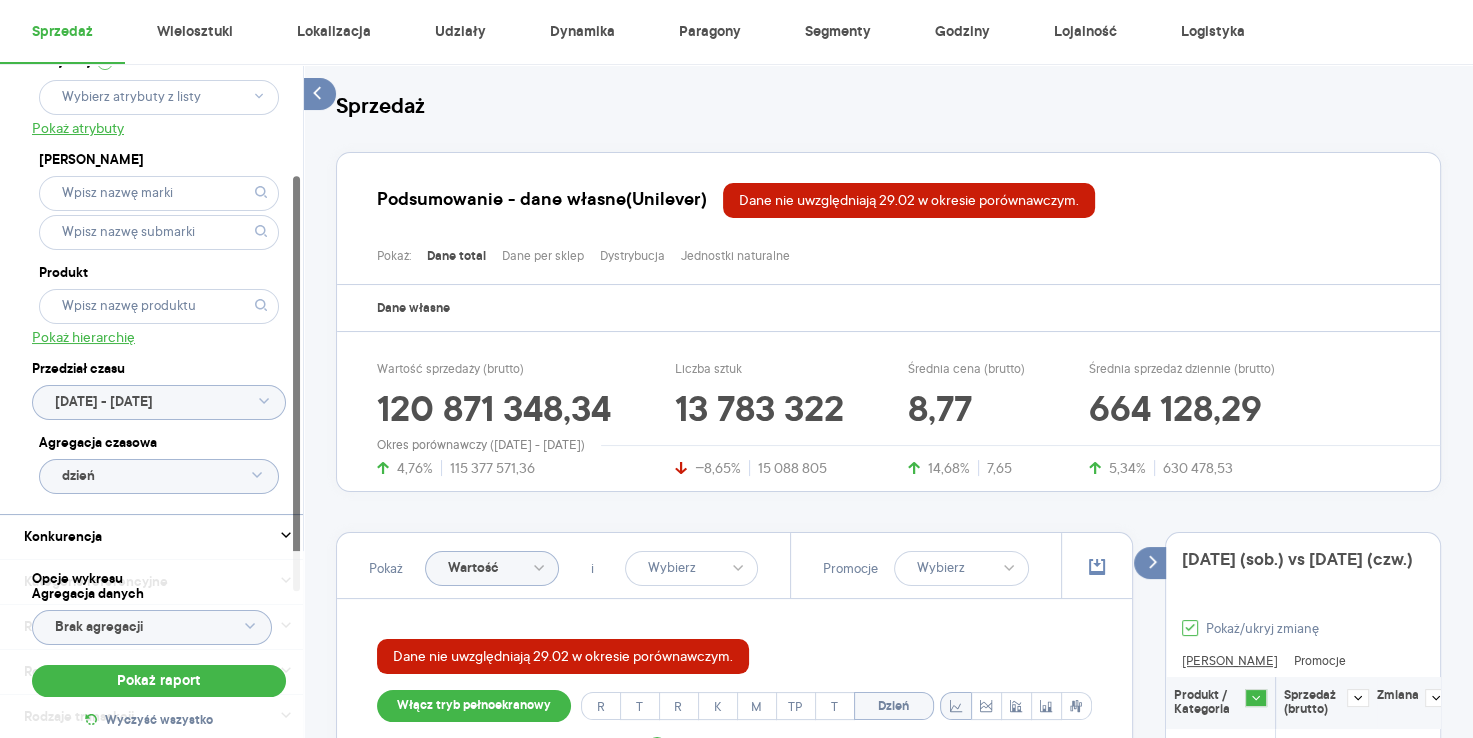 scroll, scrollTop: 177, scrollLeft: 0, axis: vertical 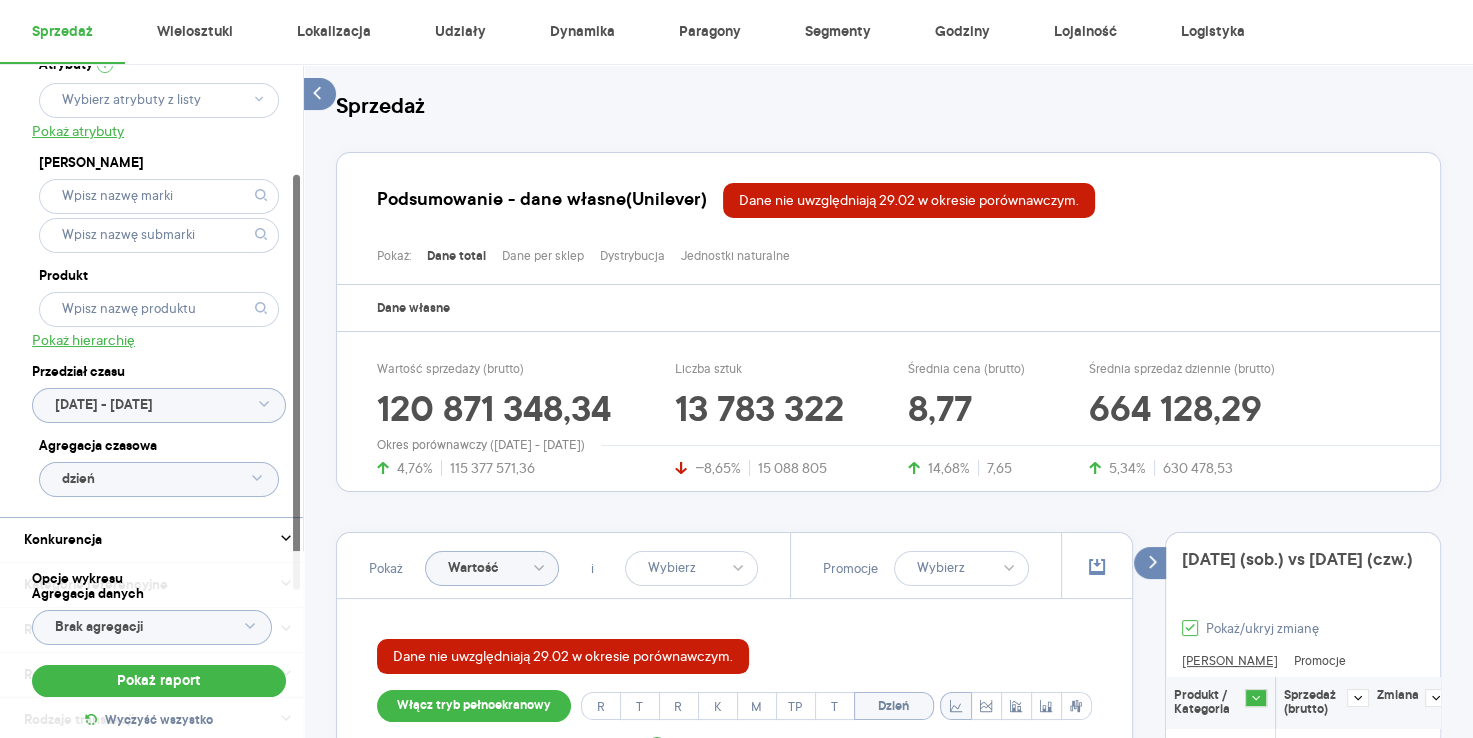 click 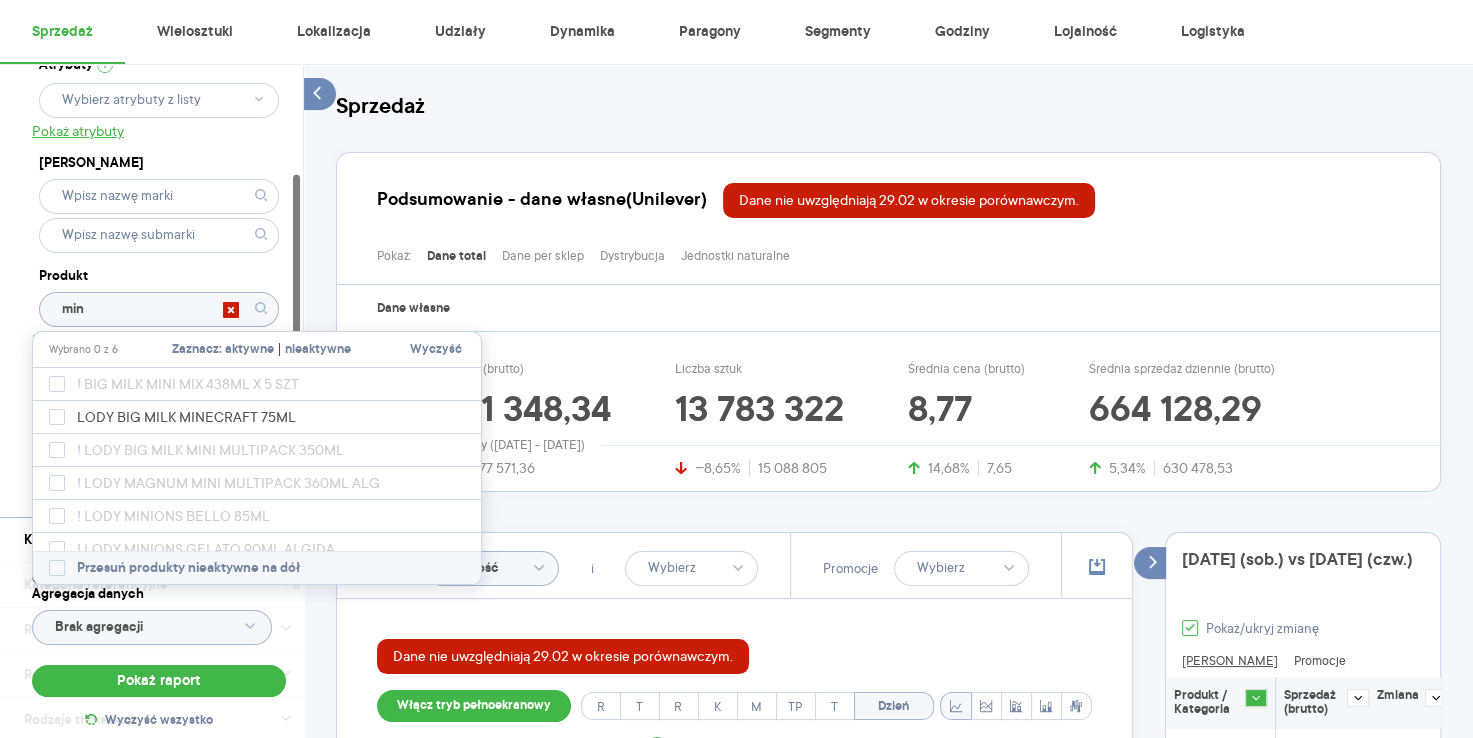 type on "mine" 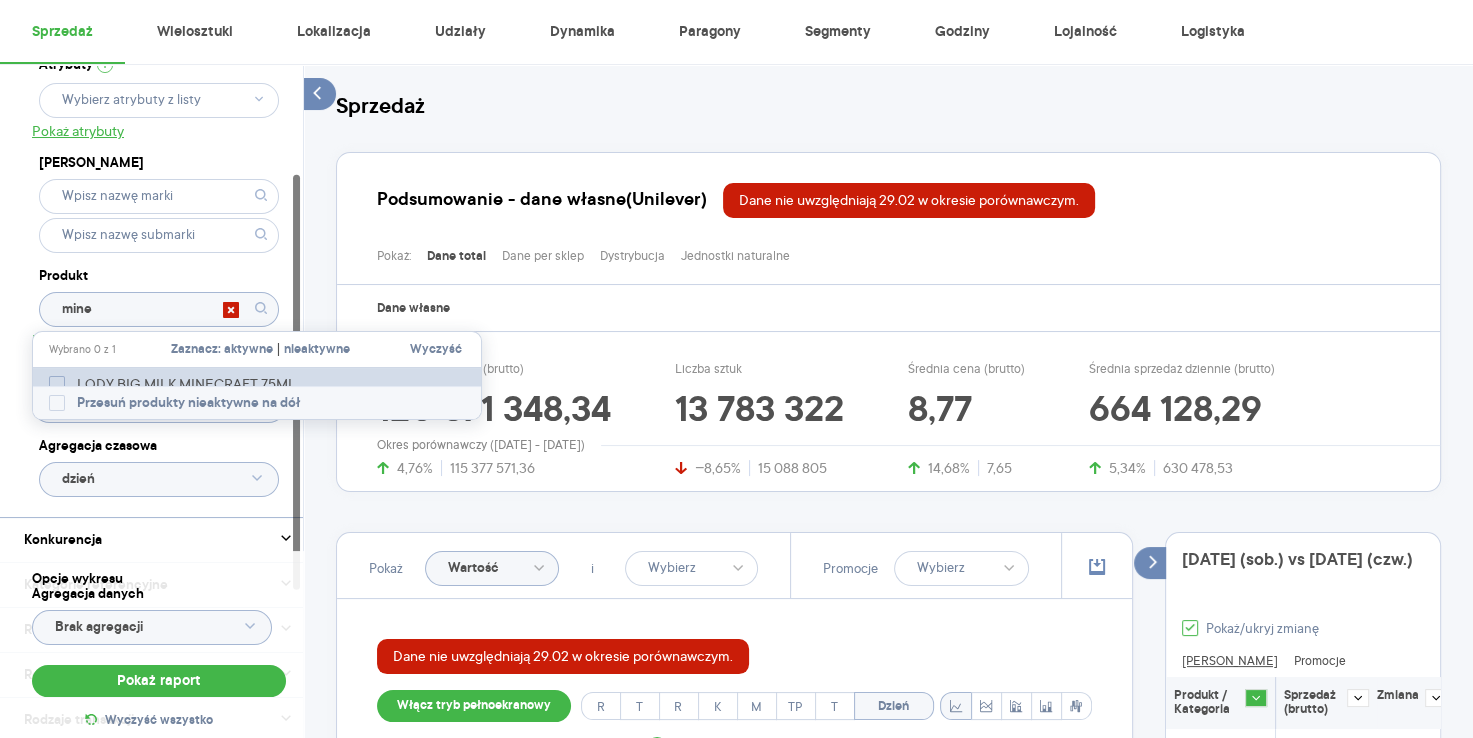 click 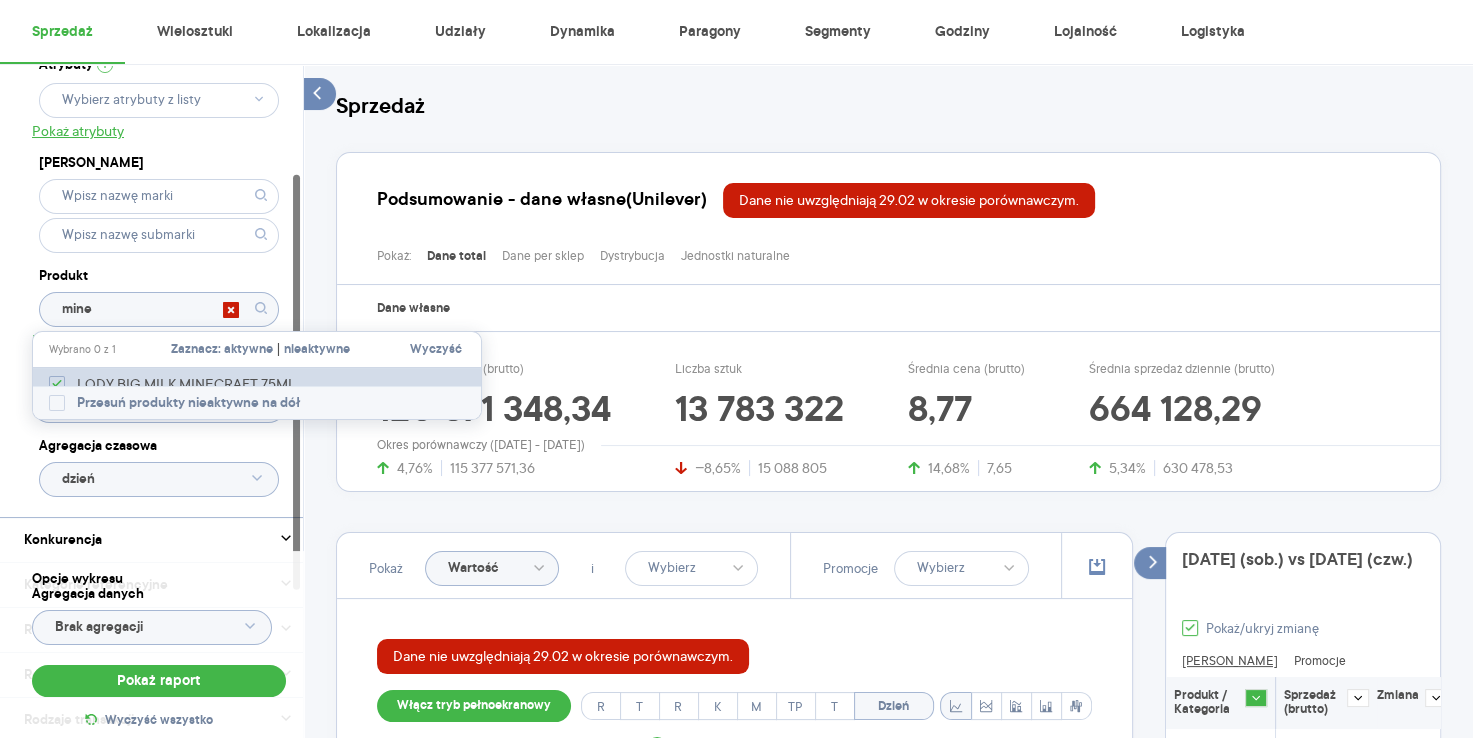 checkbox on "true" 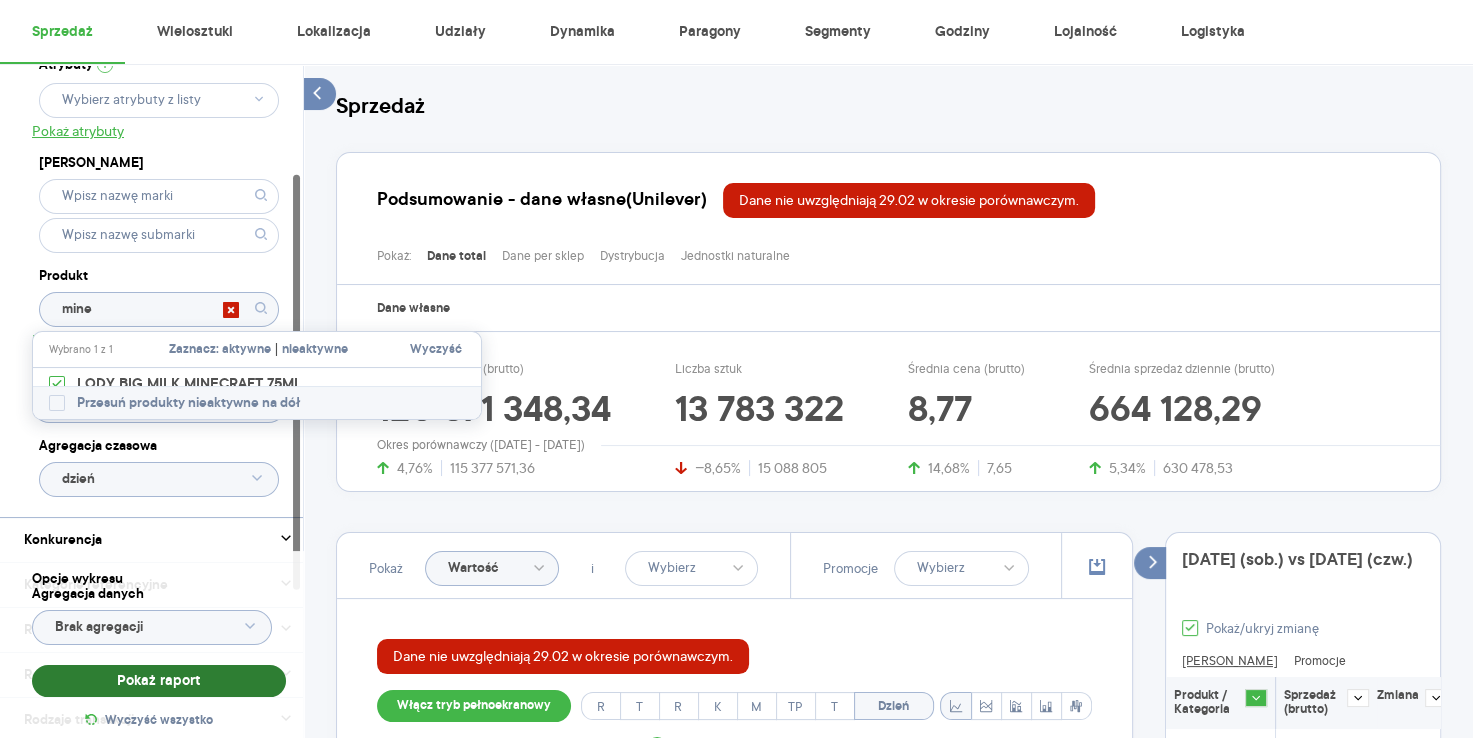 type on "LODY BIG MILK MINECRAFT 75ML" 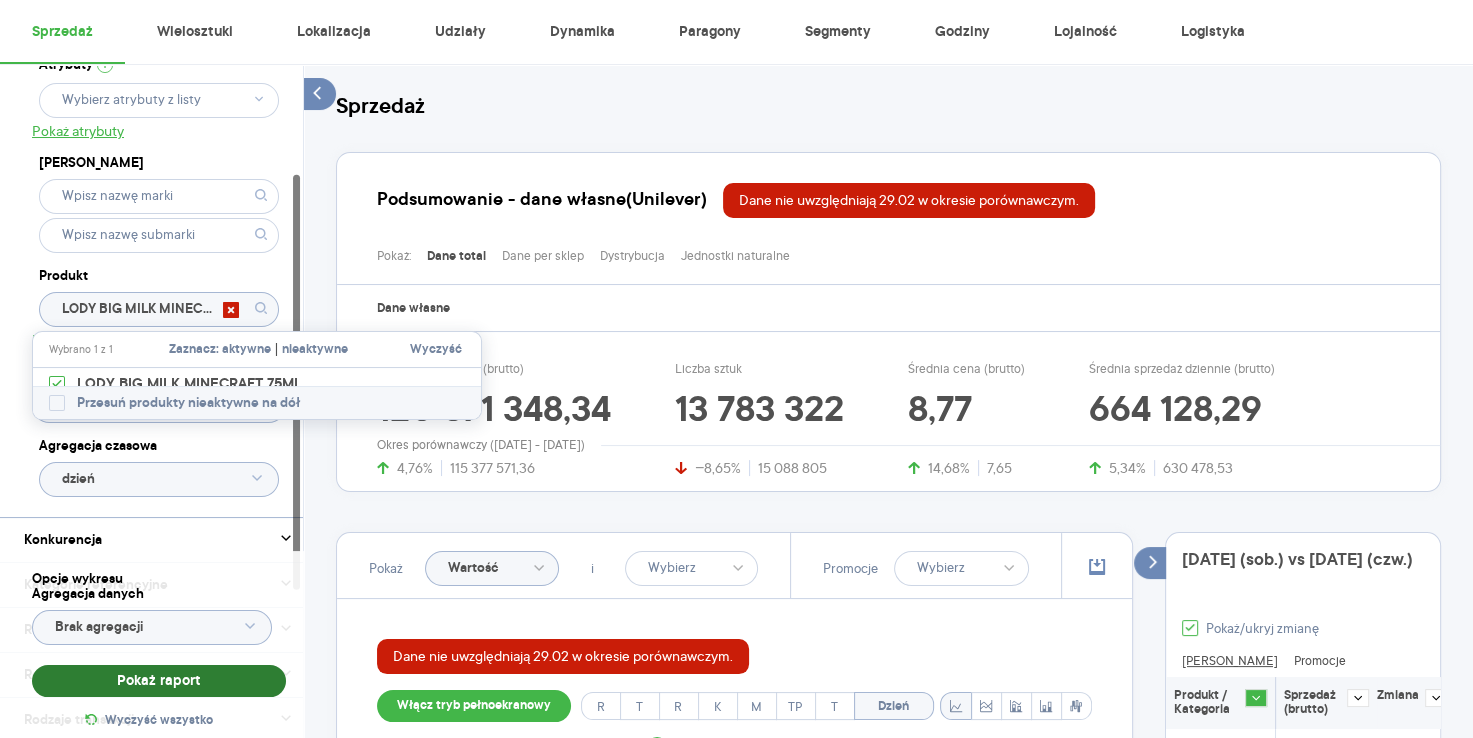 click on "Pokaż raport" at bounding box center [159, 681] 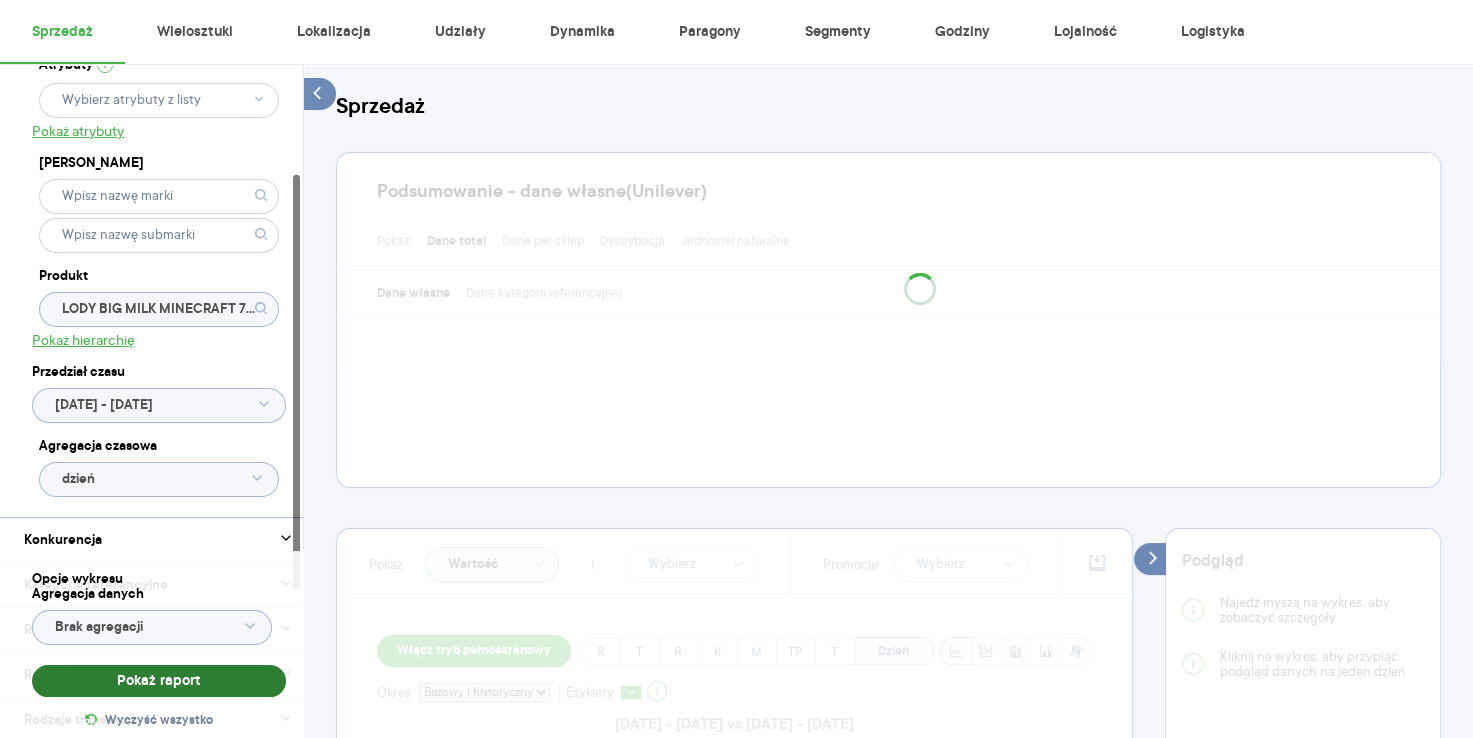 click on "Pokaż raport" at bounding box center [159, 681] 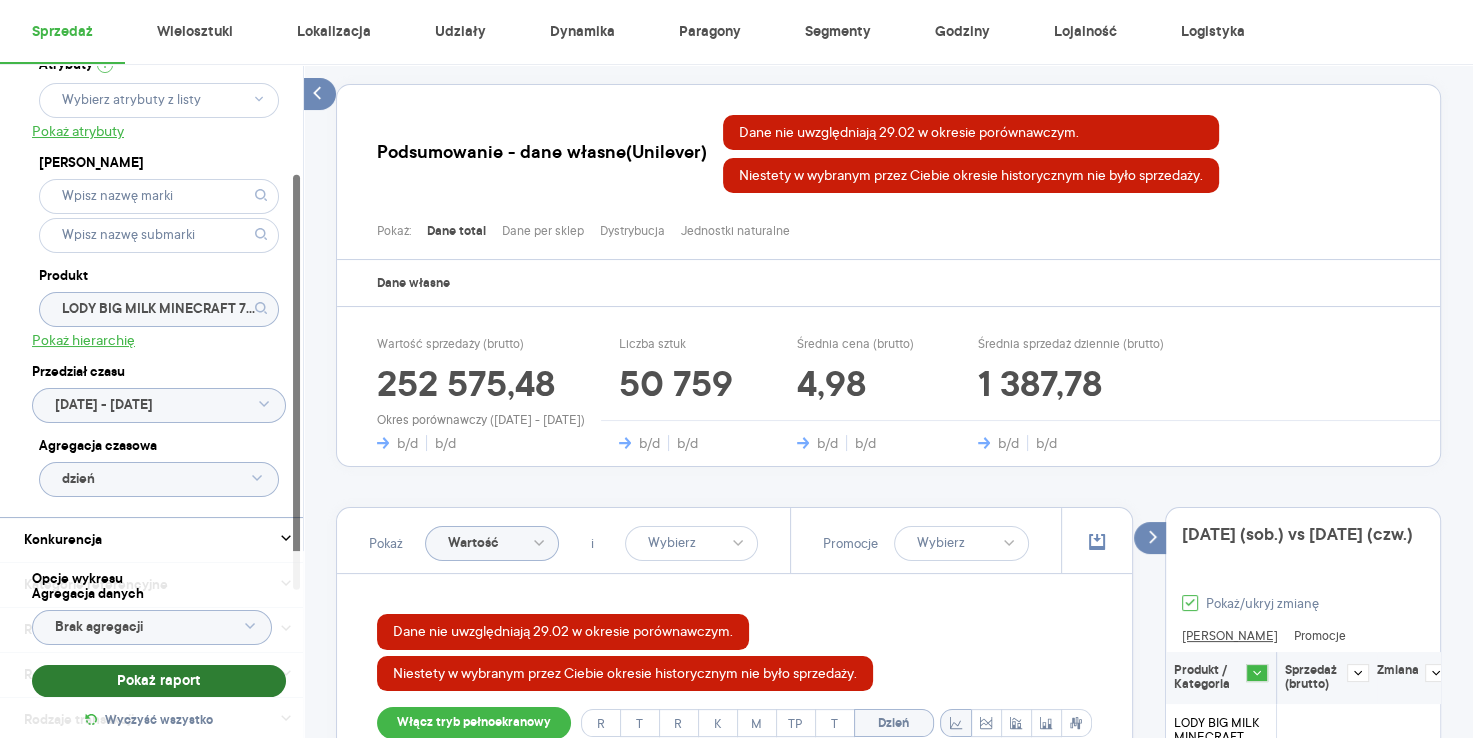 scroll, scrollTop: 153, scrollLeft: 0, axis: vertical 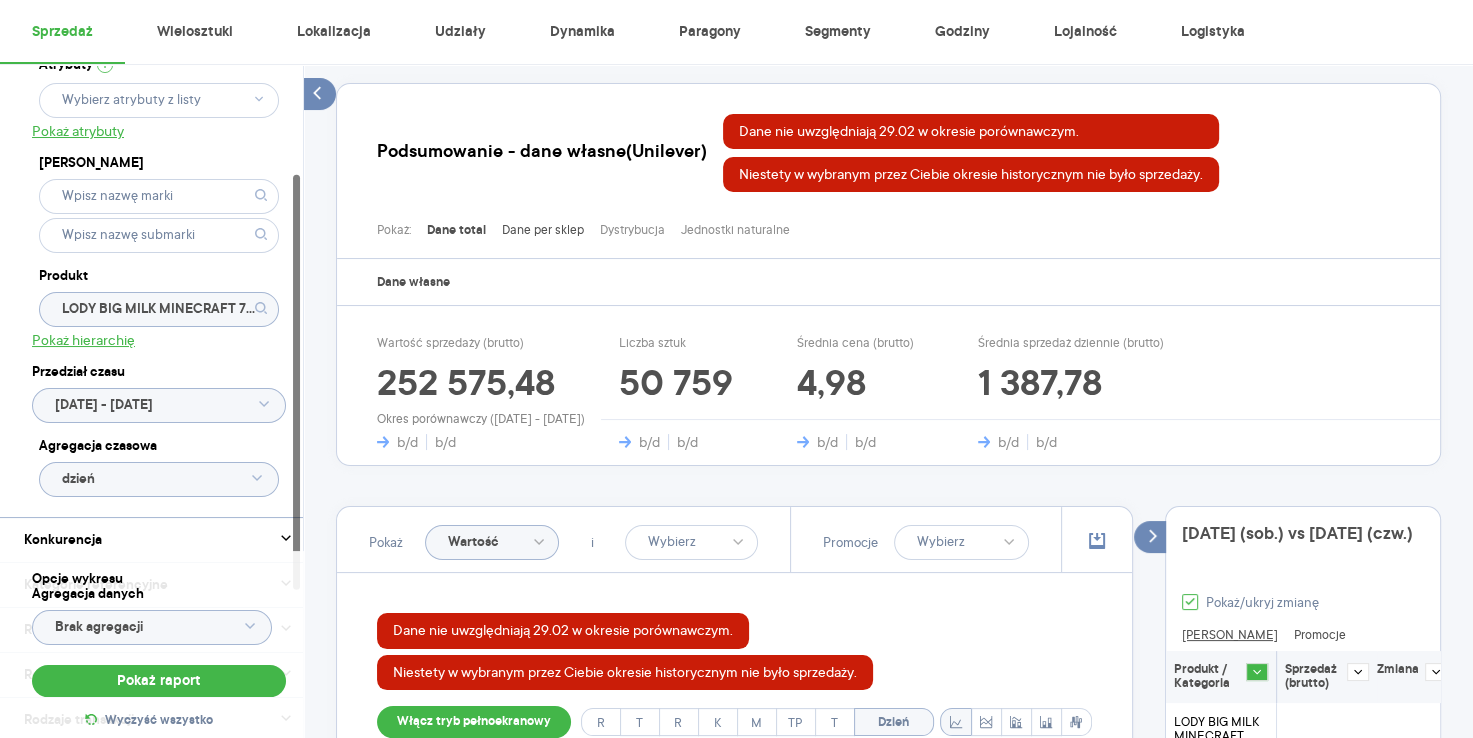 click on "Dane per sklep" at bounding box center [543, 230] 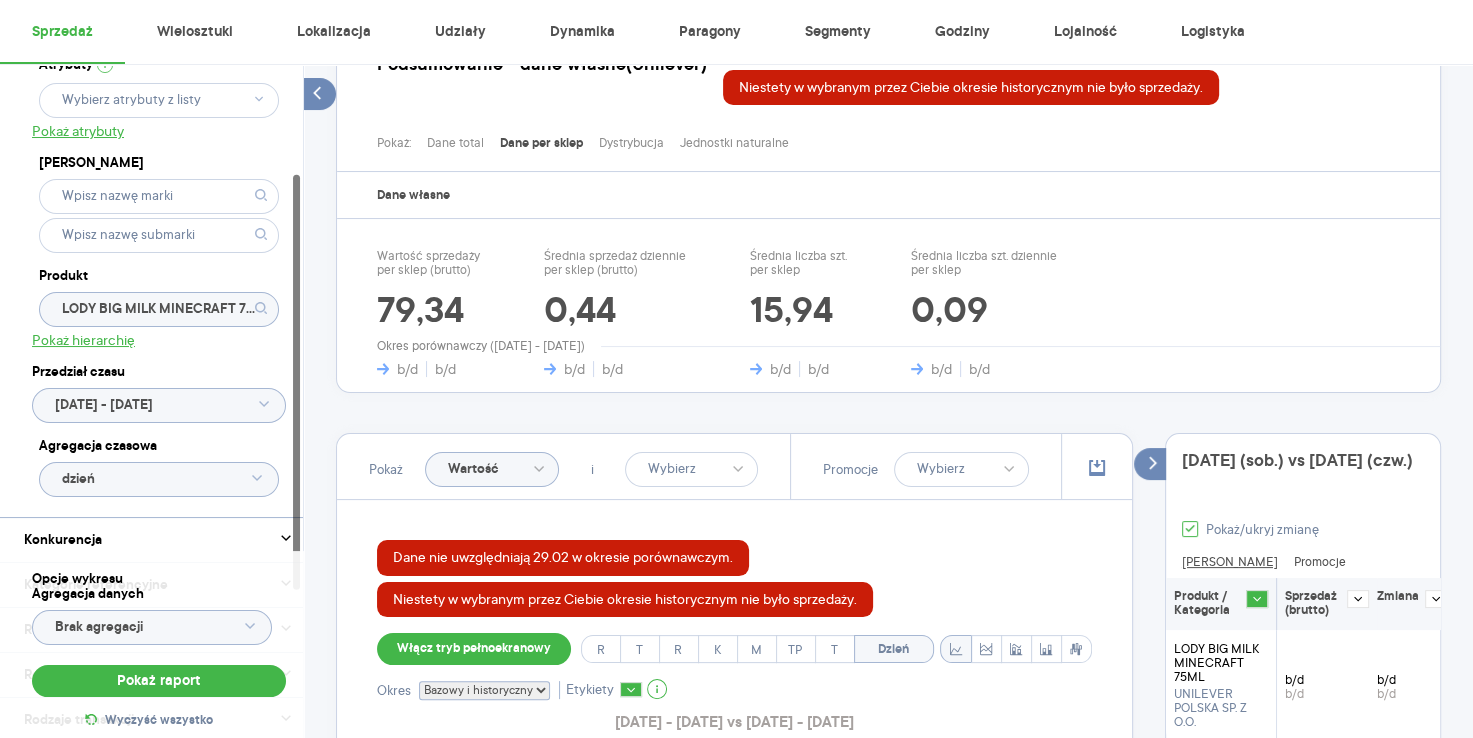 scroll, scrollTop: 240, scrollLeft: 0, axis: vertical 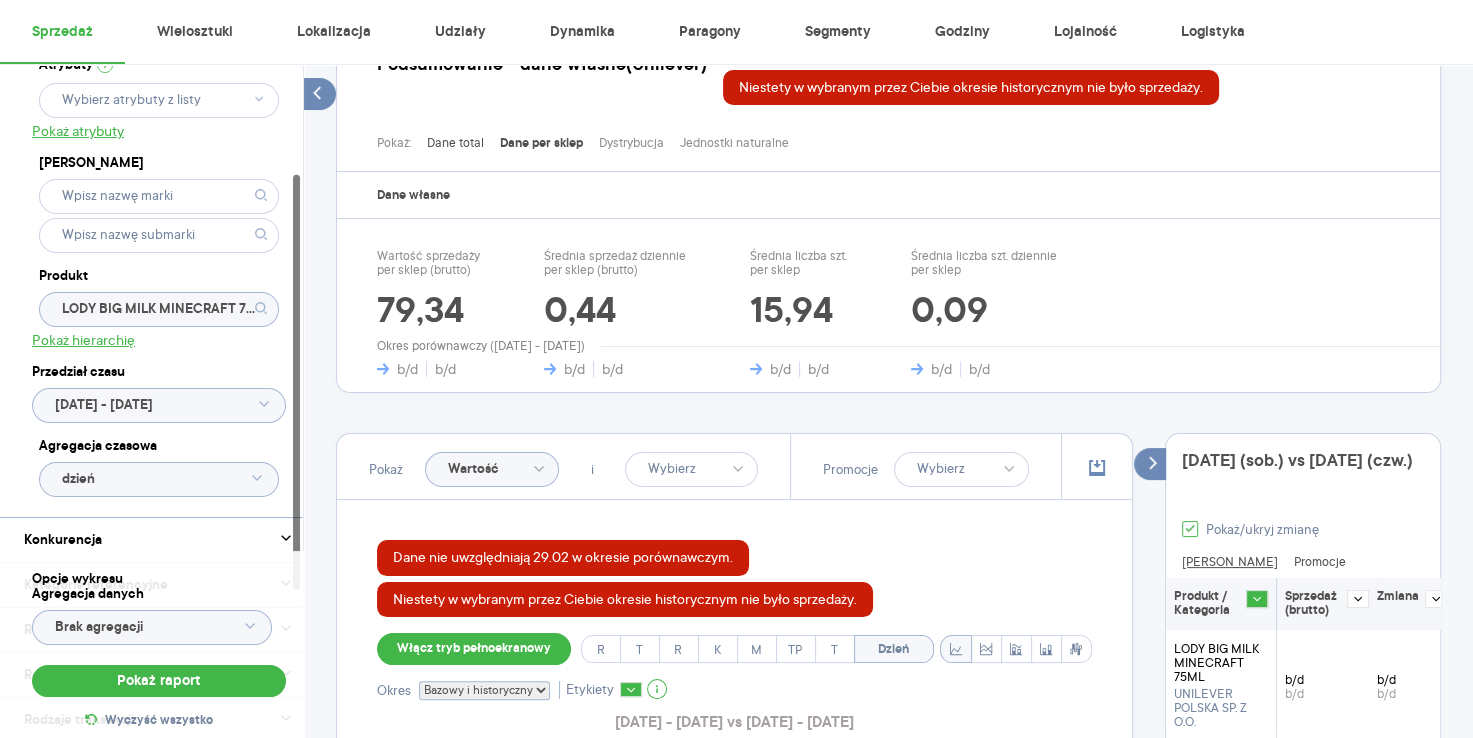 click on "Dane total" at bounding box center [455, 143] 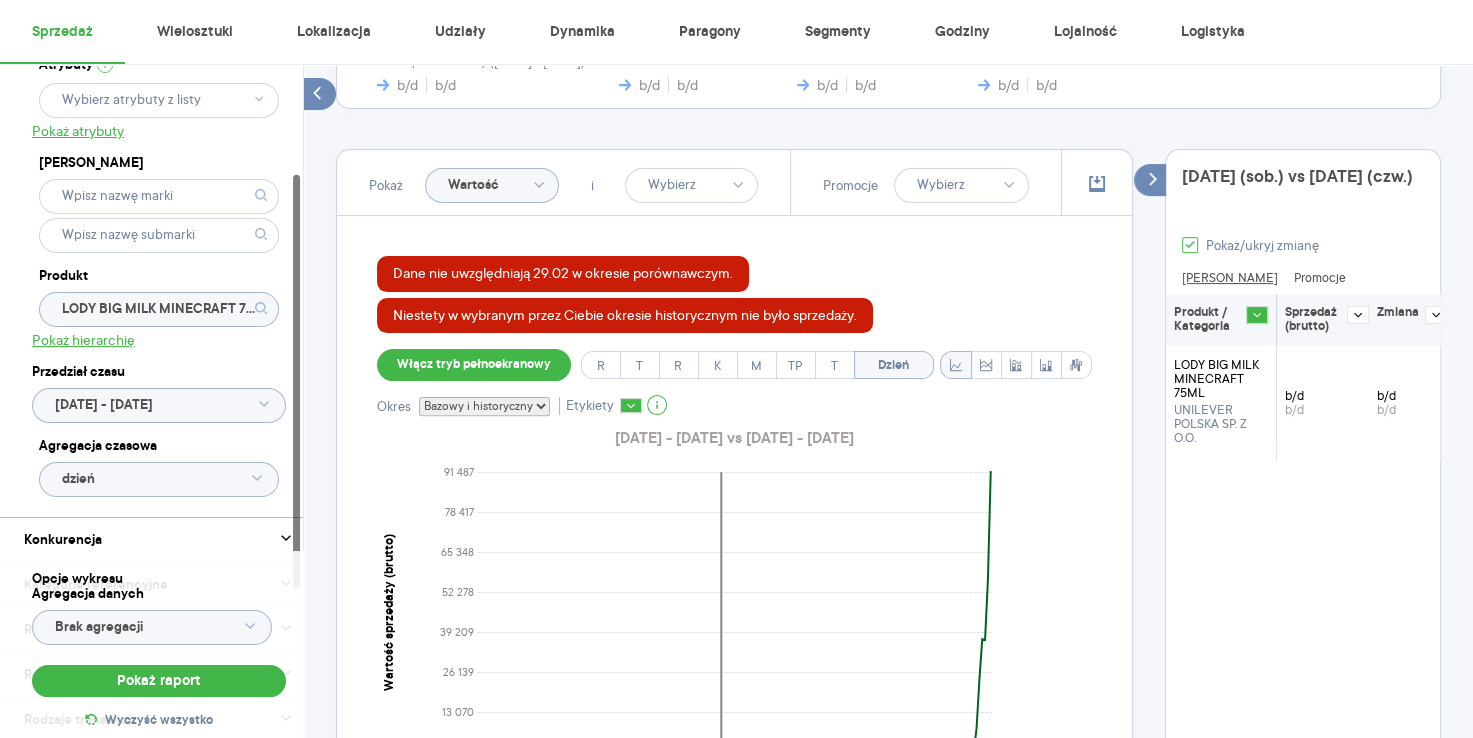scroll, scrollTop: 511, scrollLeft: 0, axis: vertical 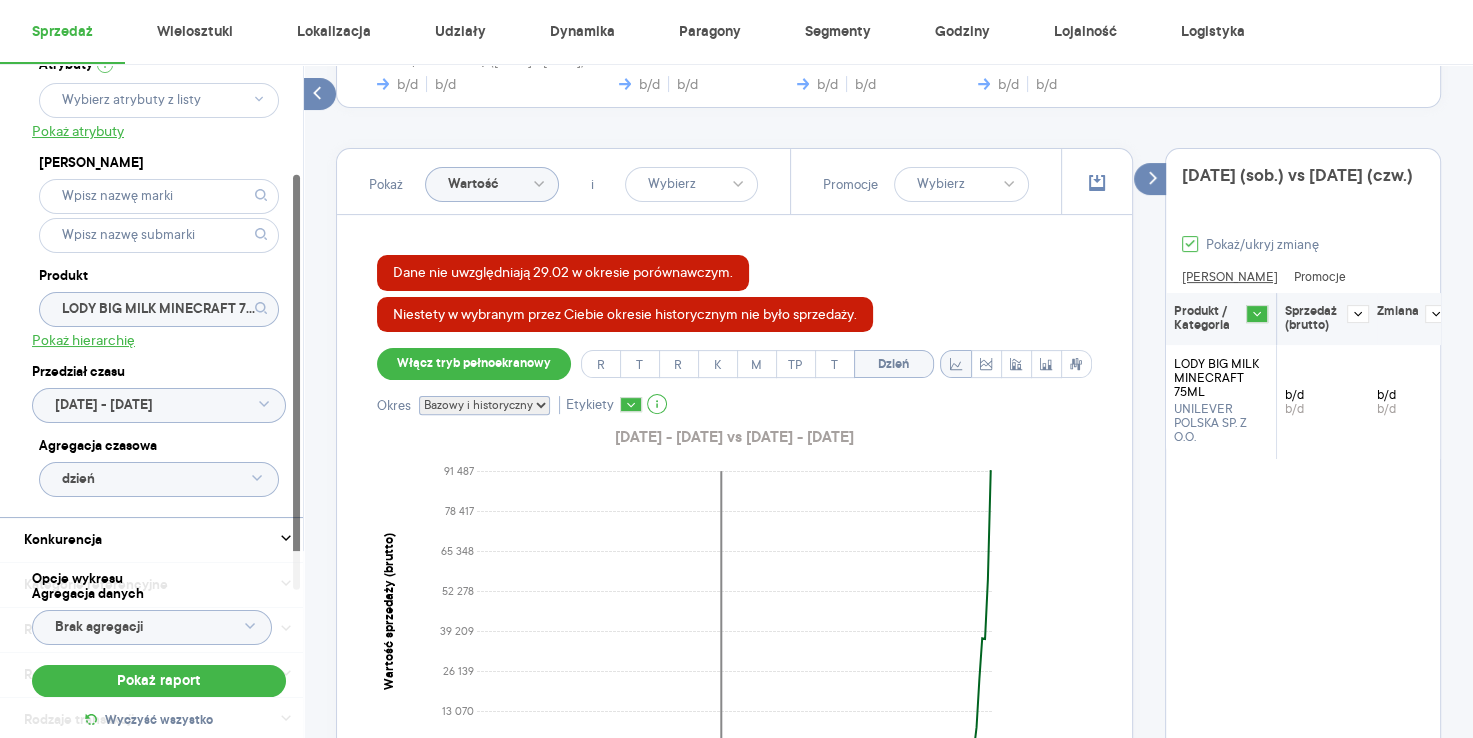 click on "Wartość" 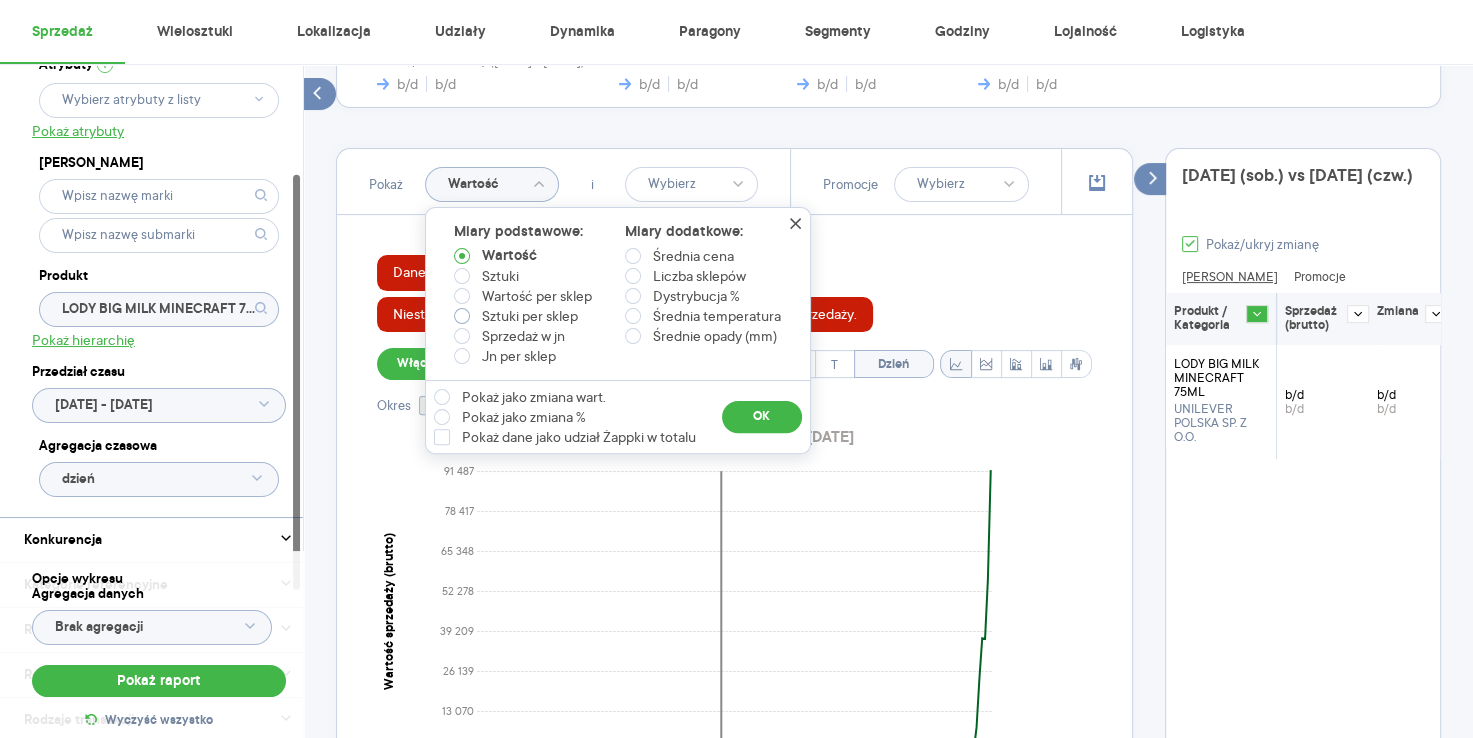 click at bounding box center [462, 316] 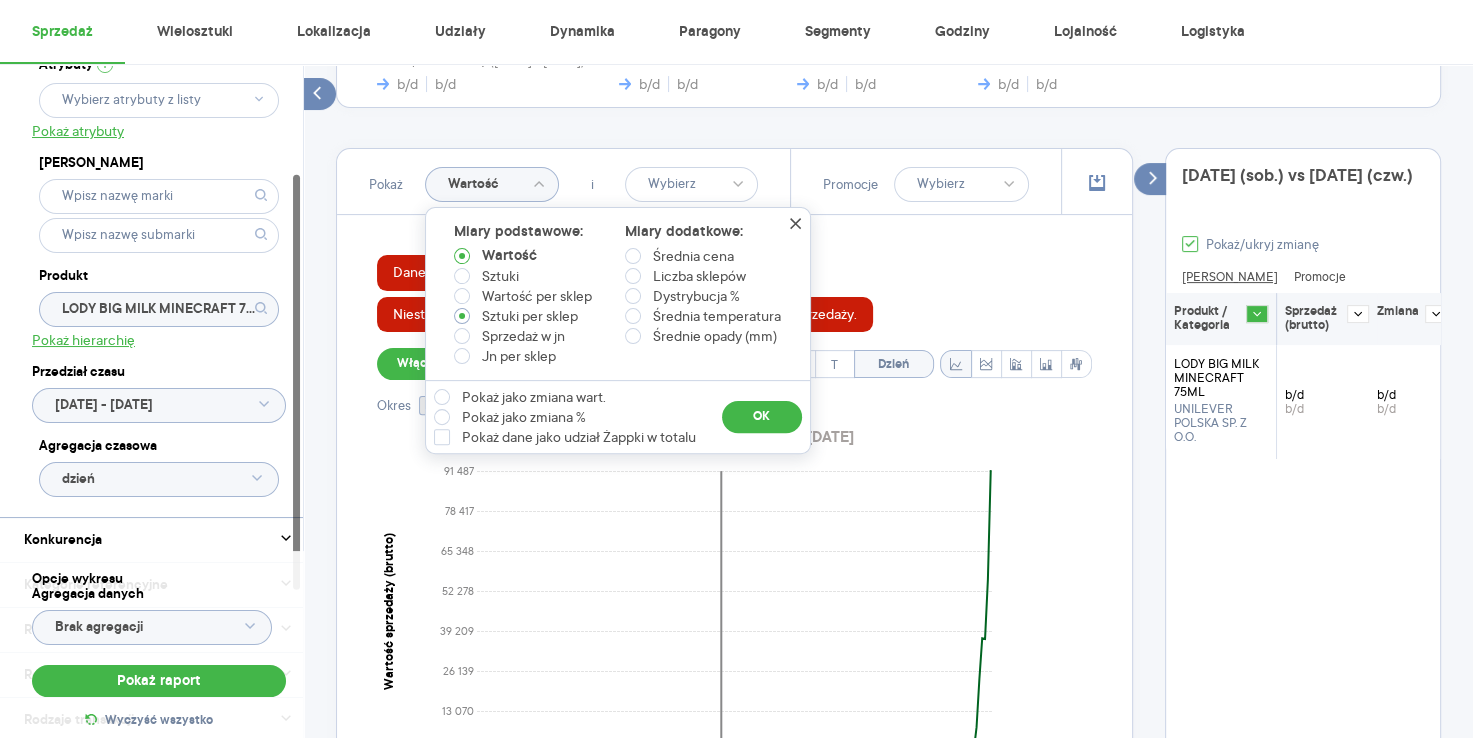 radio on "true" 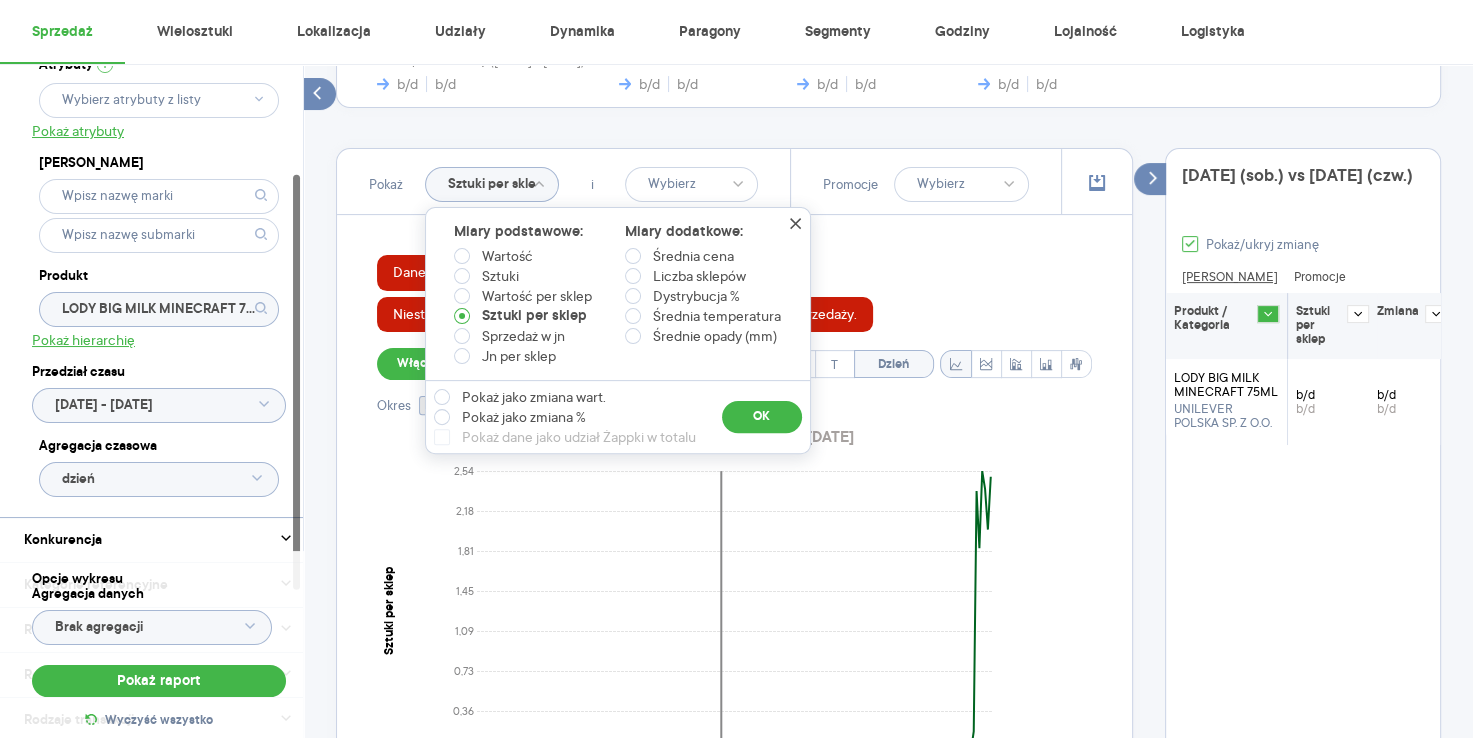 click on "dzień" 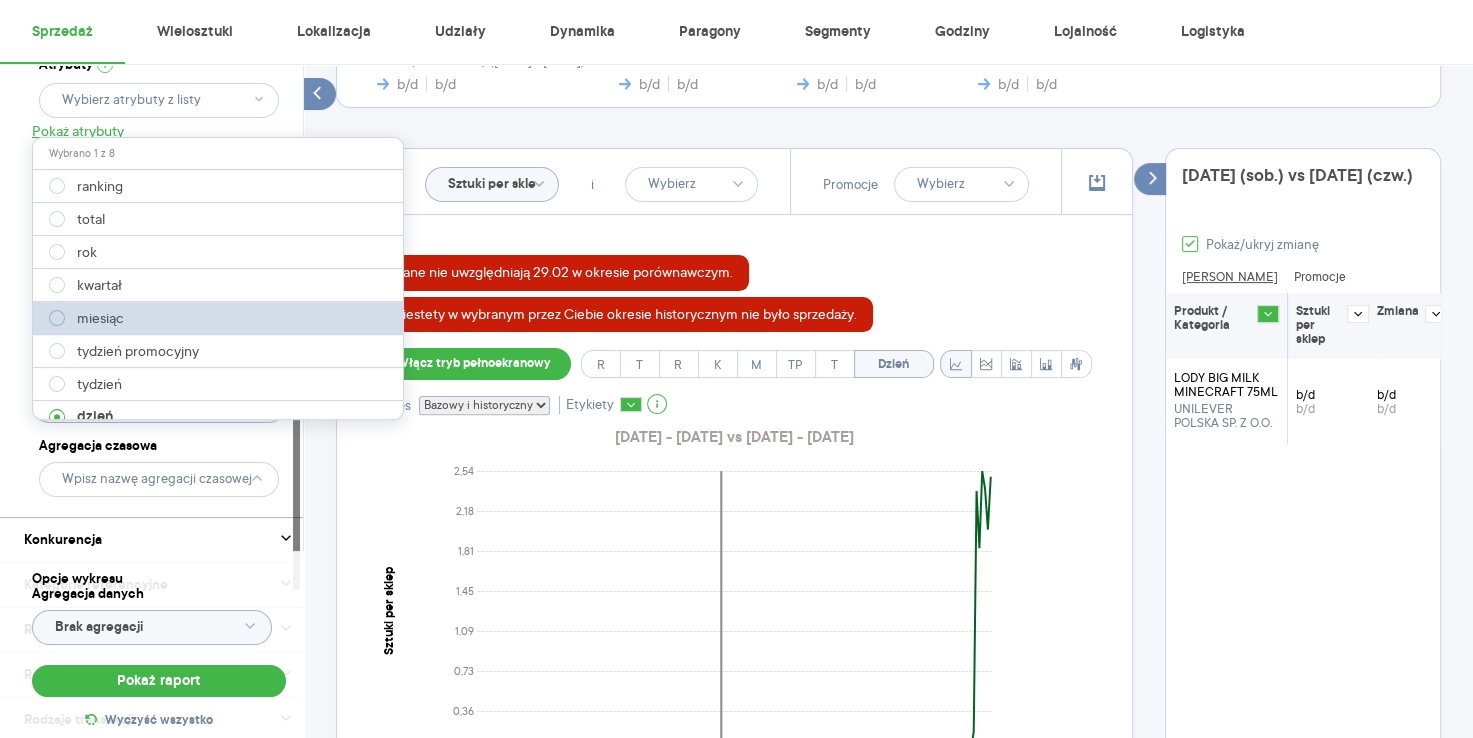 click at bounding box center [57, 318] 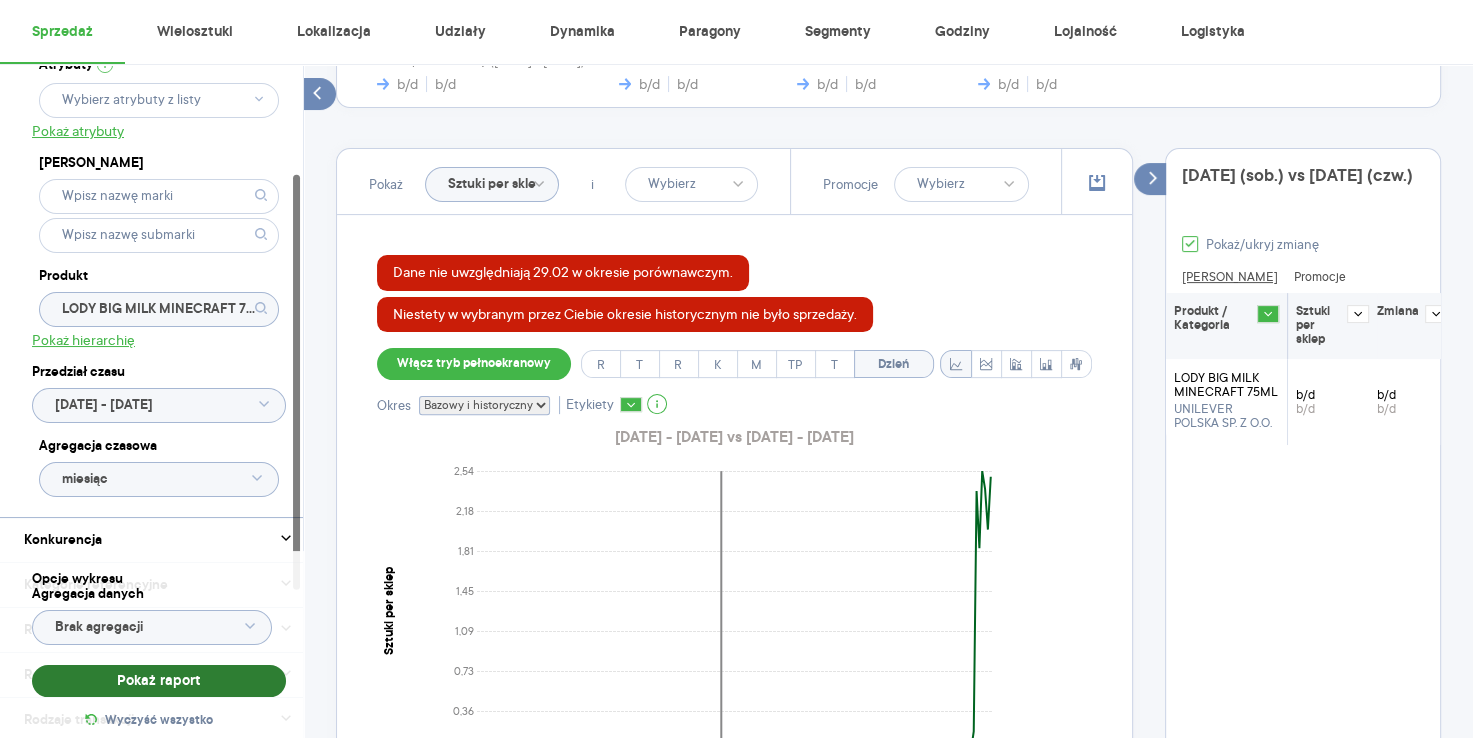 click on "Pokaż raport" at bounding box center (159, 681) 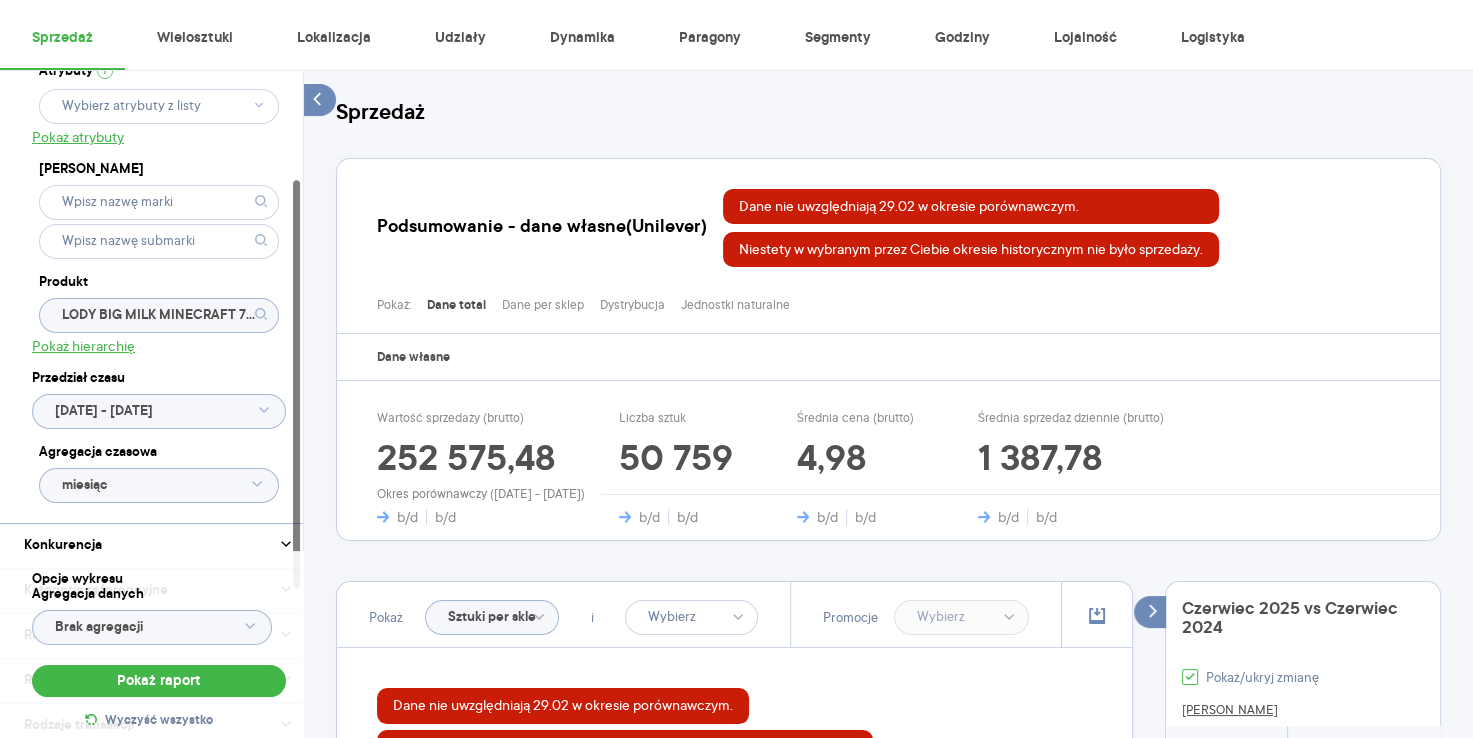 scroll, scrollTop: 0, scrollLeft: 0, axis: both 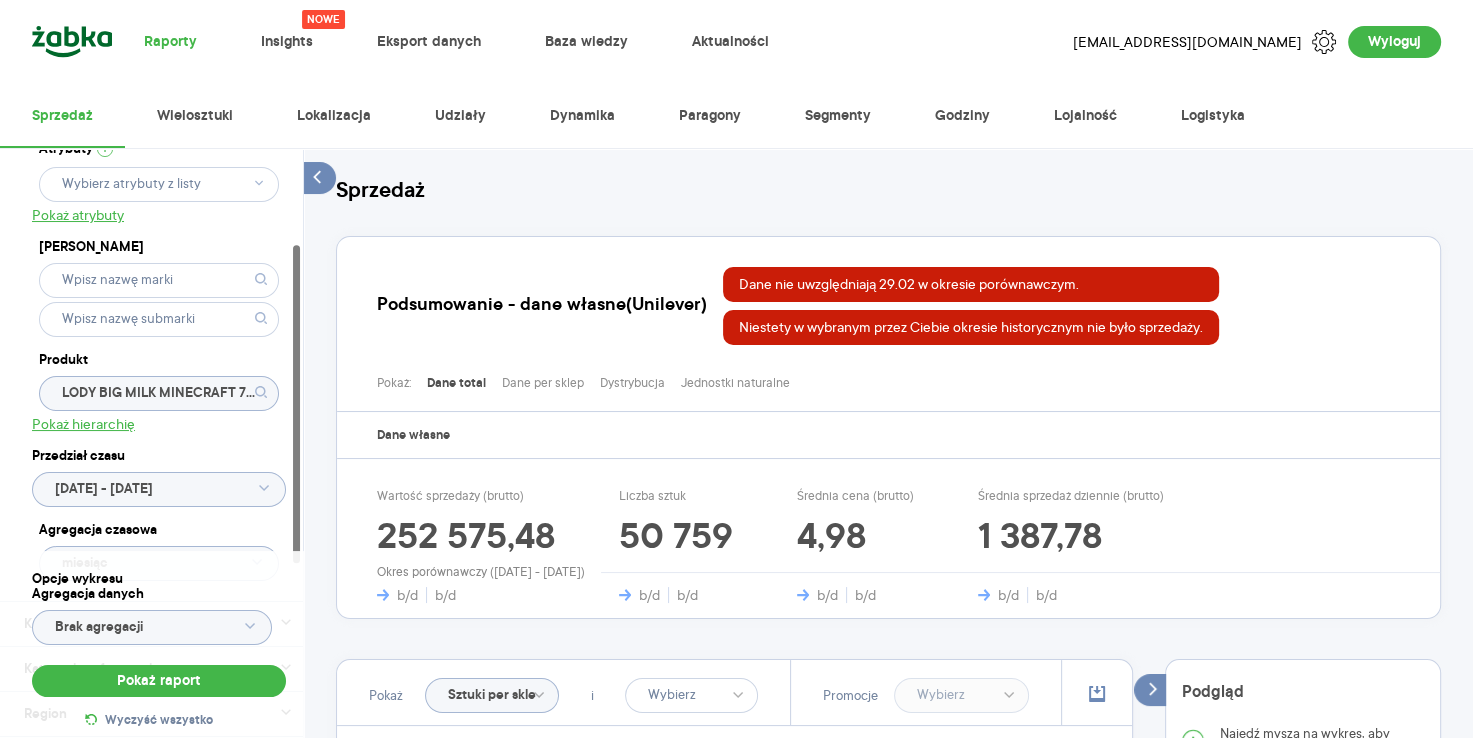 click on "LODY BIG MILK MINECRAFT 75ML" 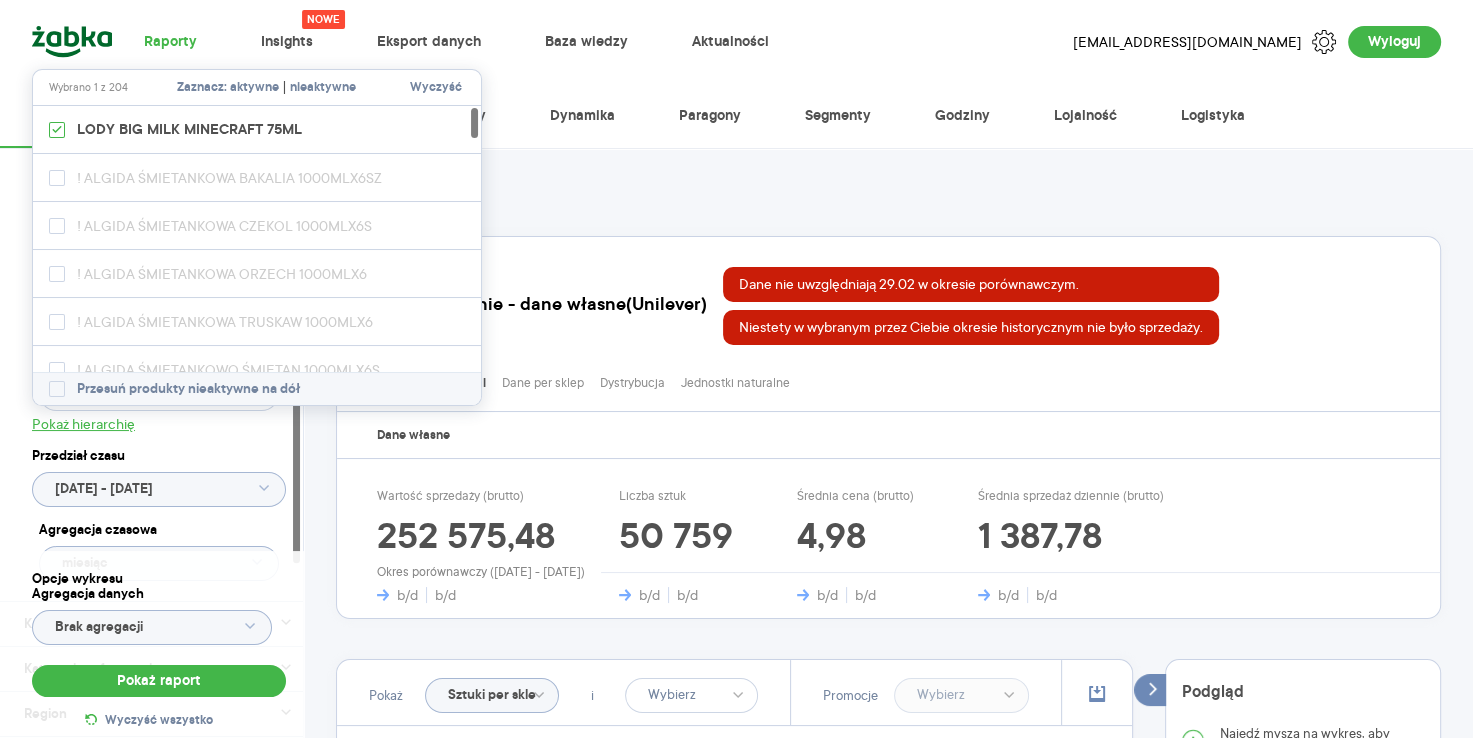 click on "Wyczyść" at bounding box center [436, 88] 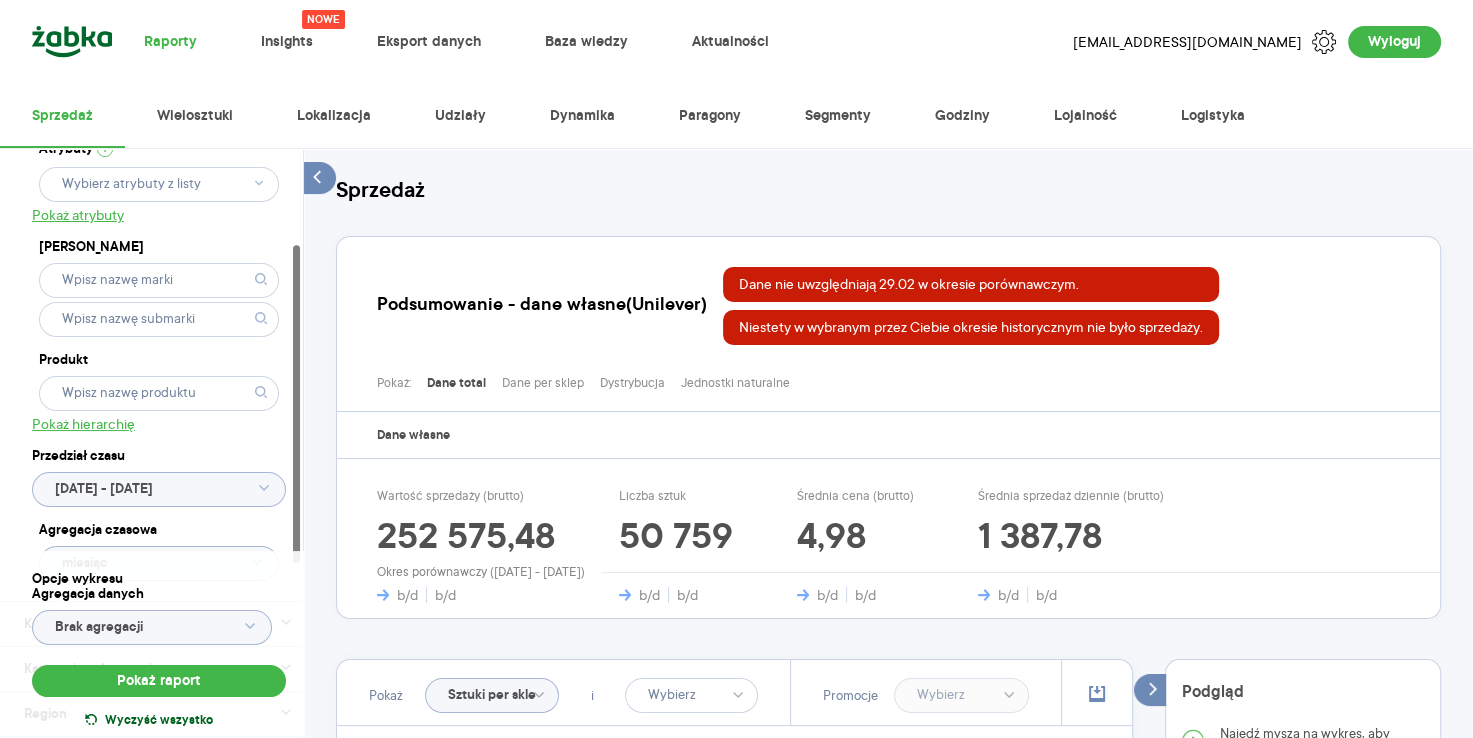 click on "Wyczyść wszystko" at bounding box center [159, 721] 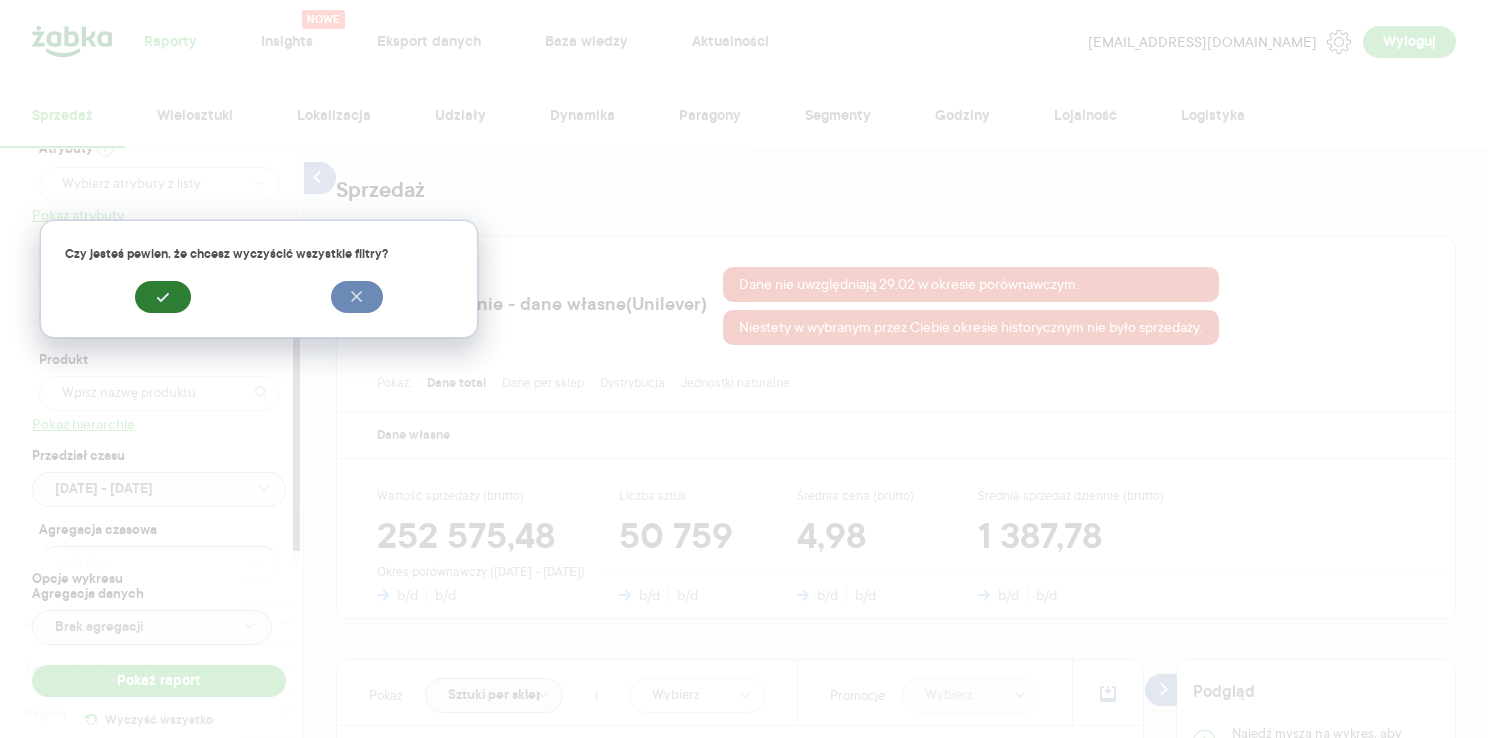 click at bounding box center (163, 297) 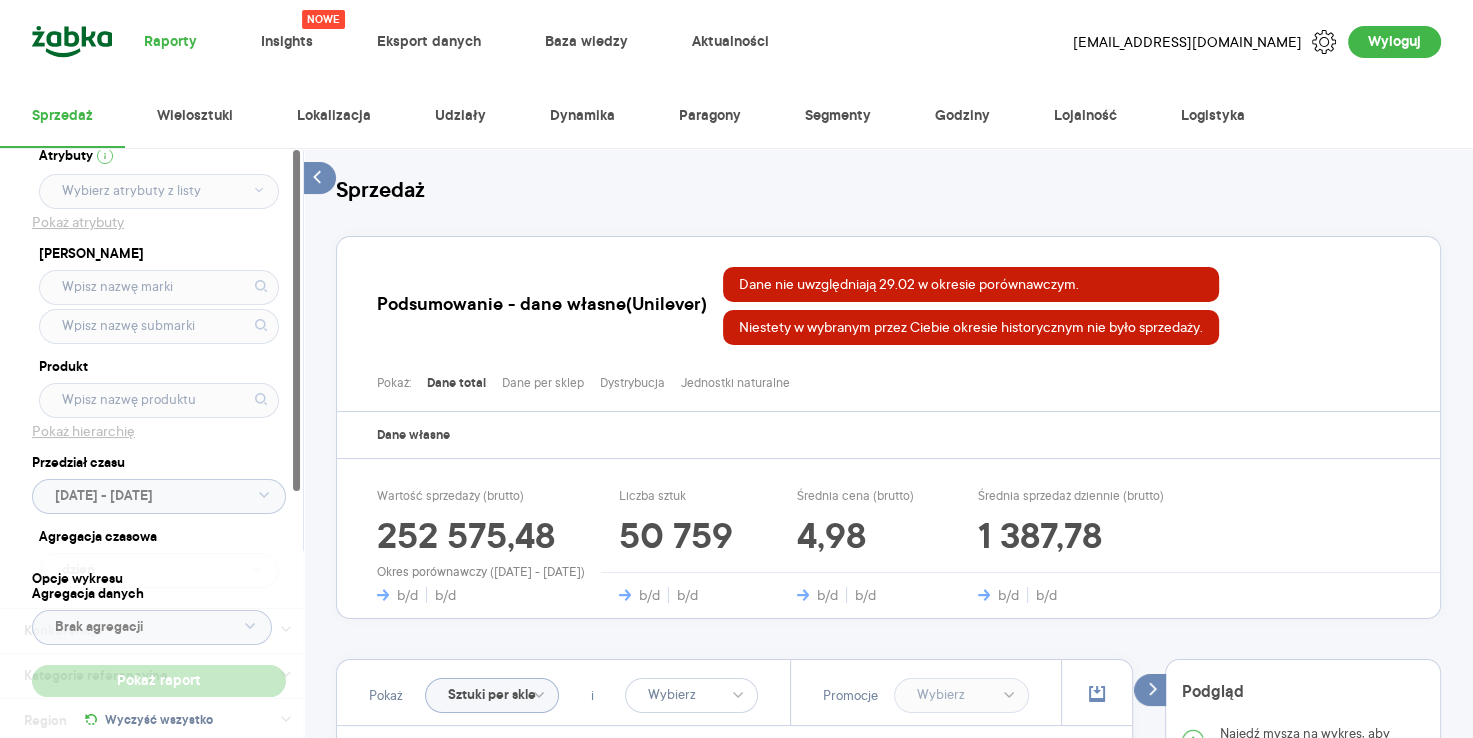 scroll, scrollTop: 0, scrollLeft: 0, axis: both 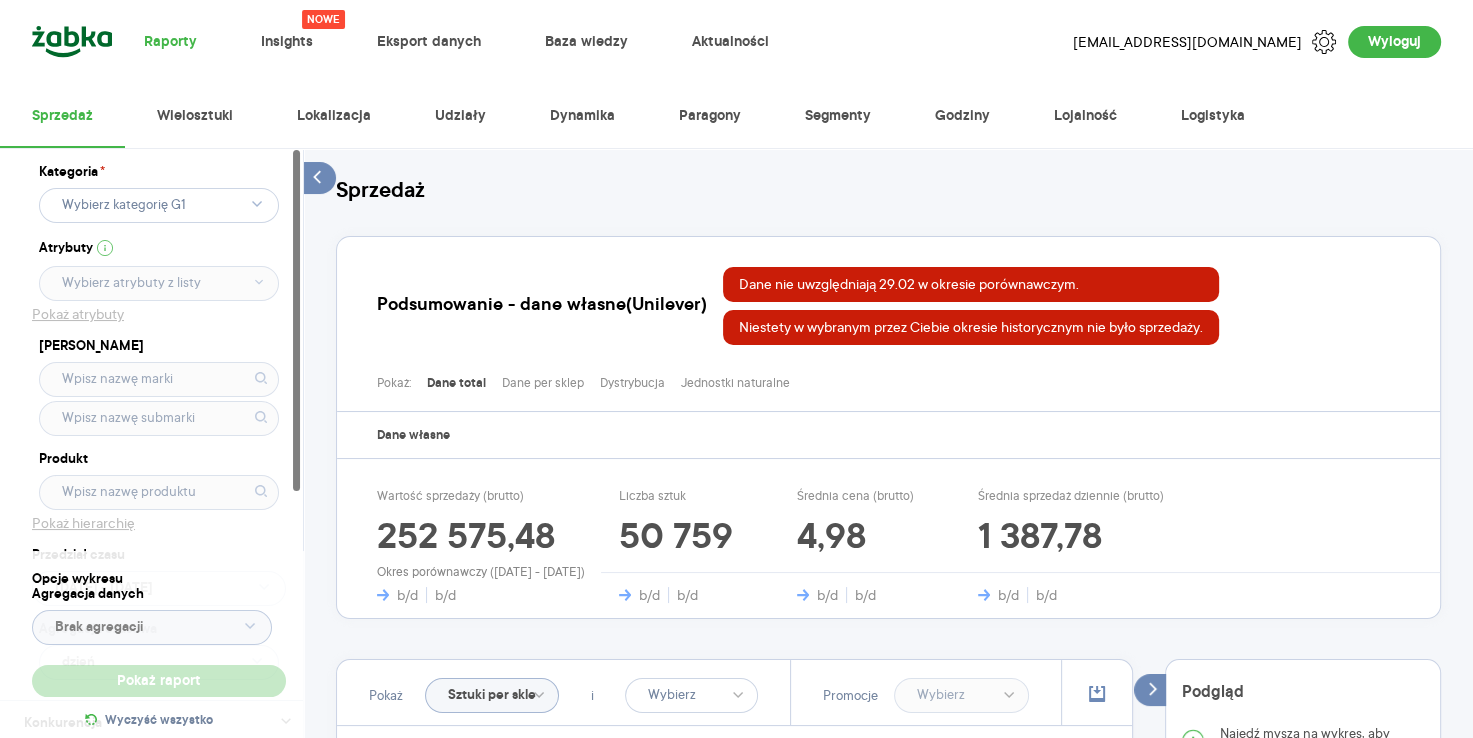 click 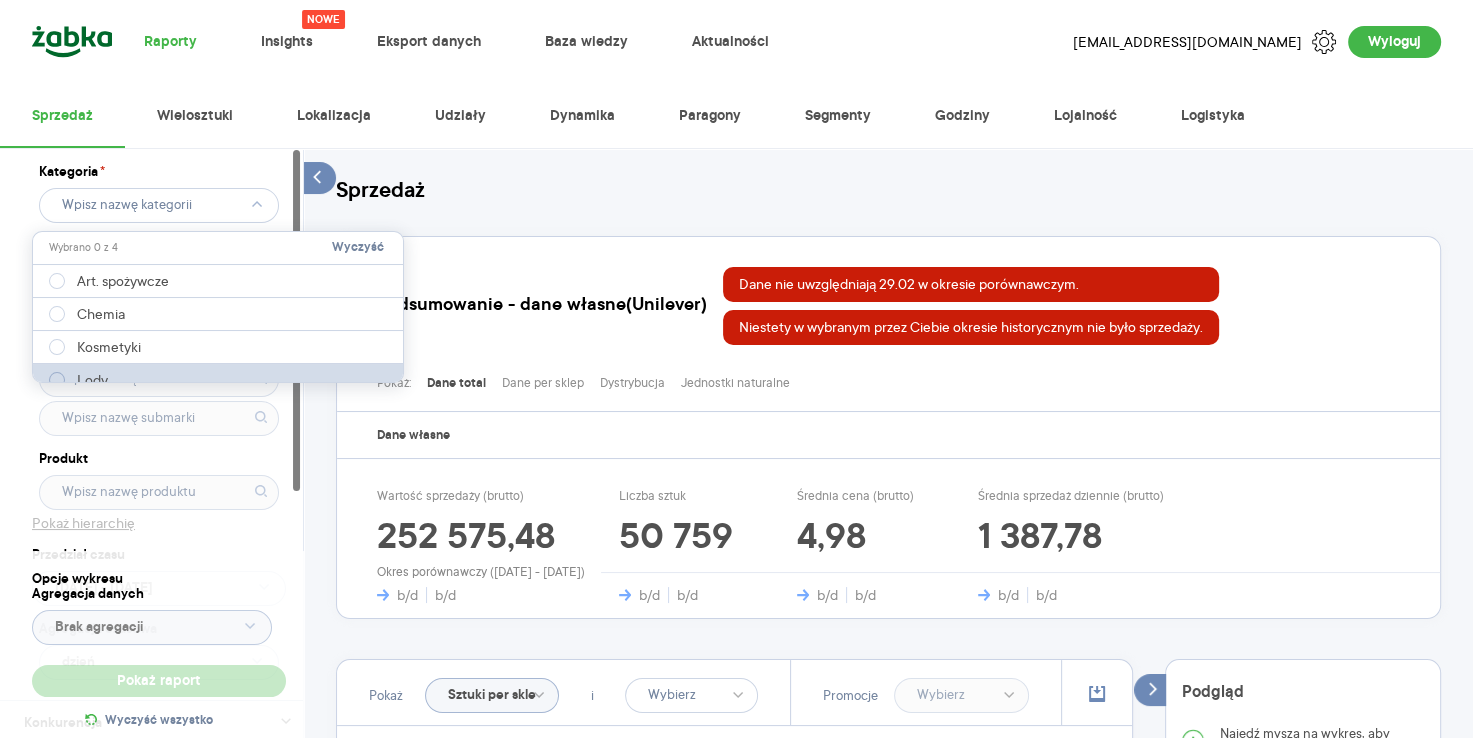 click at bounding box center (57, 380) 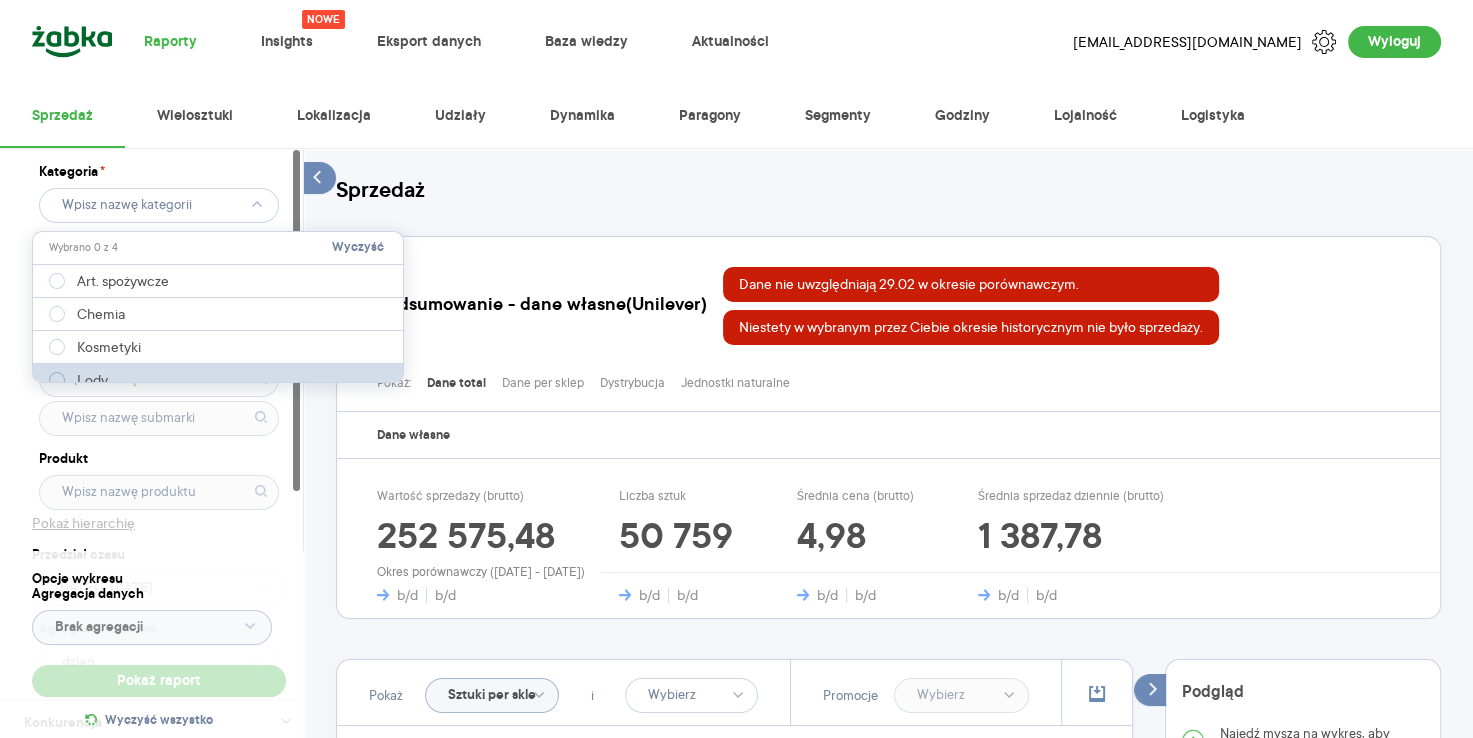 type on "Pobieranie" 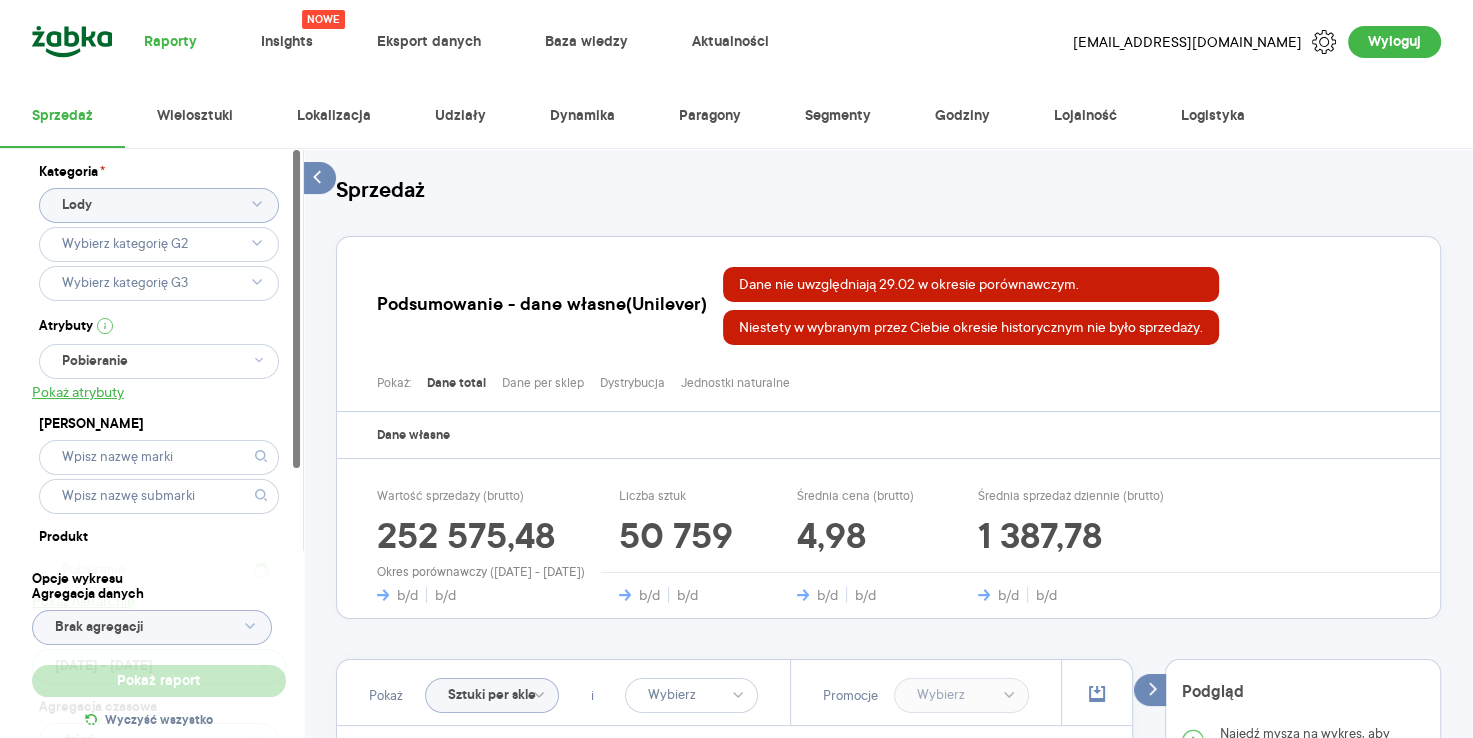 type 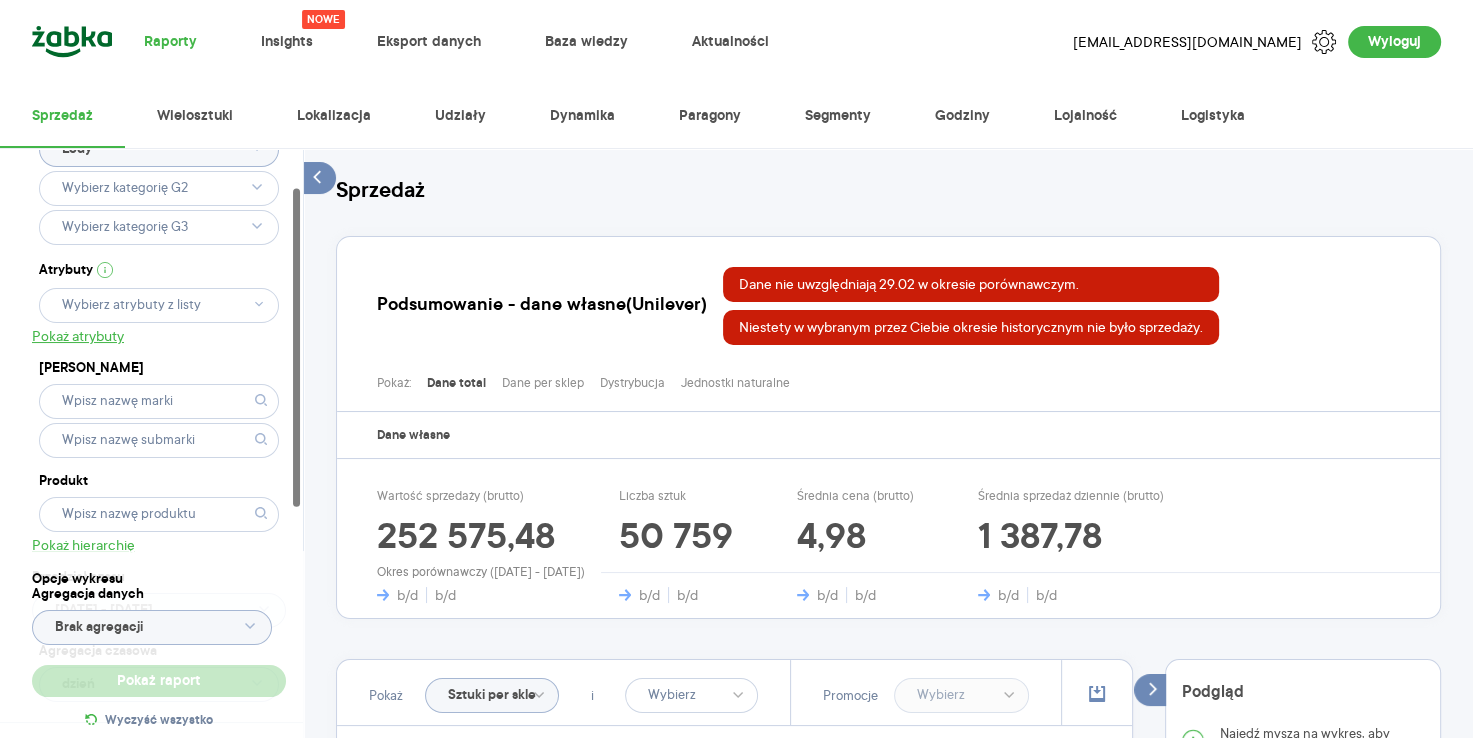 type 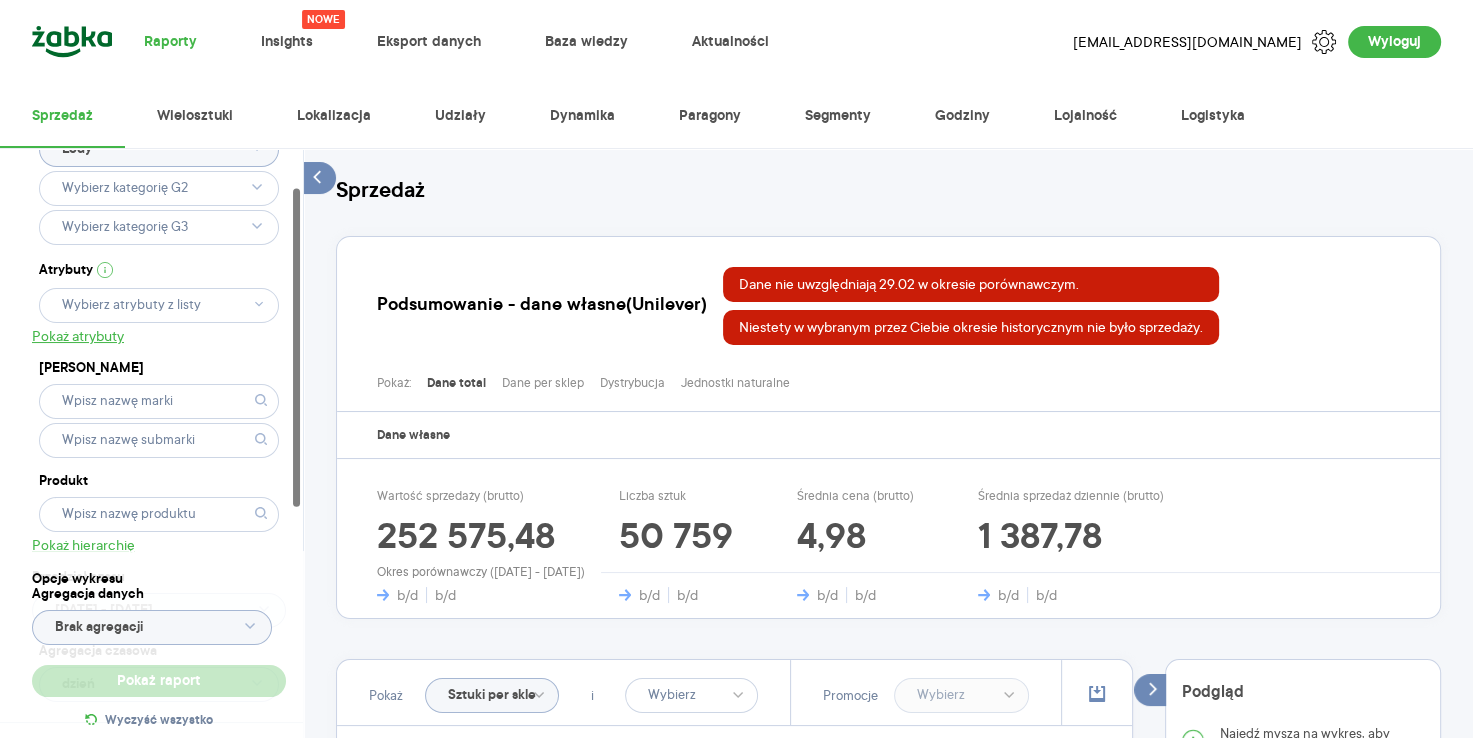 scroll, scrollTop: 120, scrollLeft: 0, axis: vertical 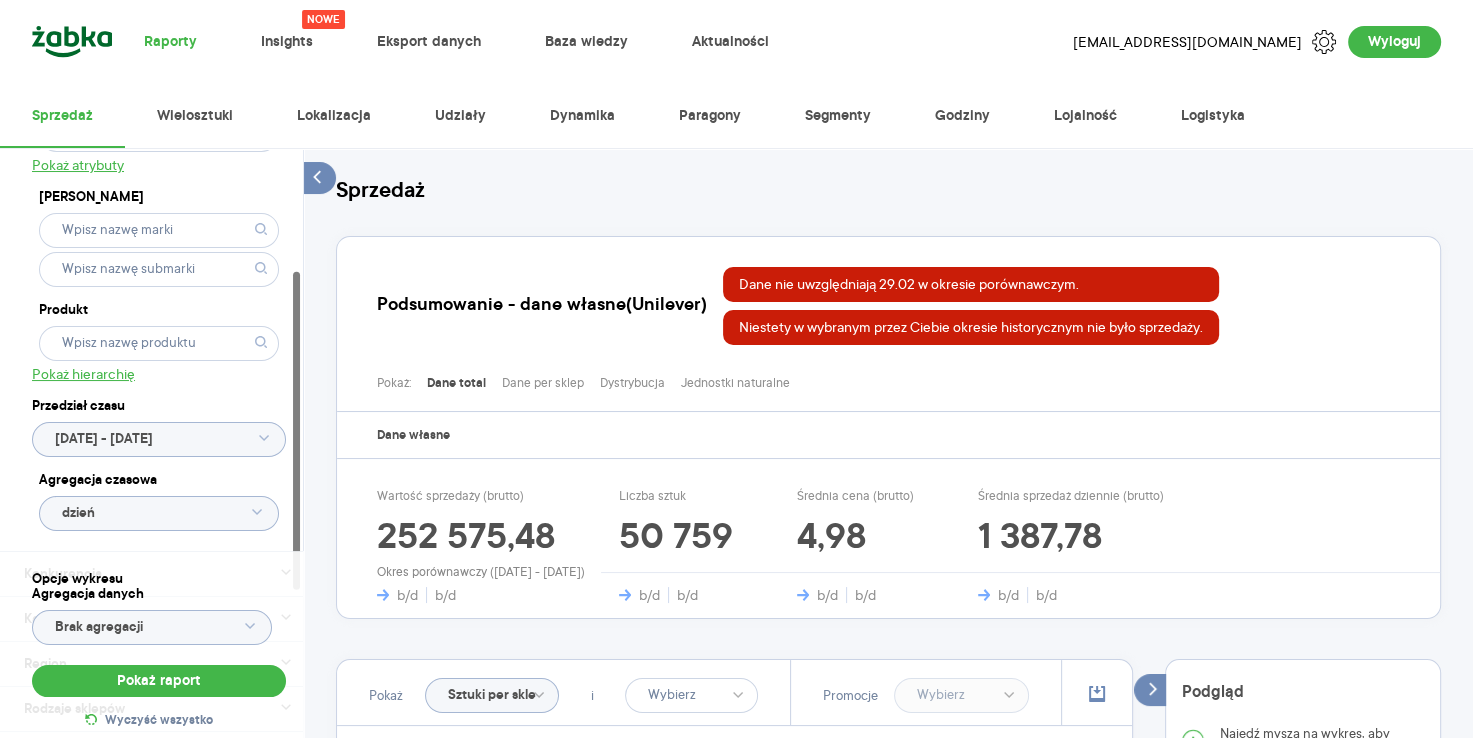 click on "[DATE] - [DATE]" 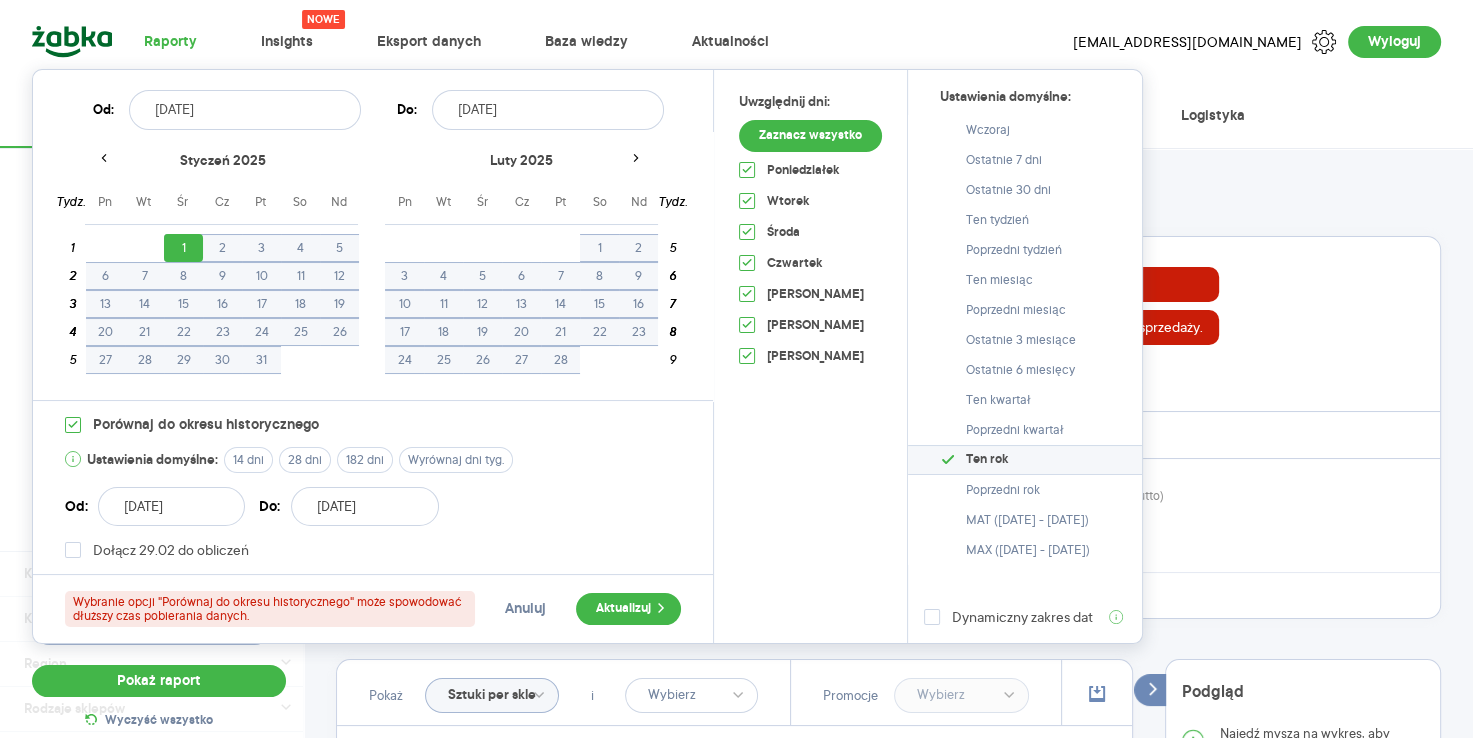 click 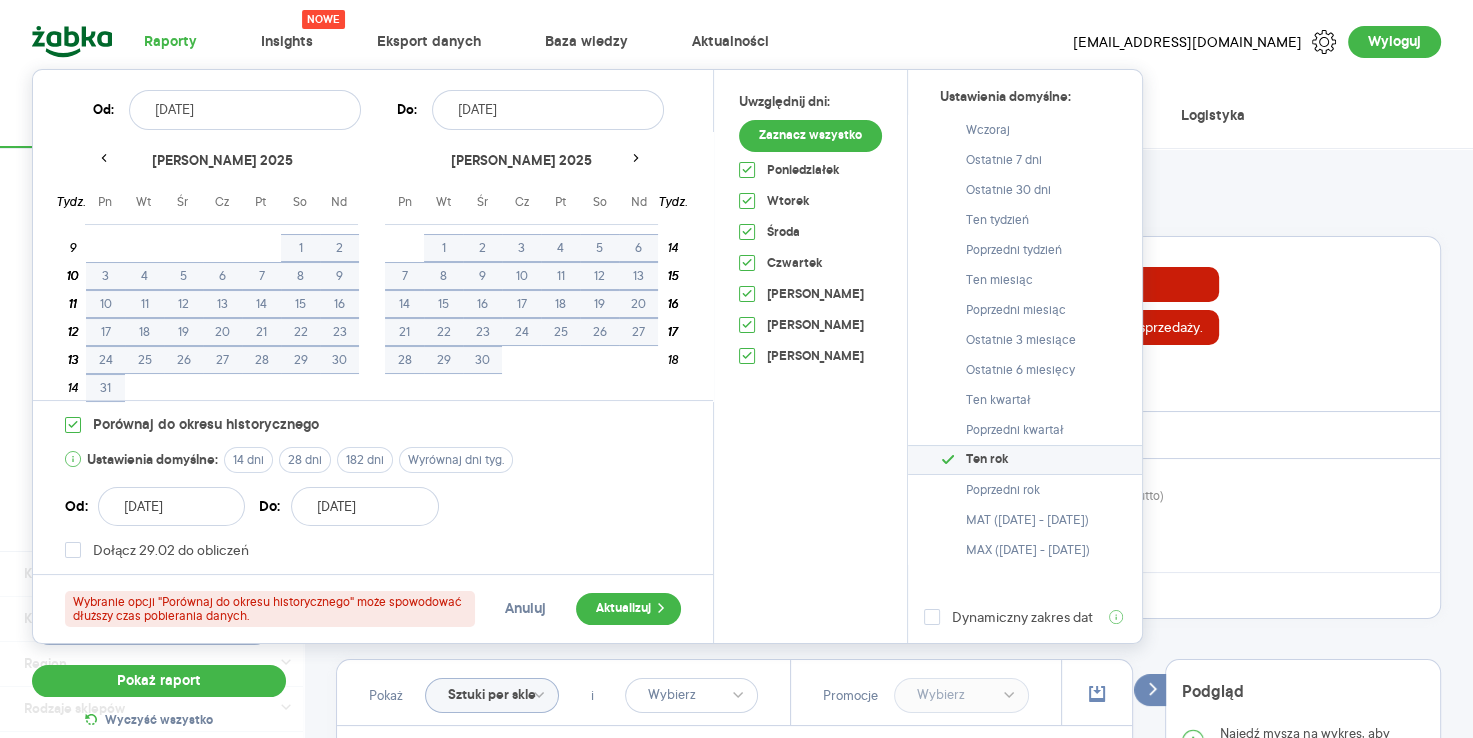 click 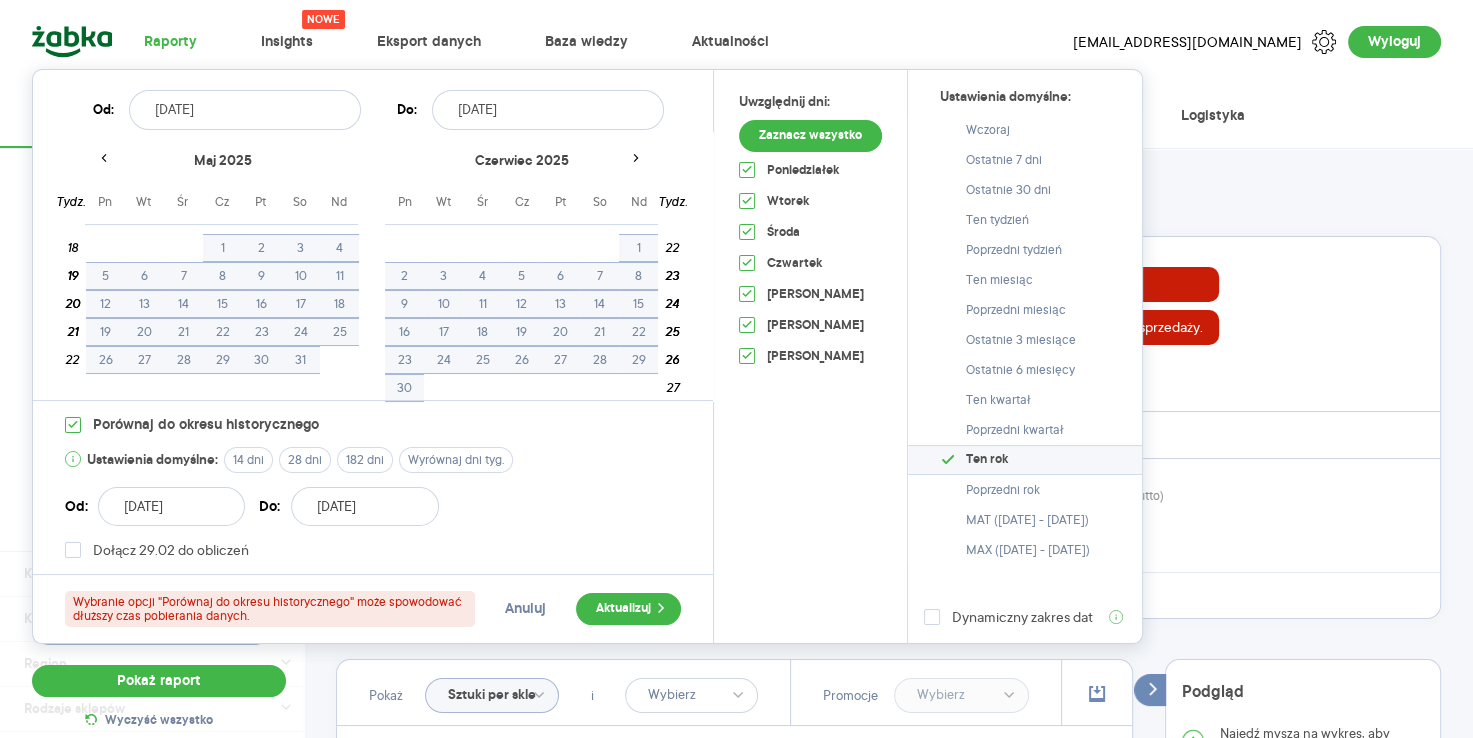 click on "27" at bounding box center [560, 360] 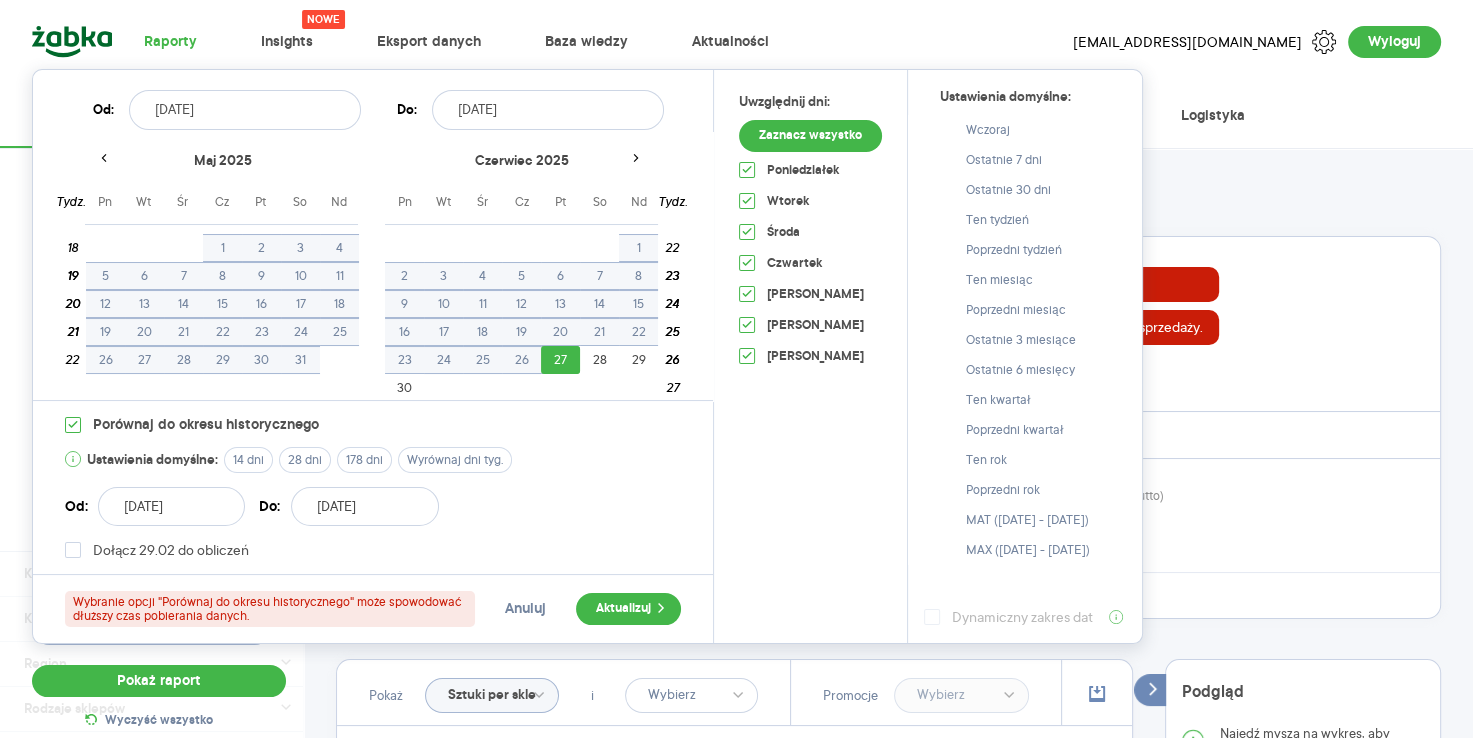 click 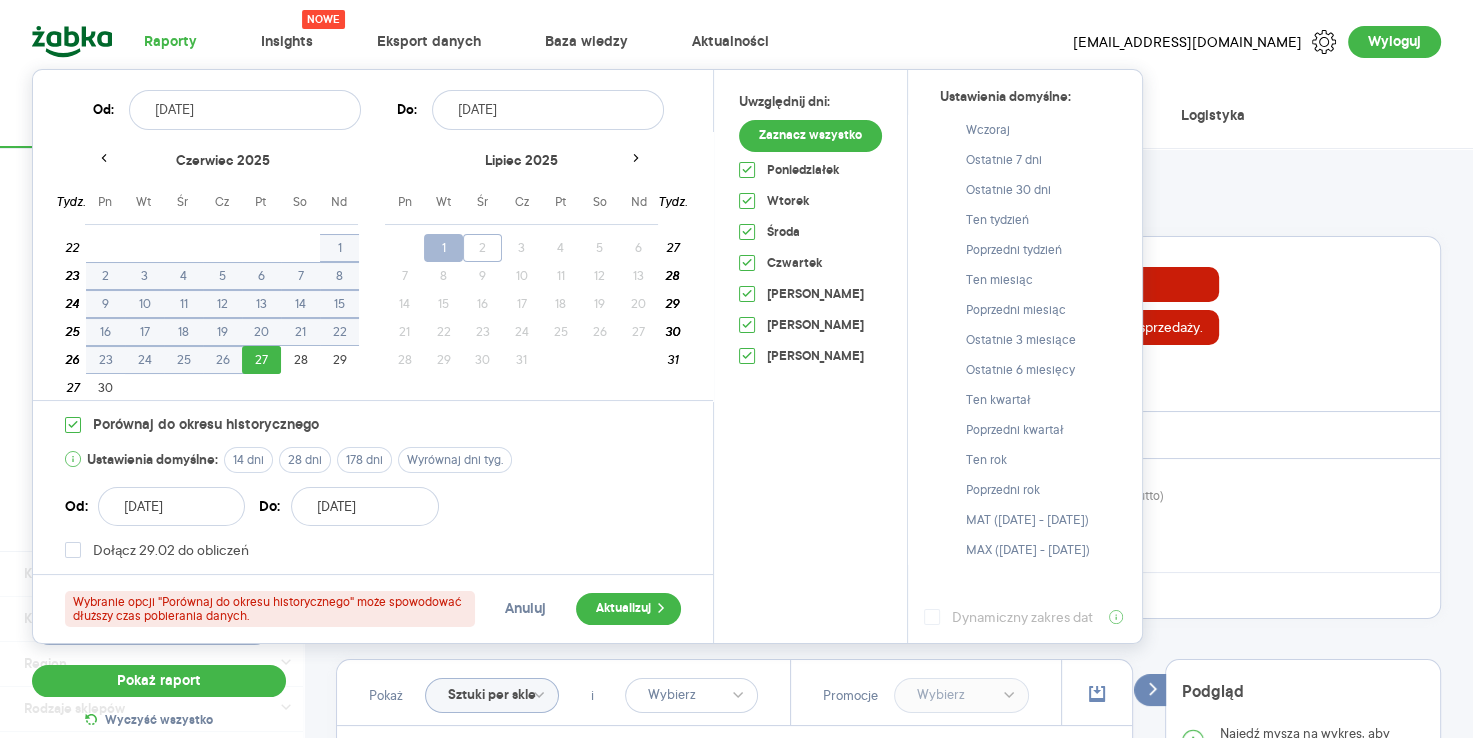 click on "1" at bounding box center (443, 248) 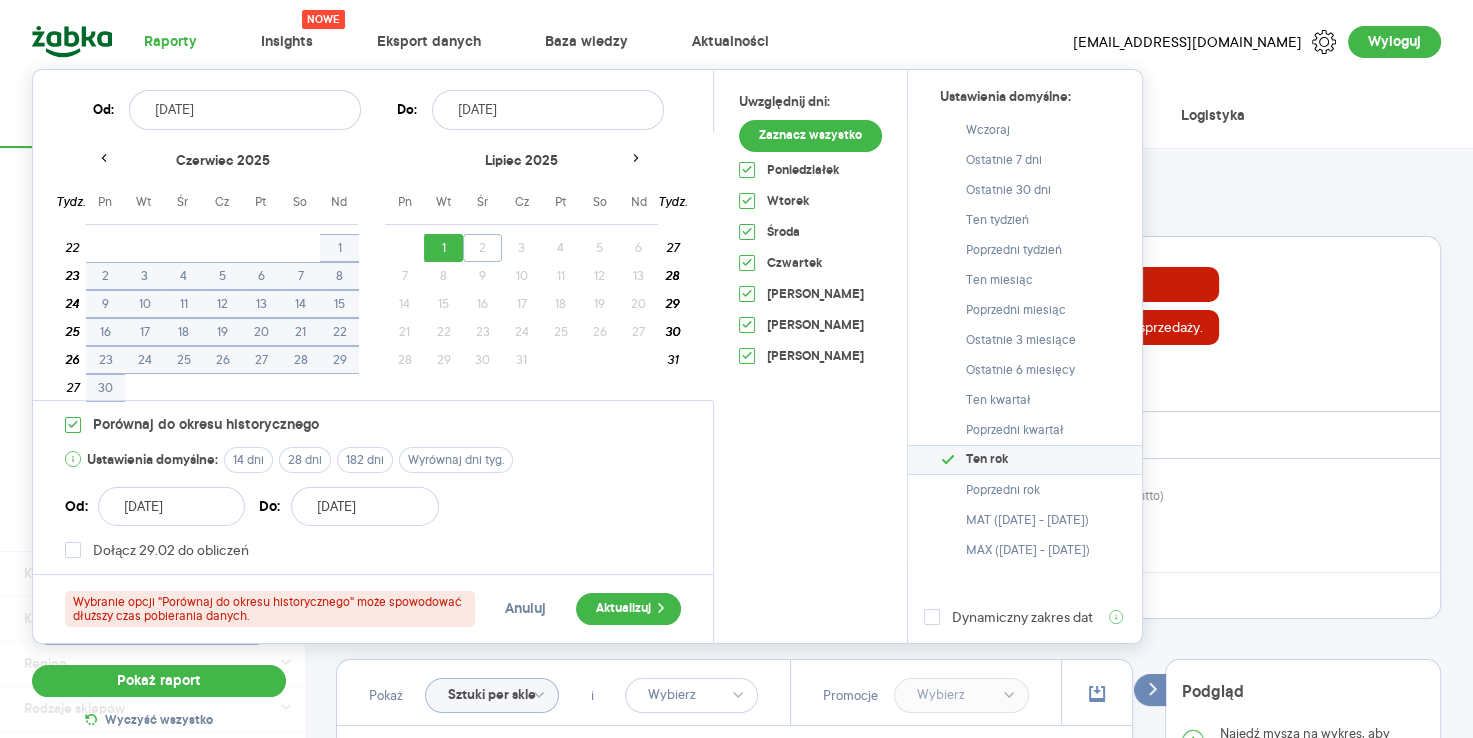 click on "27" at bounding box center [261, 360] 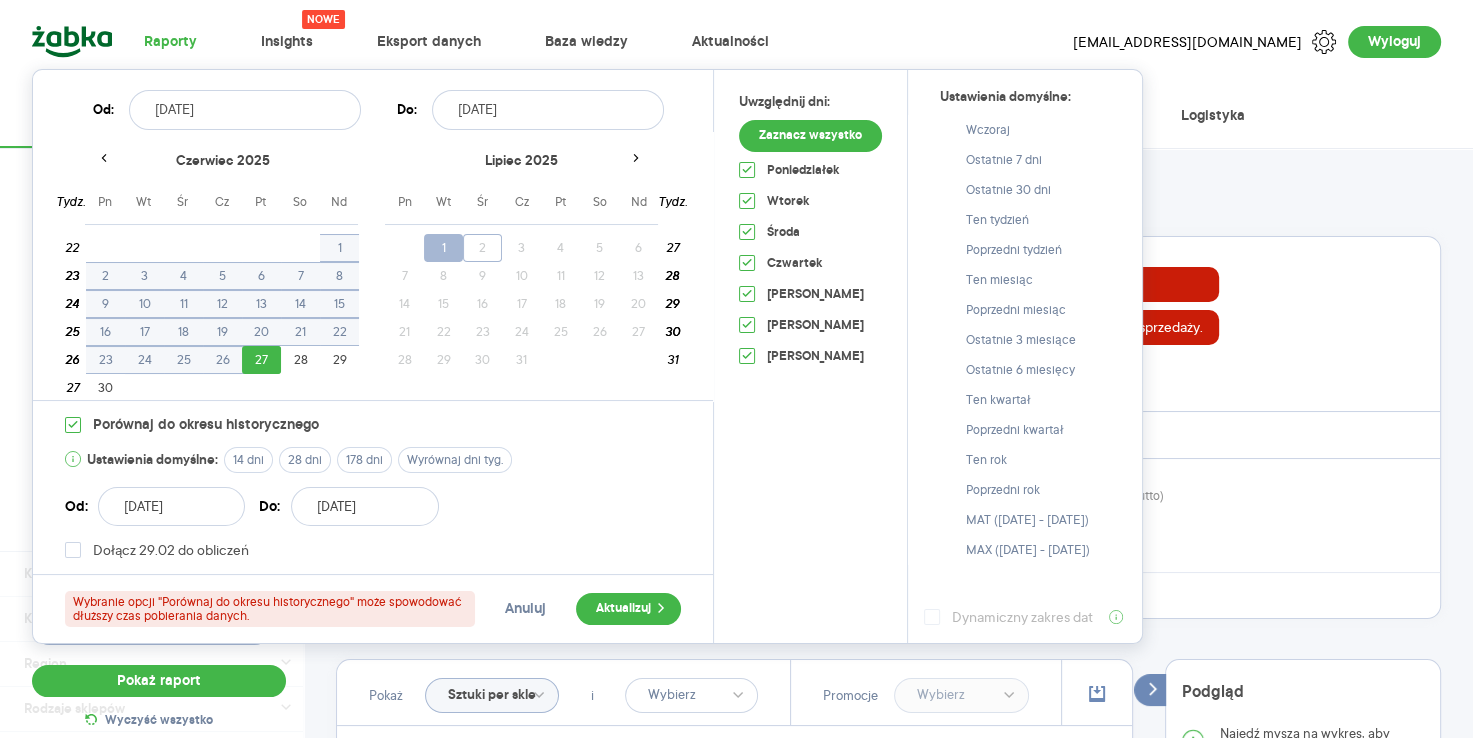 click on "1" at bounding box center (443, 248) 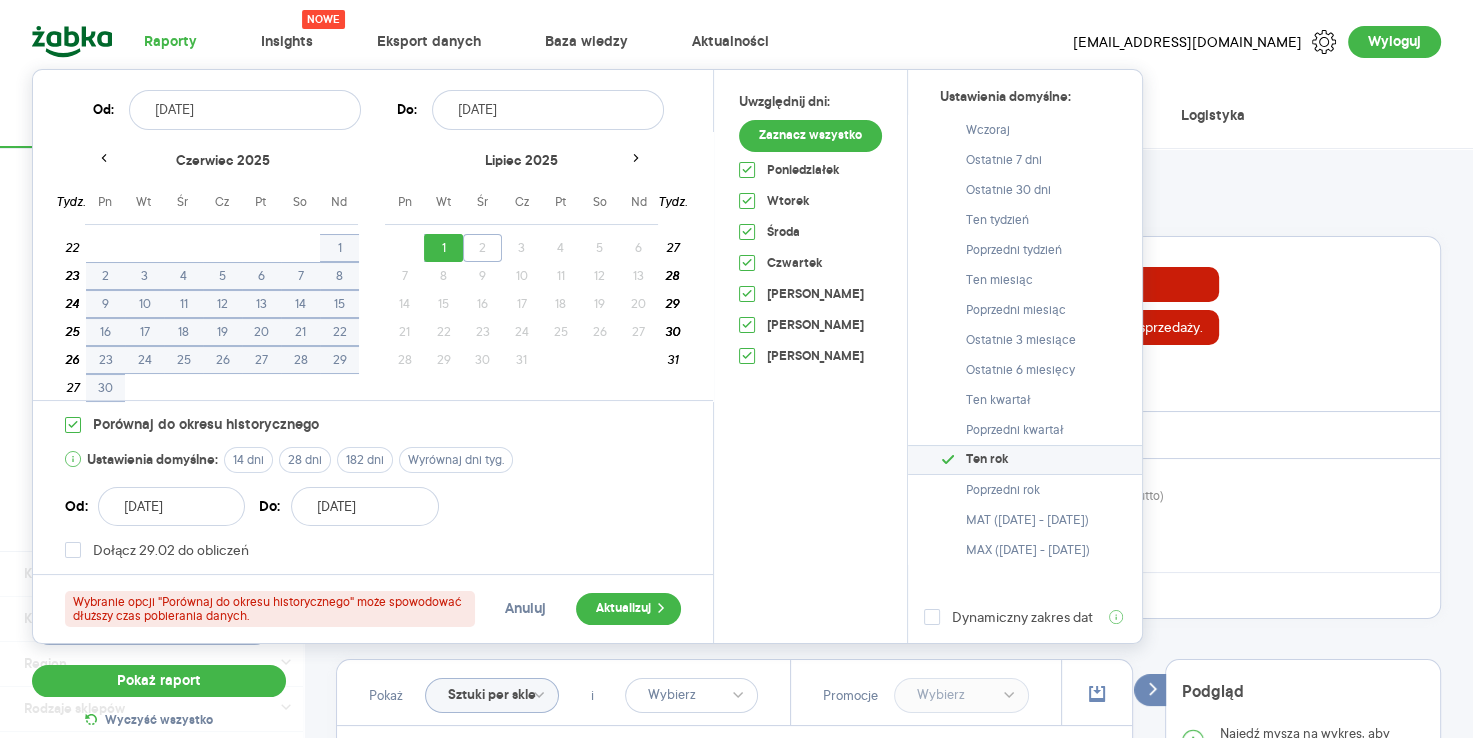 click on "czerwiec 2025" at bounding box center [222, 169] 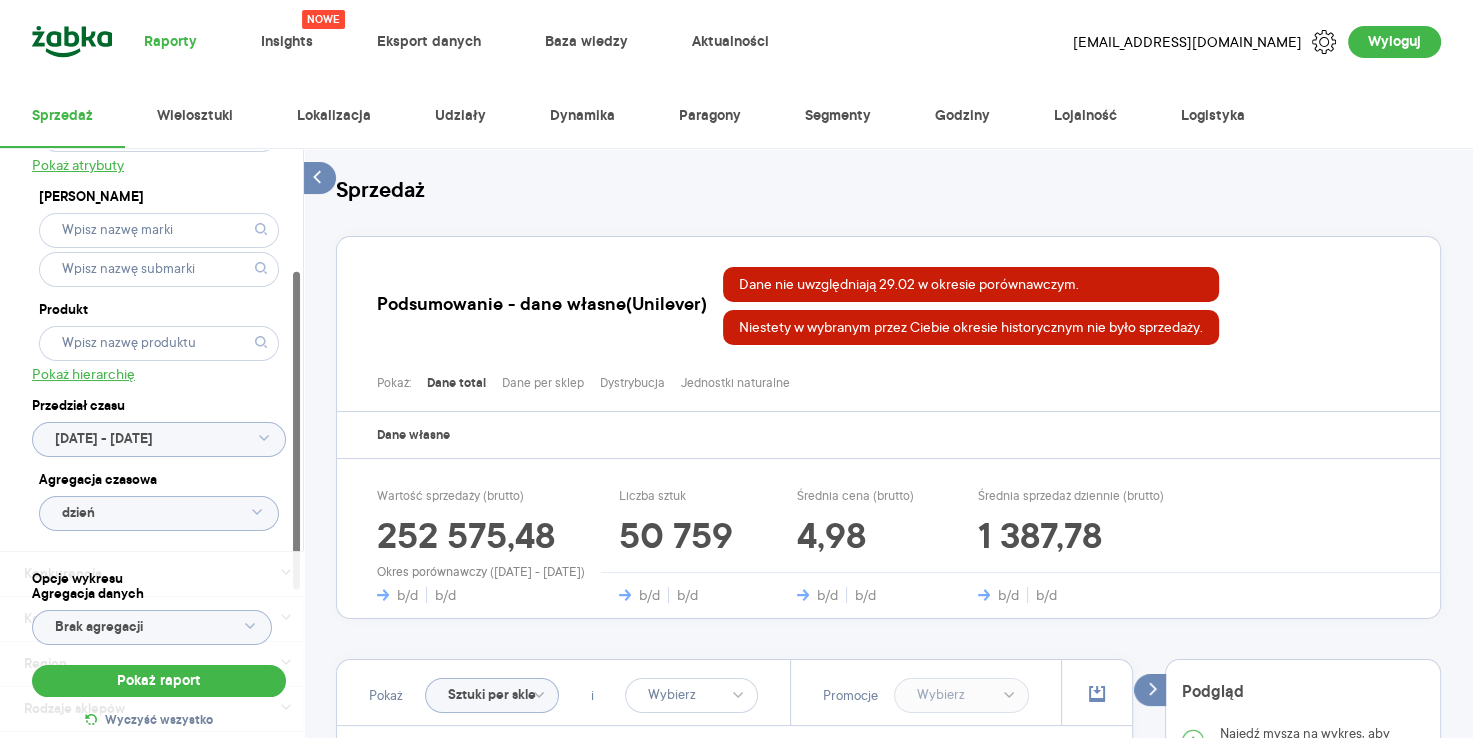 click on "[DATE] - [DATE]" 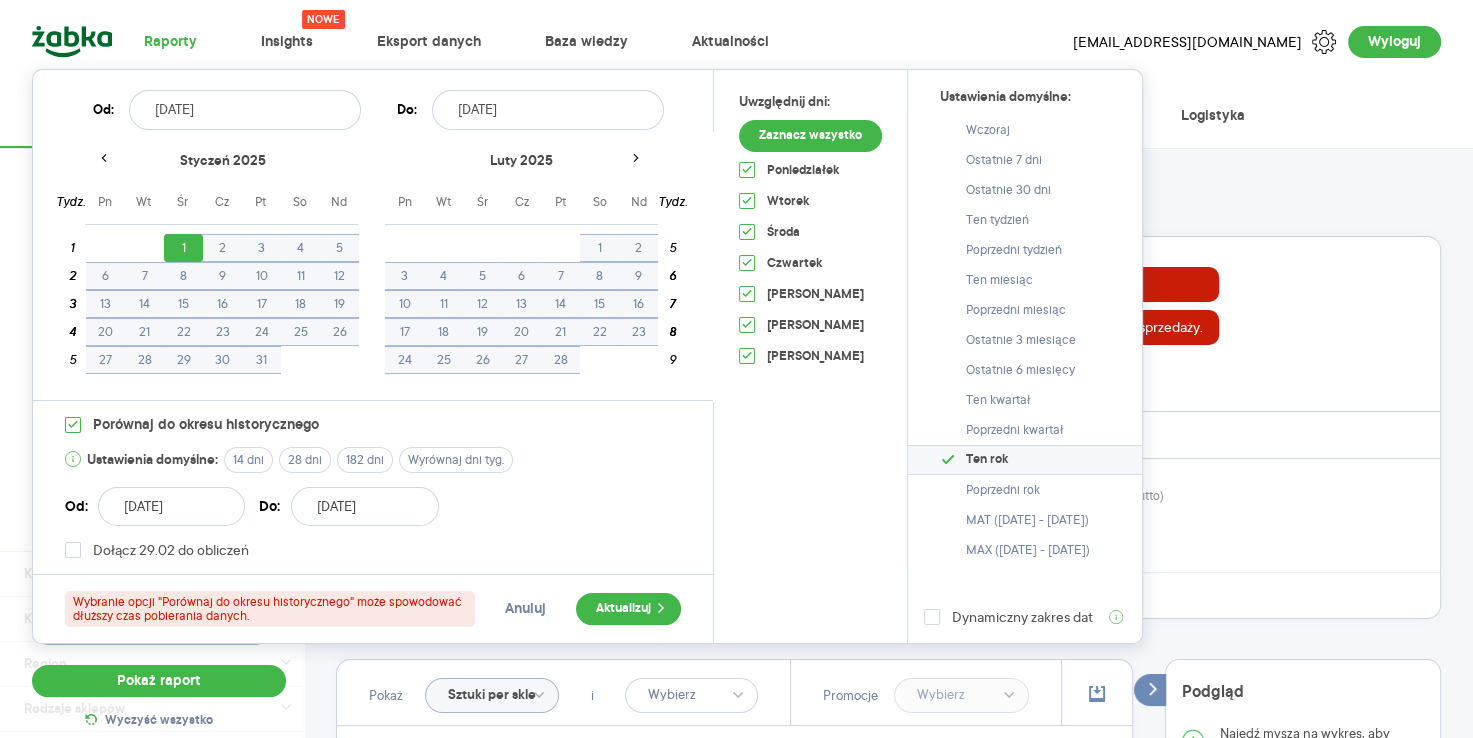 click 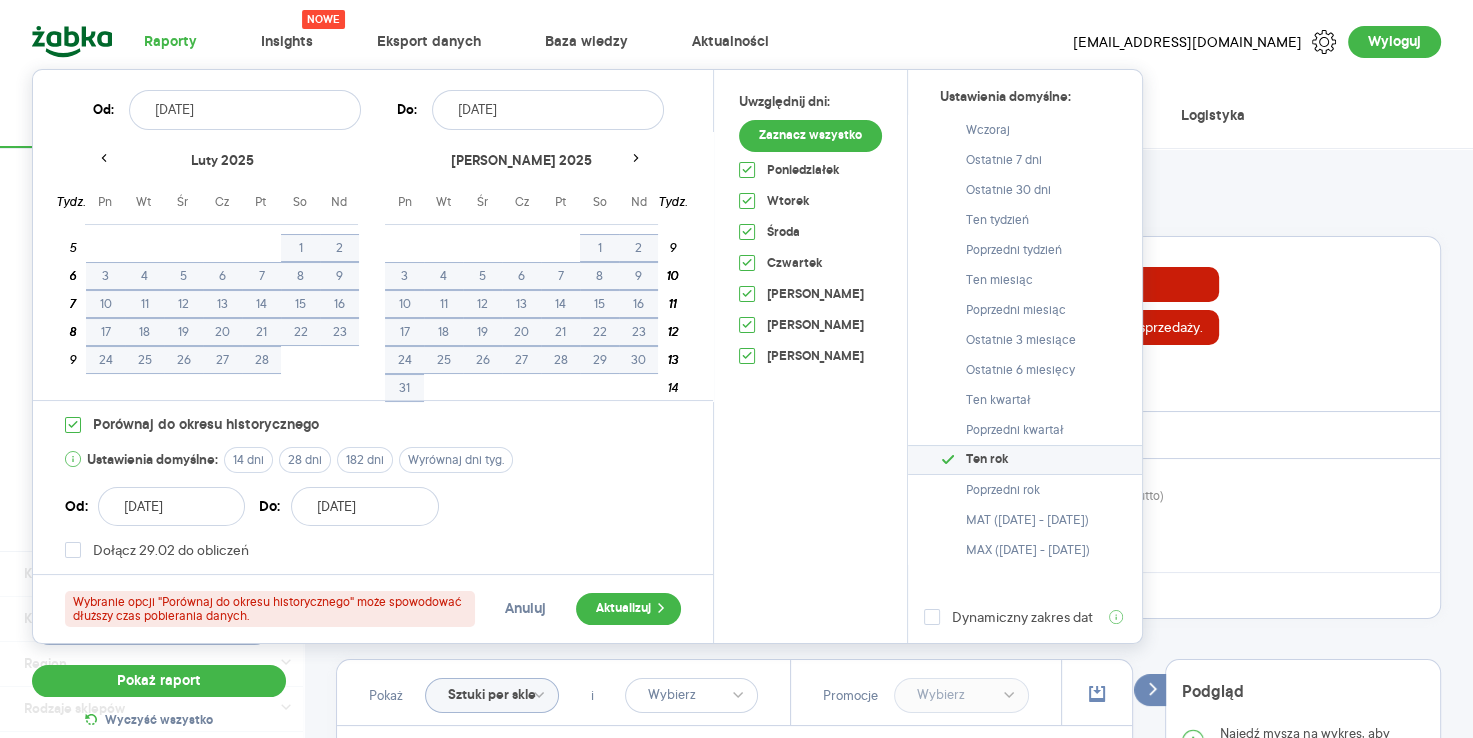 click at bounding box center (636, 161) 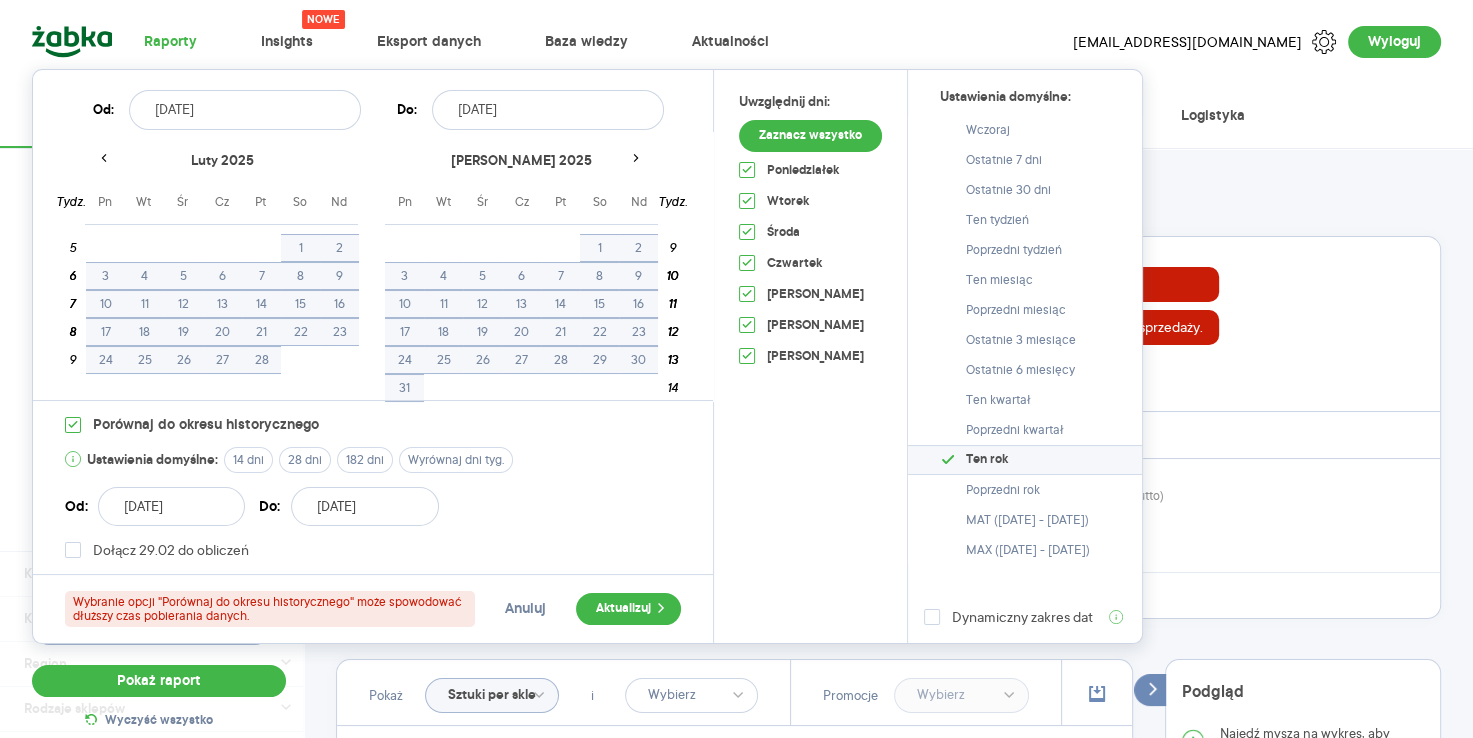 click at bounding box center (636, 161) 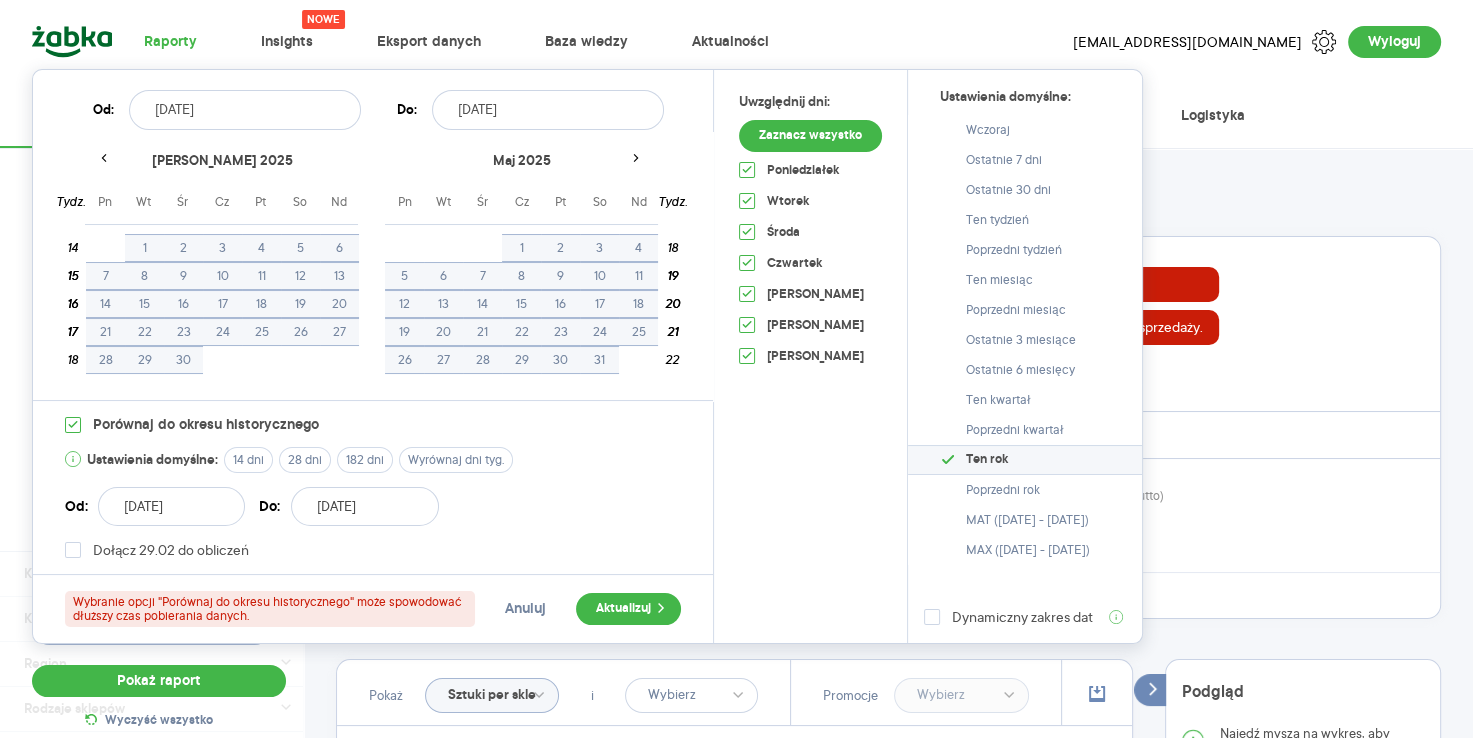 click 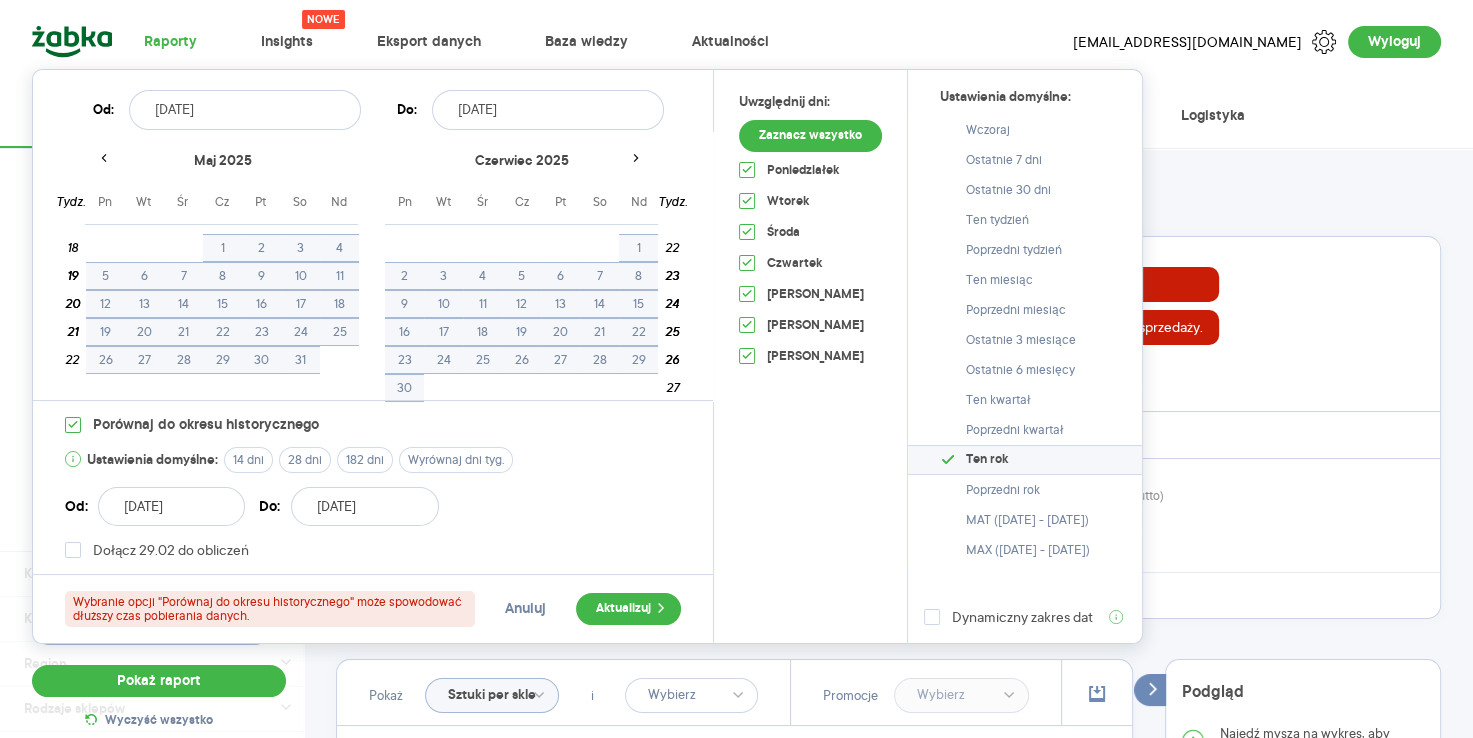click at bounding box center [636, 161] 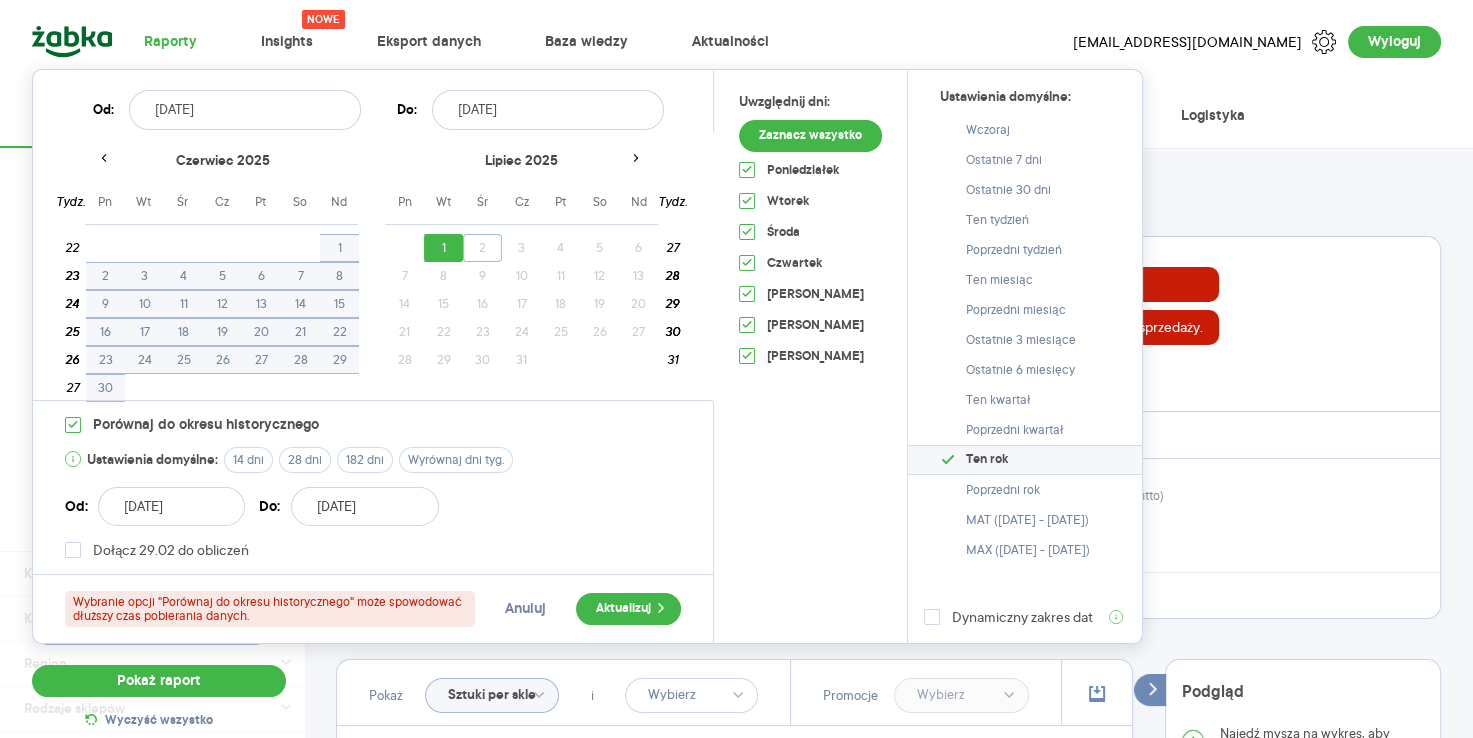 click on "27" at bounding box center (261, 360) 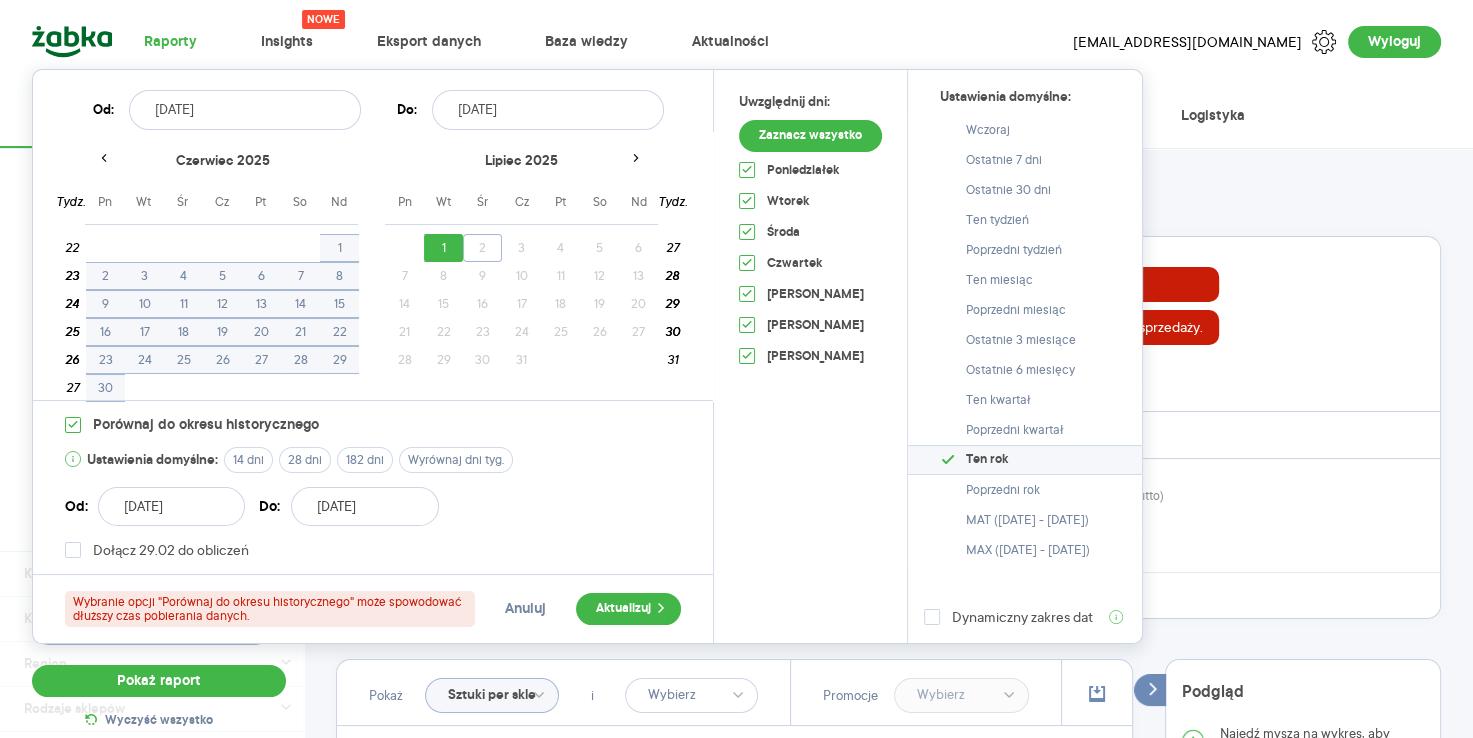 type on "[DATE]" 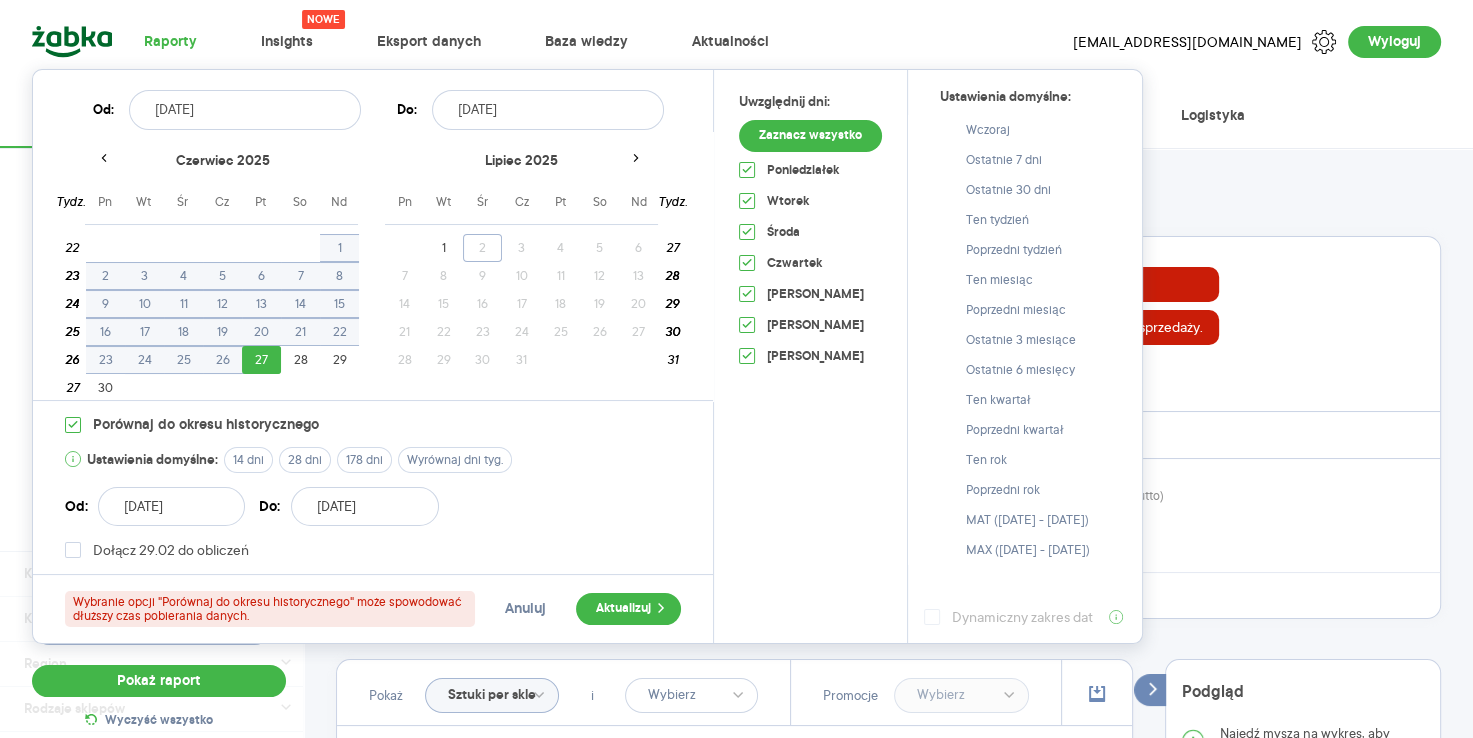 click on "czerwiec 2025" at bounding box center (222, 169) 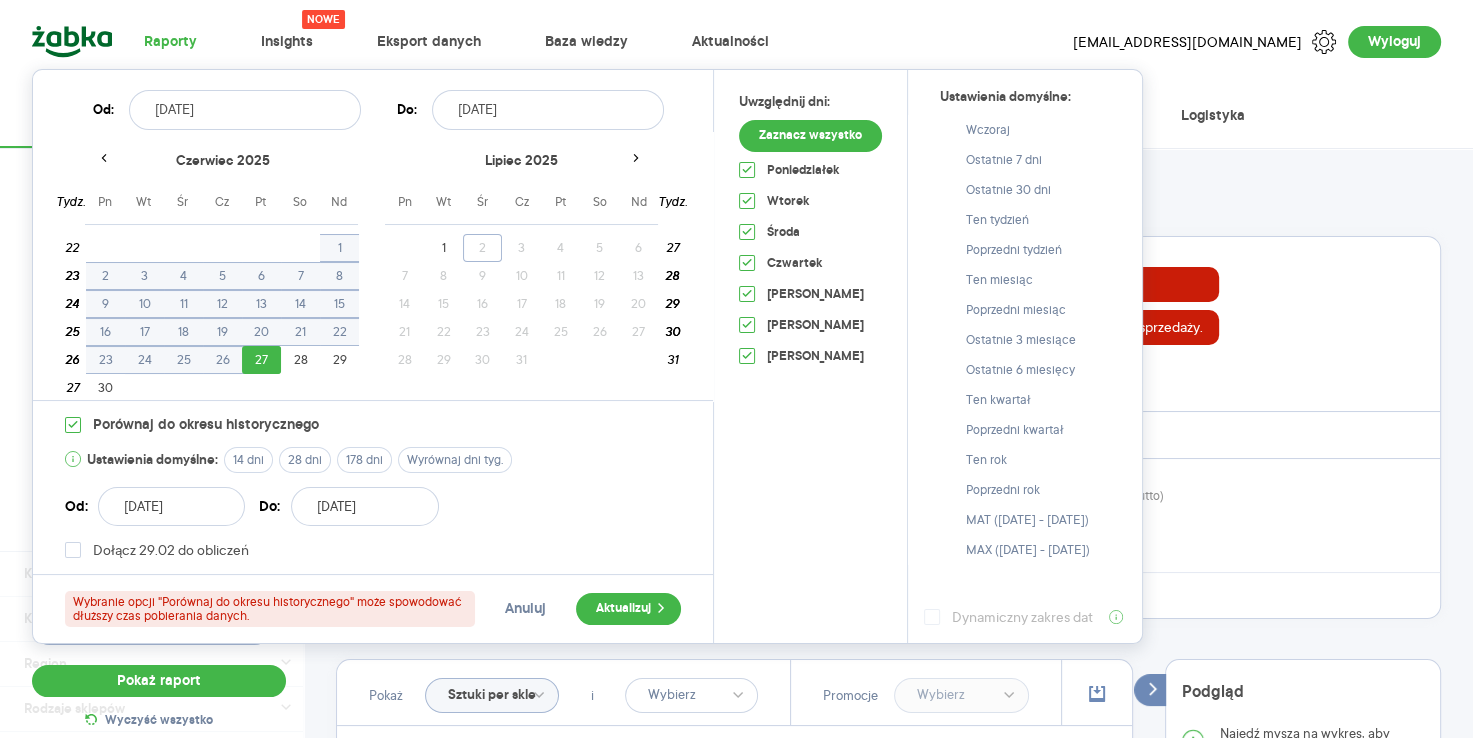 click on "[DATE]" at bounding box center [245, 110] 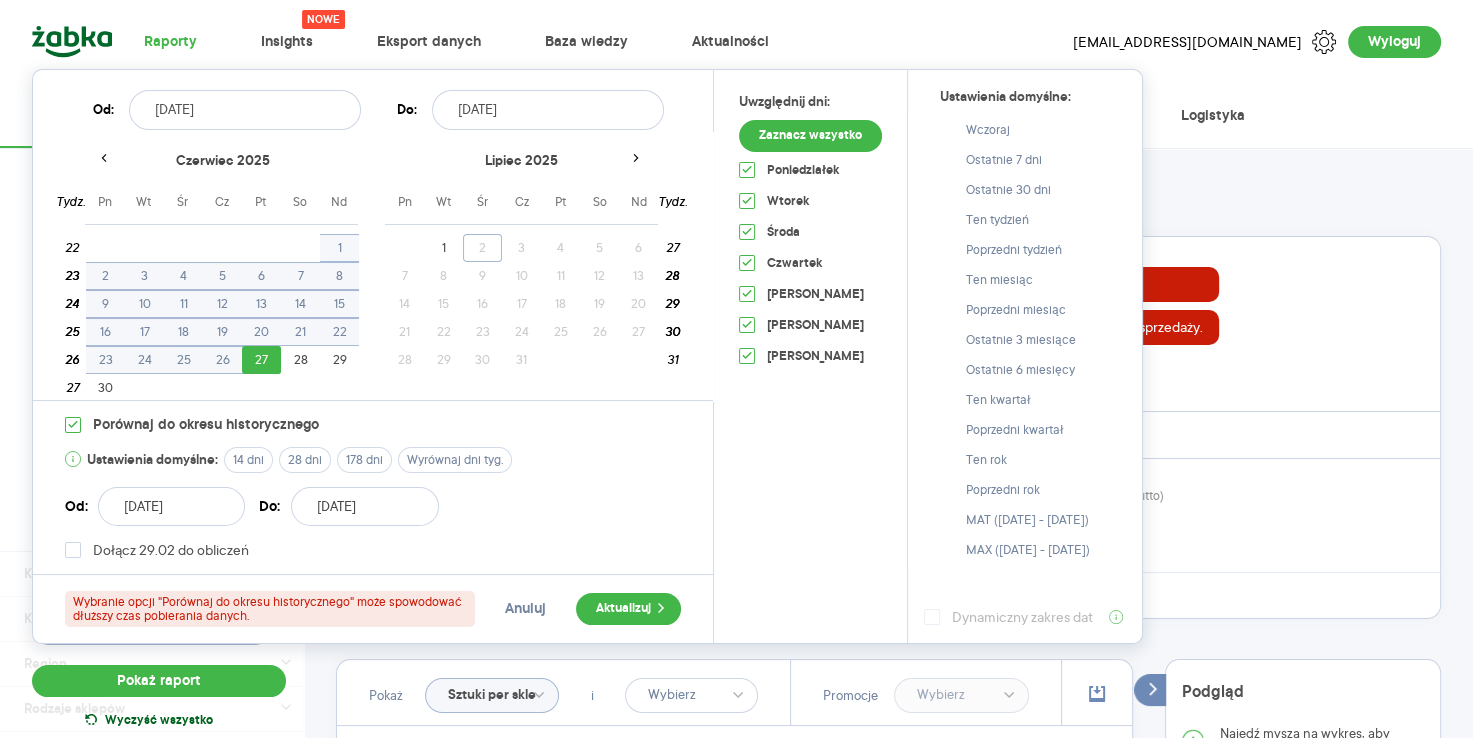 click on "Wyczyść wszystko" at bounding box center [159, 721] 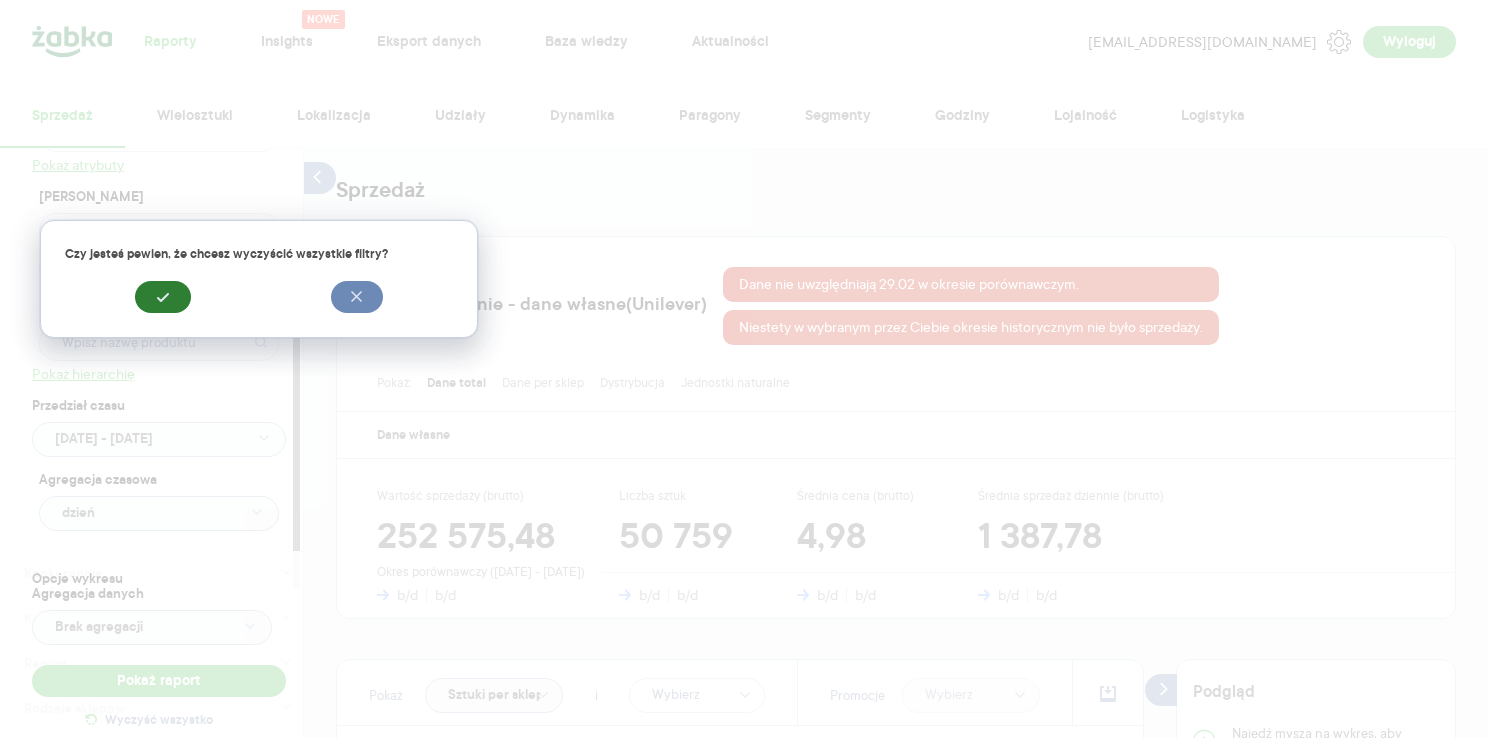 click at bounding box center [163, 297] 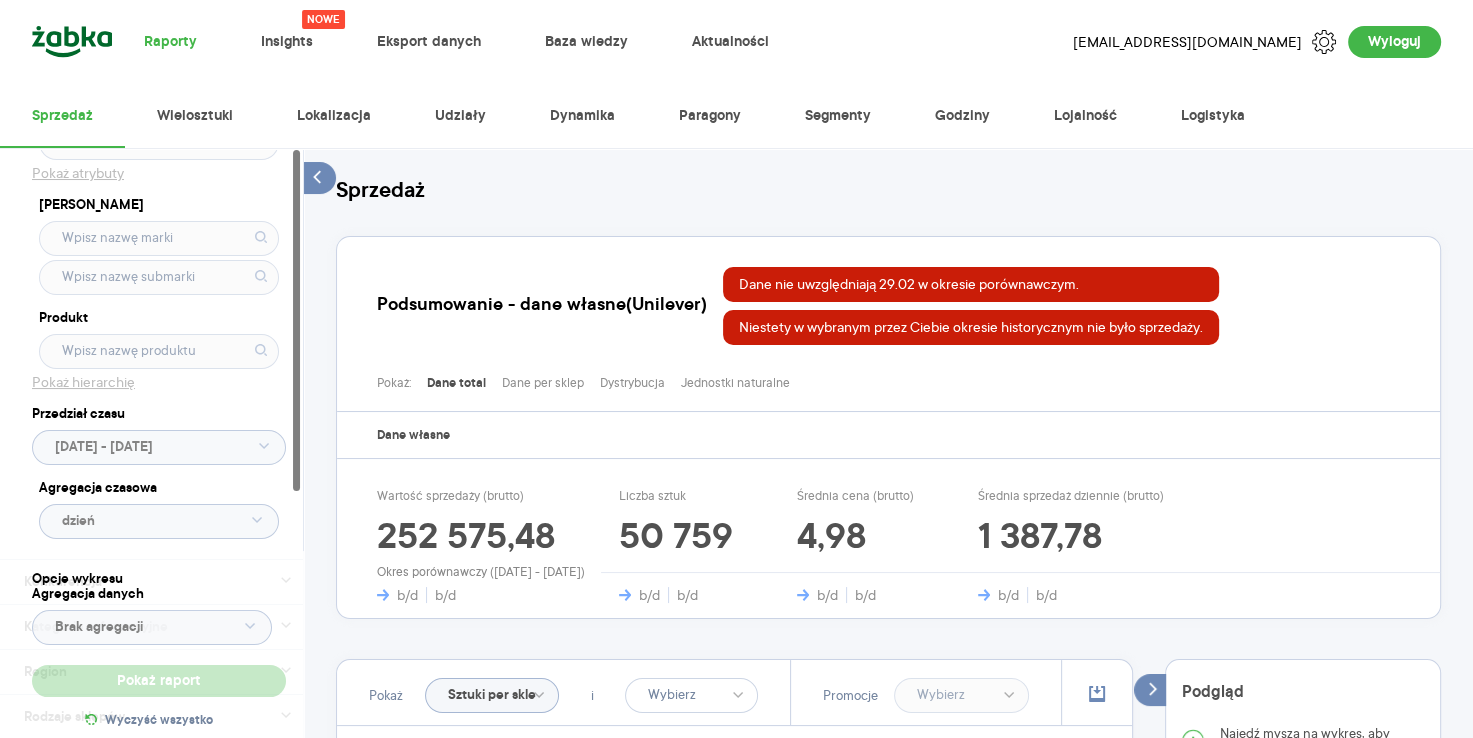 scroll, scrollTop: 0, scrollLeft: 0, axis: both 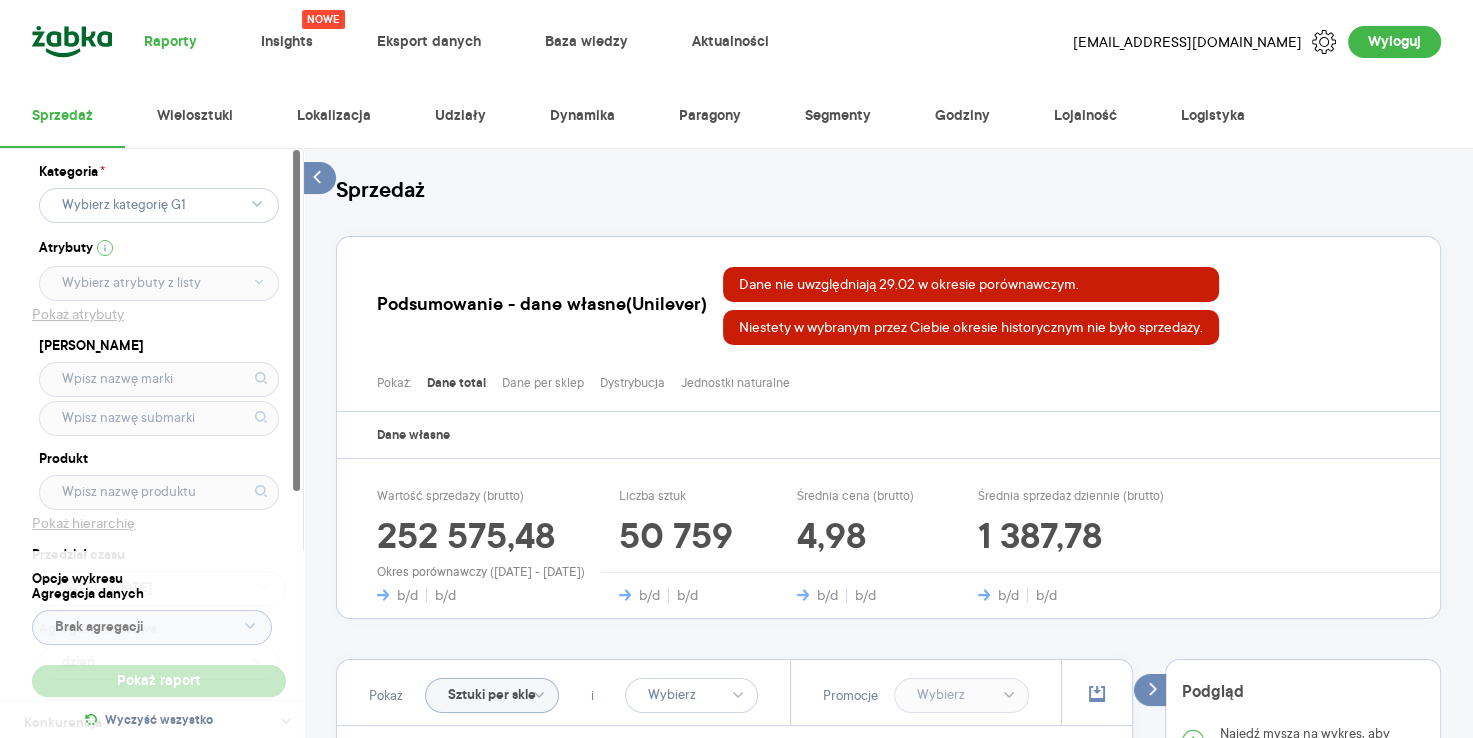 click 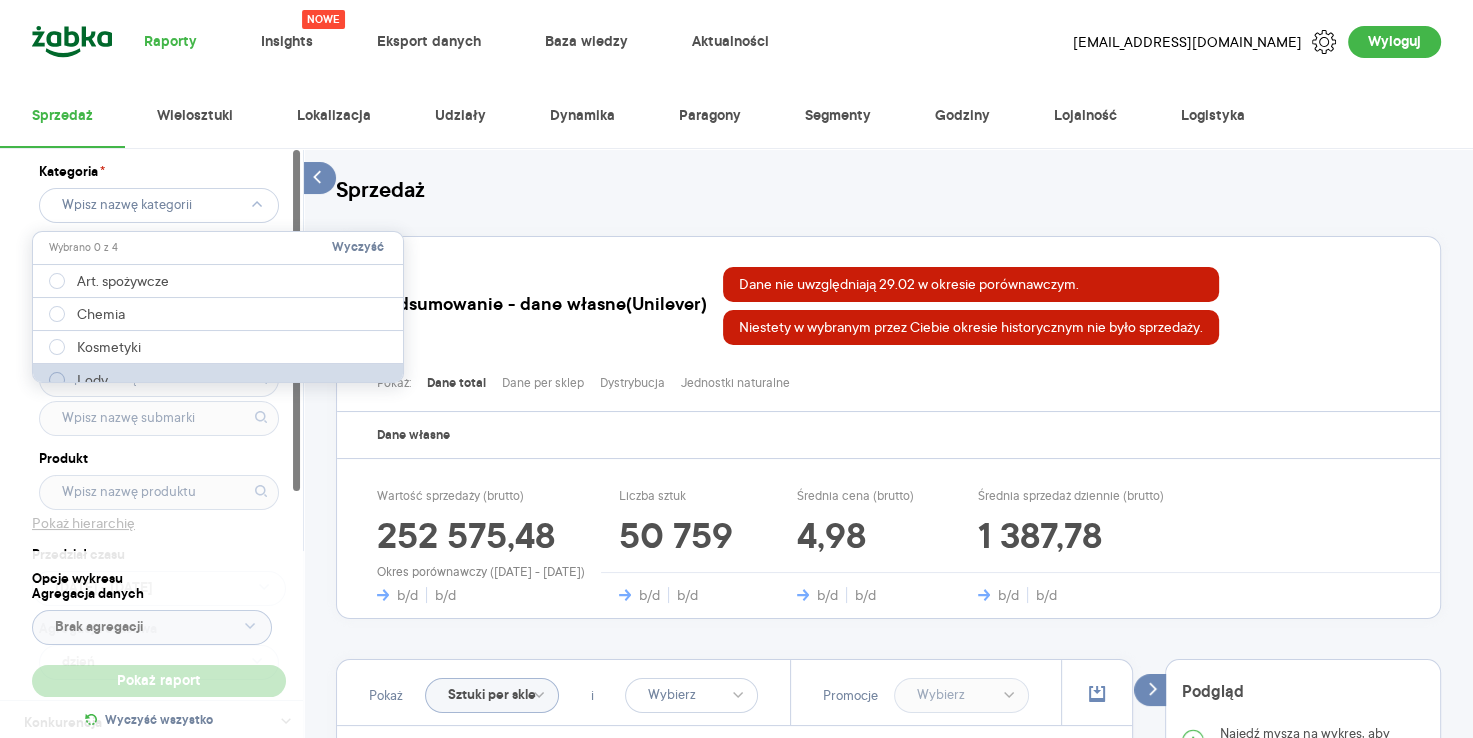 click at bounding box center (57, 380) 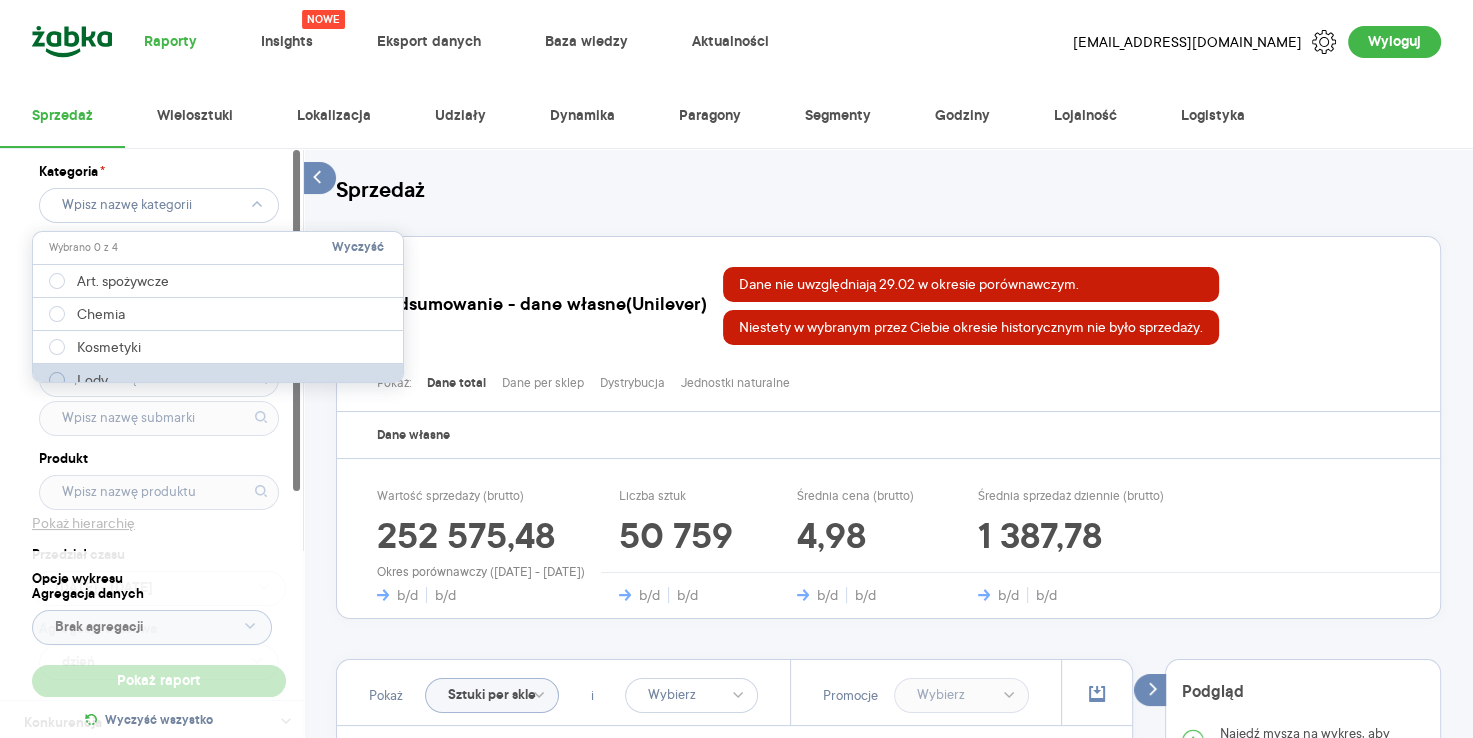 type on "Pobieranie" 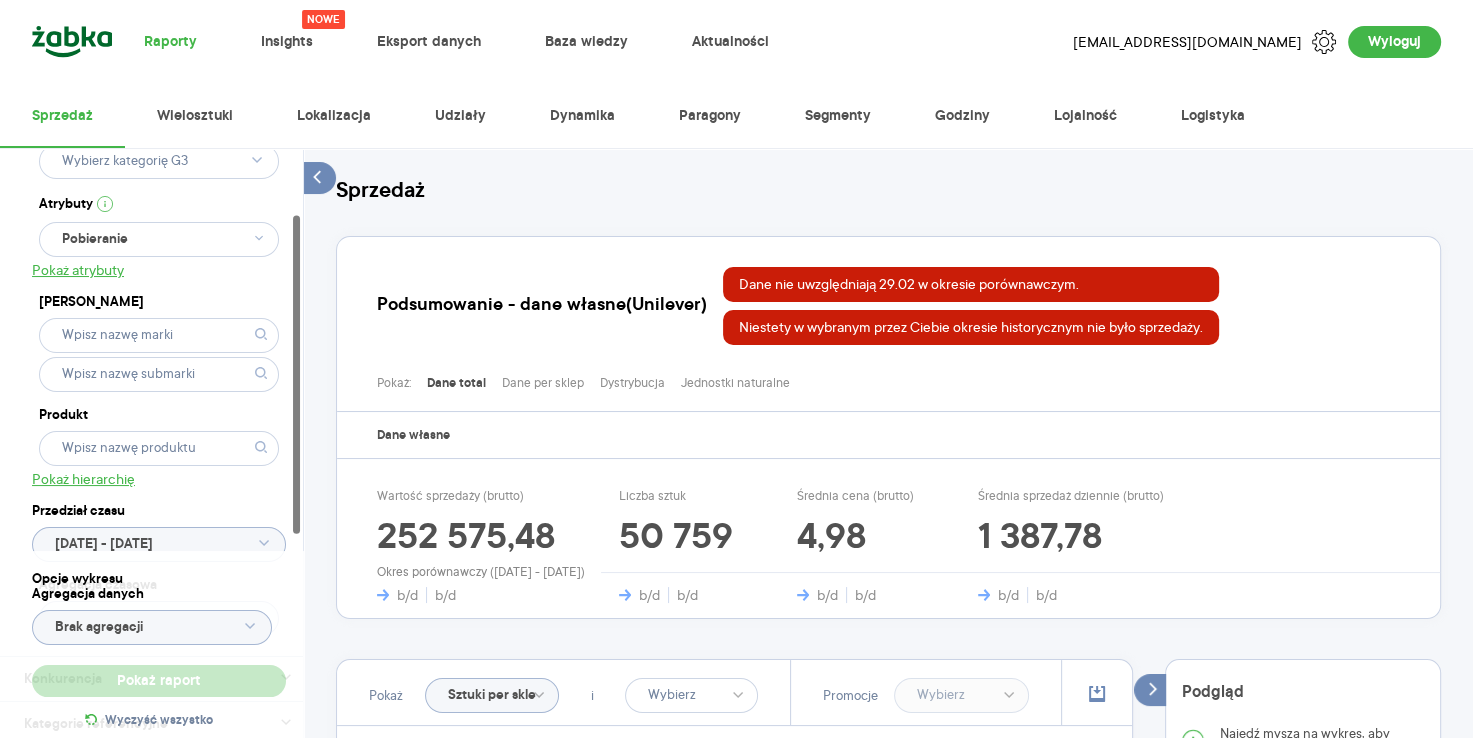 type 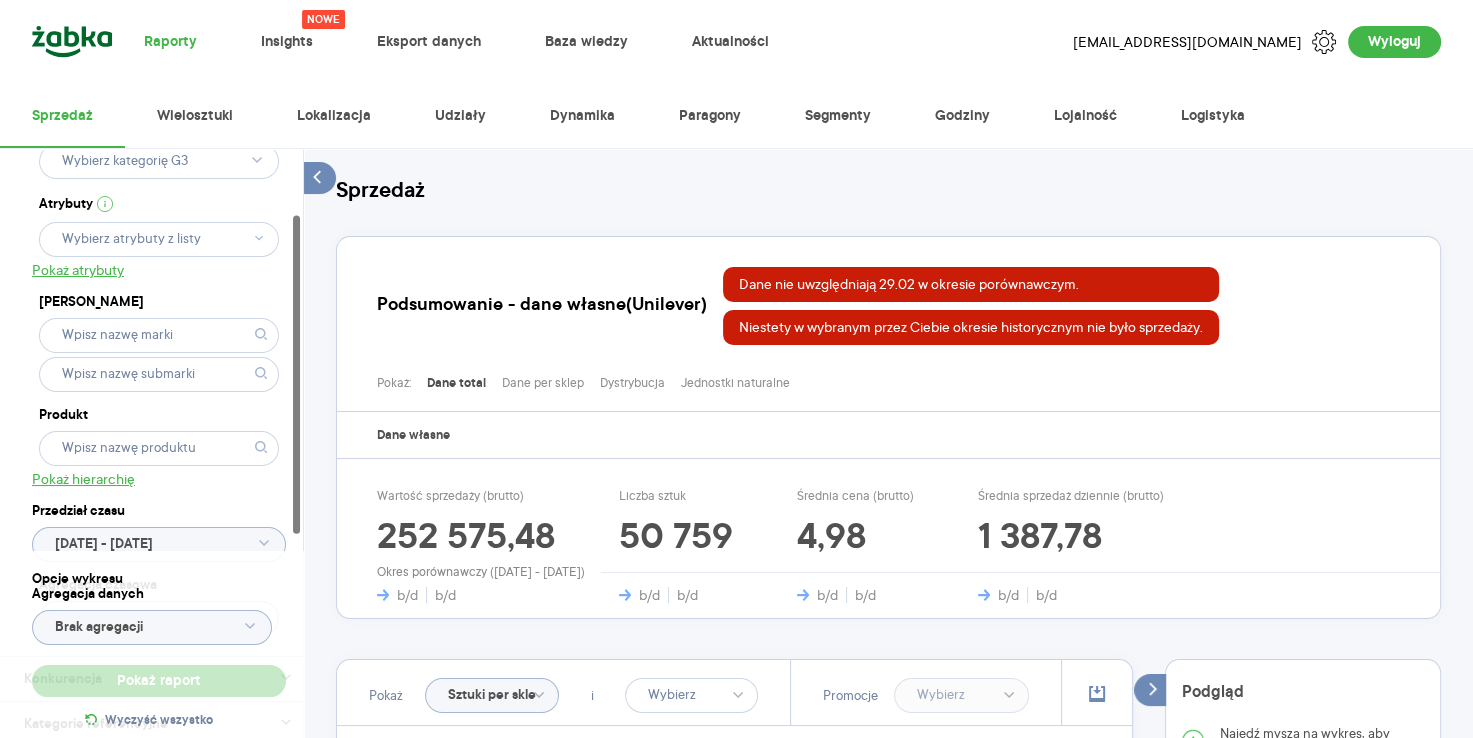 type 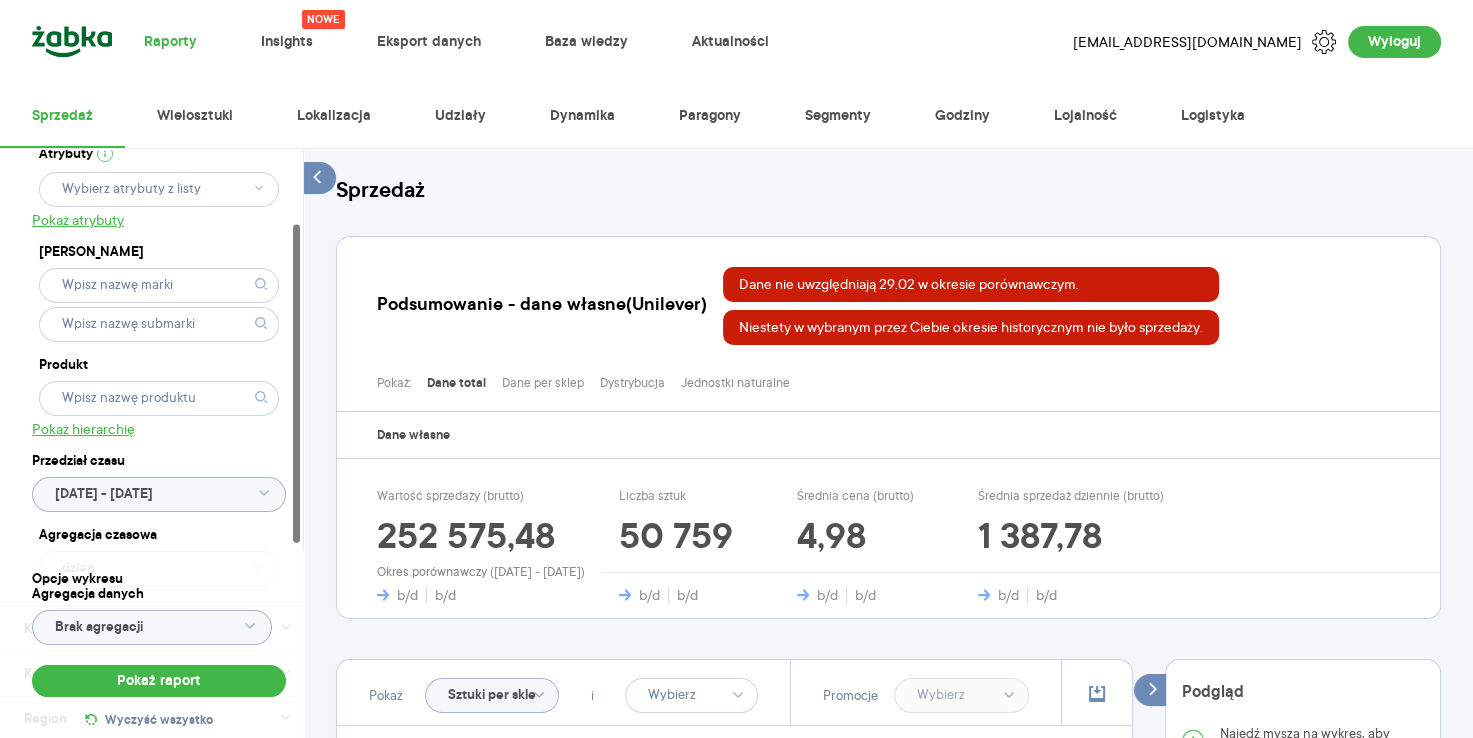 scroll, scrollTop: 175, scrollLeft: 0, axis: vertical 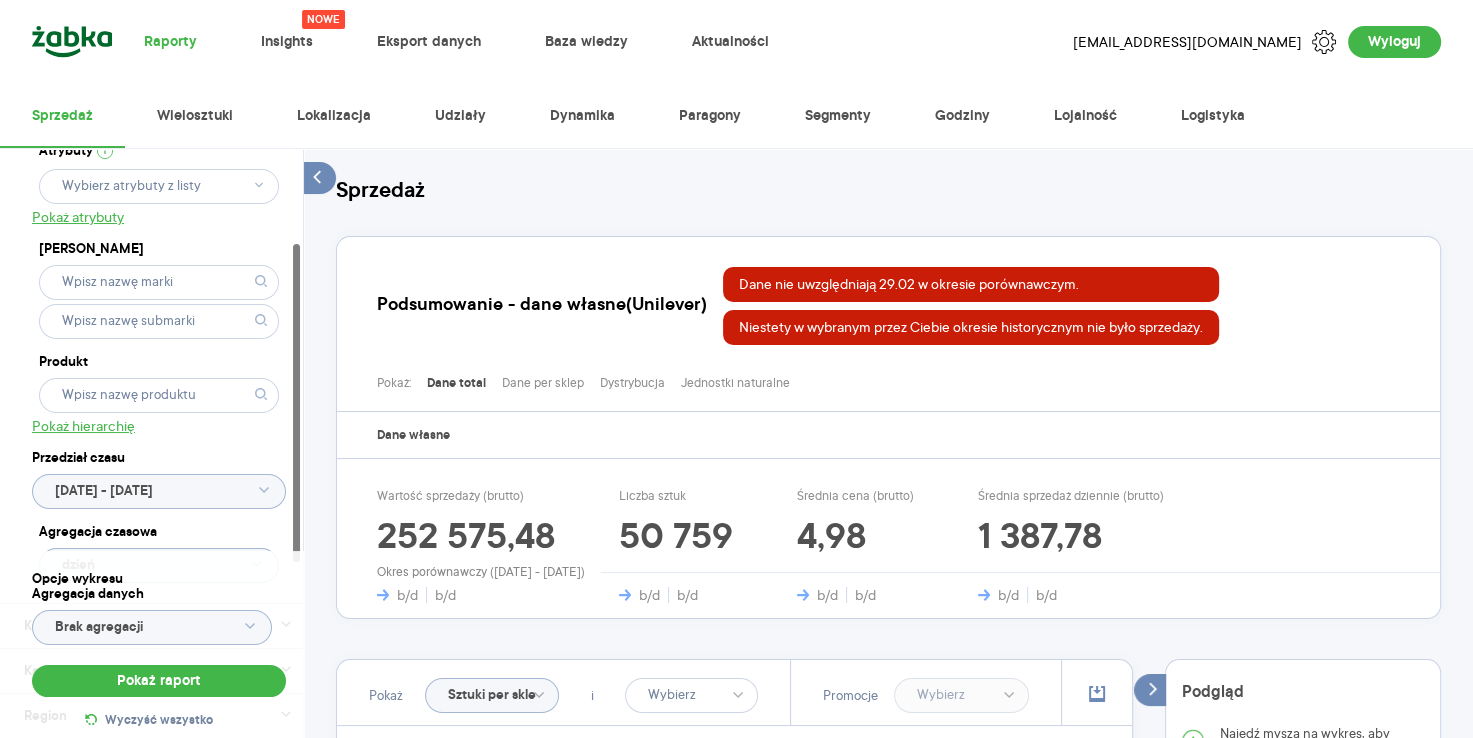 click 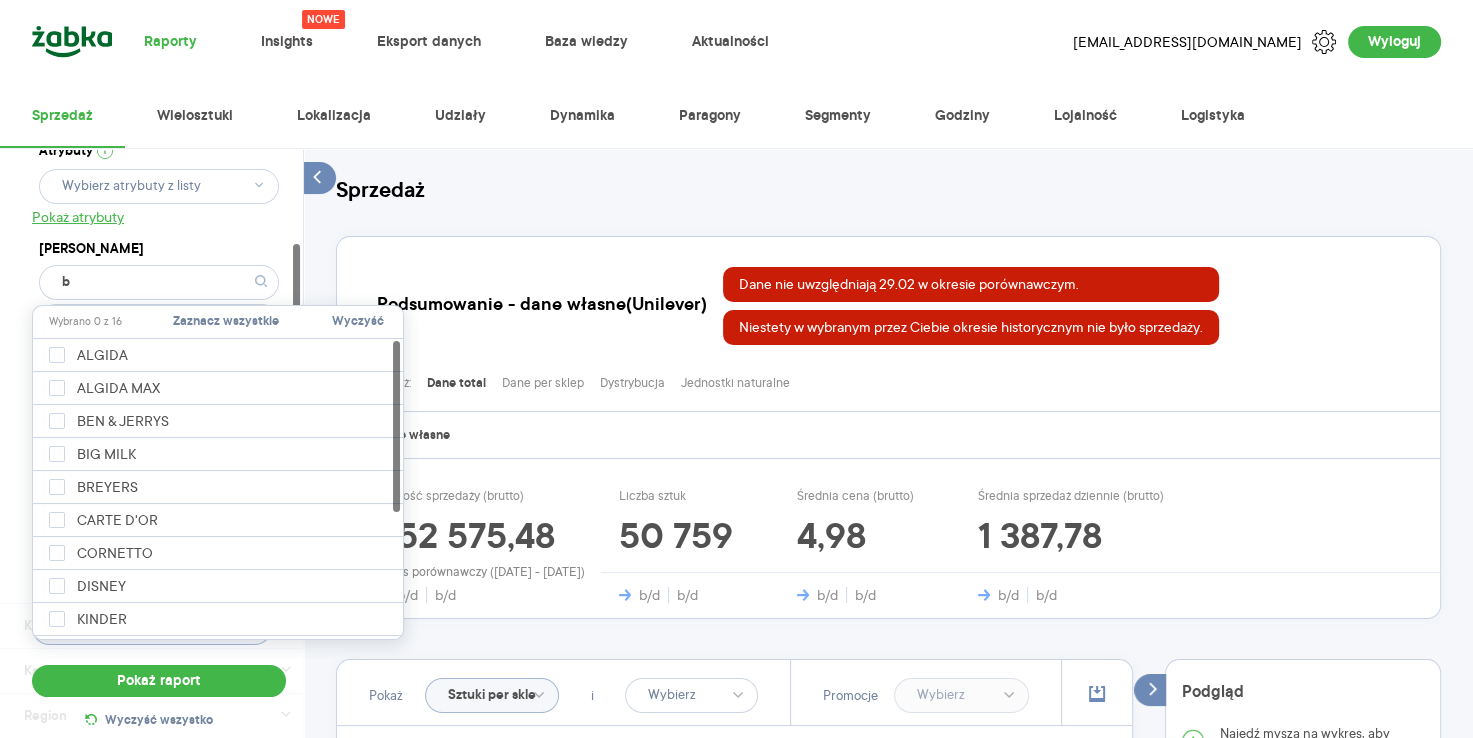 type on "bi" 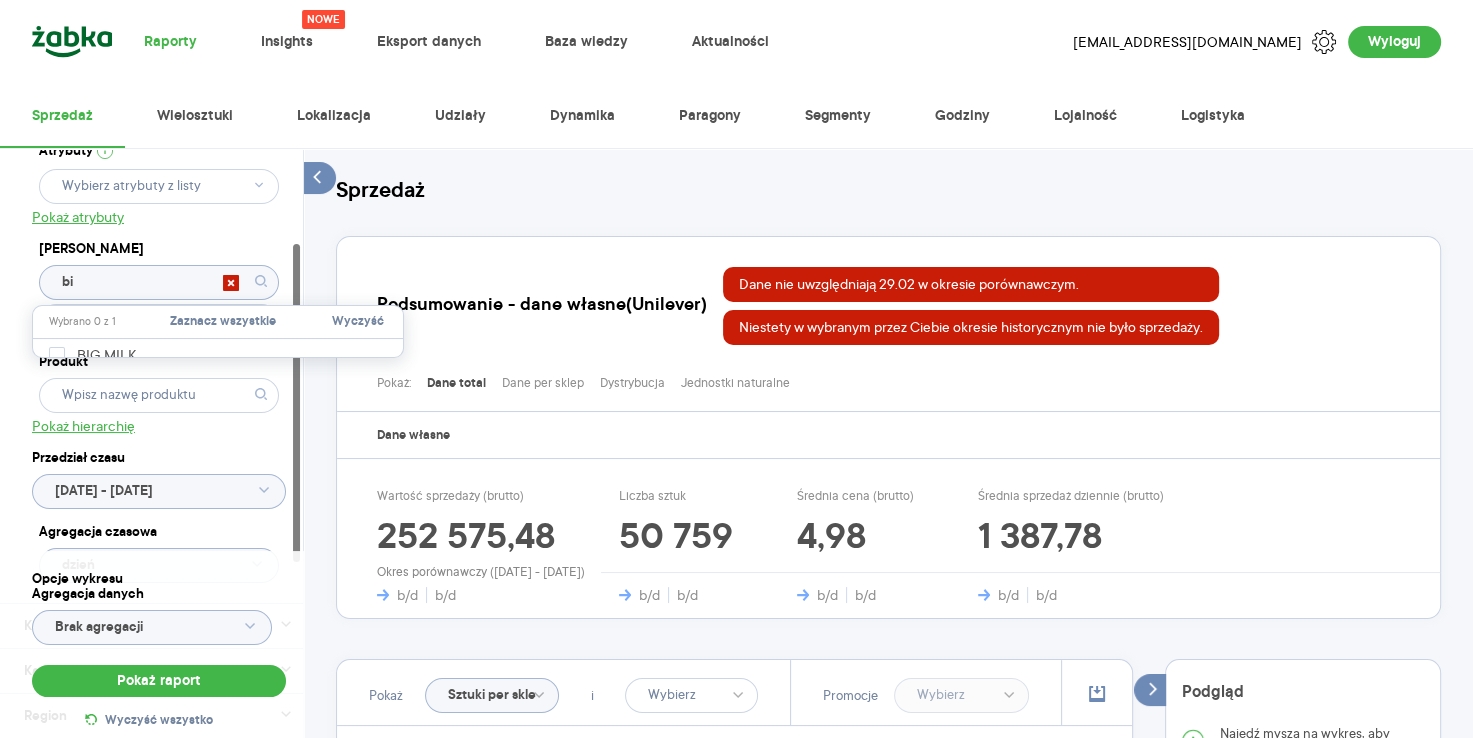 click at bounding box center (218, 349) 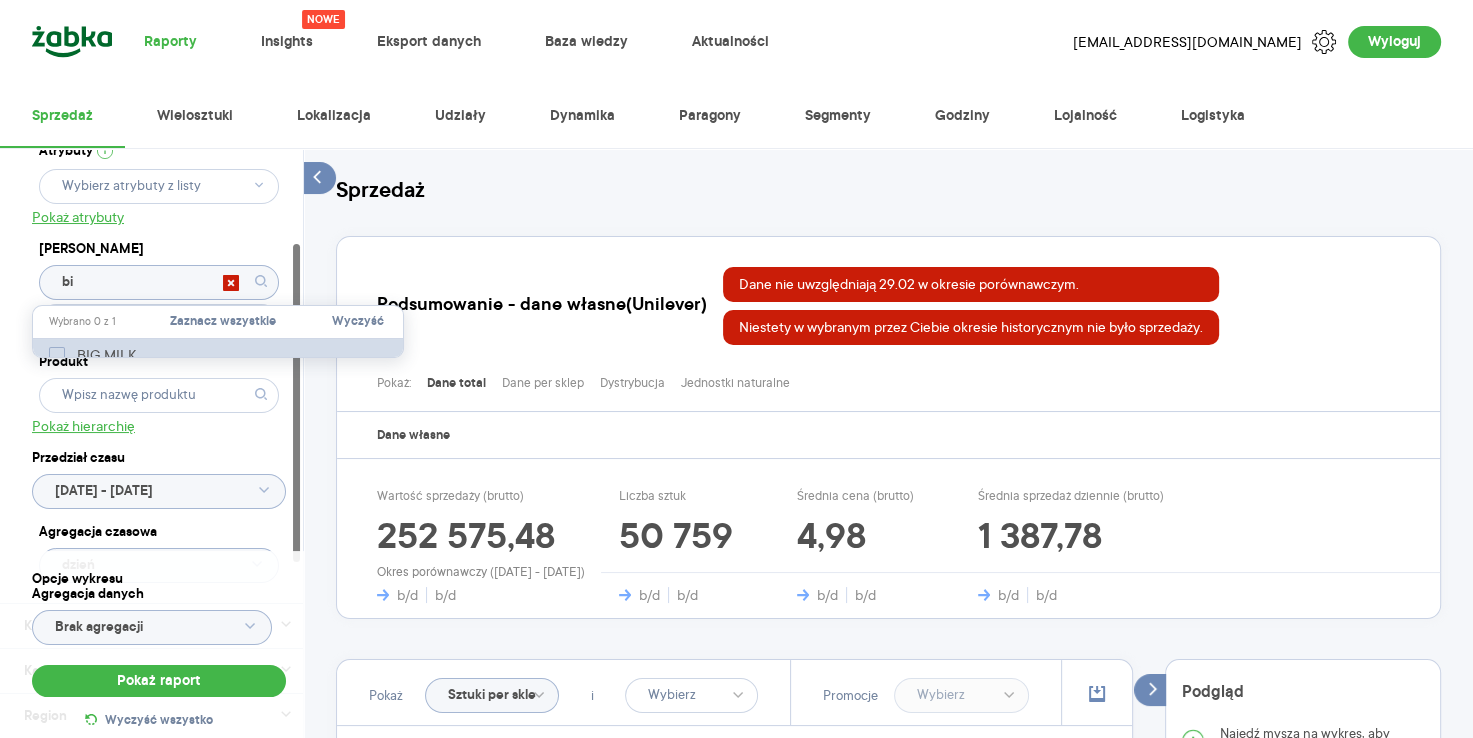 click 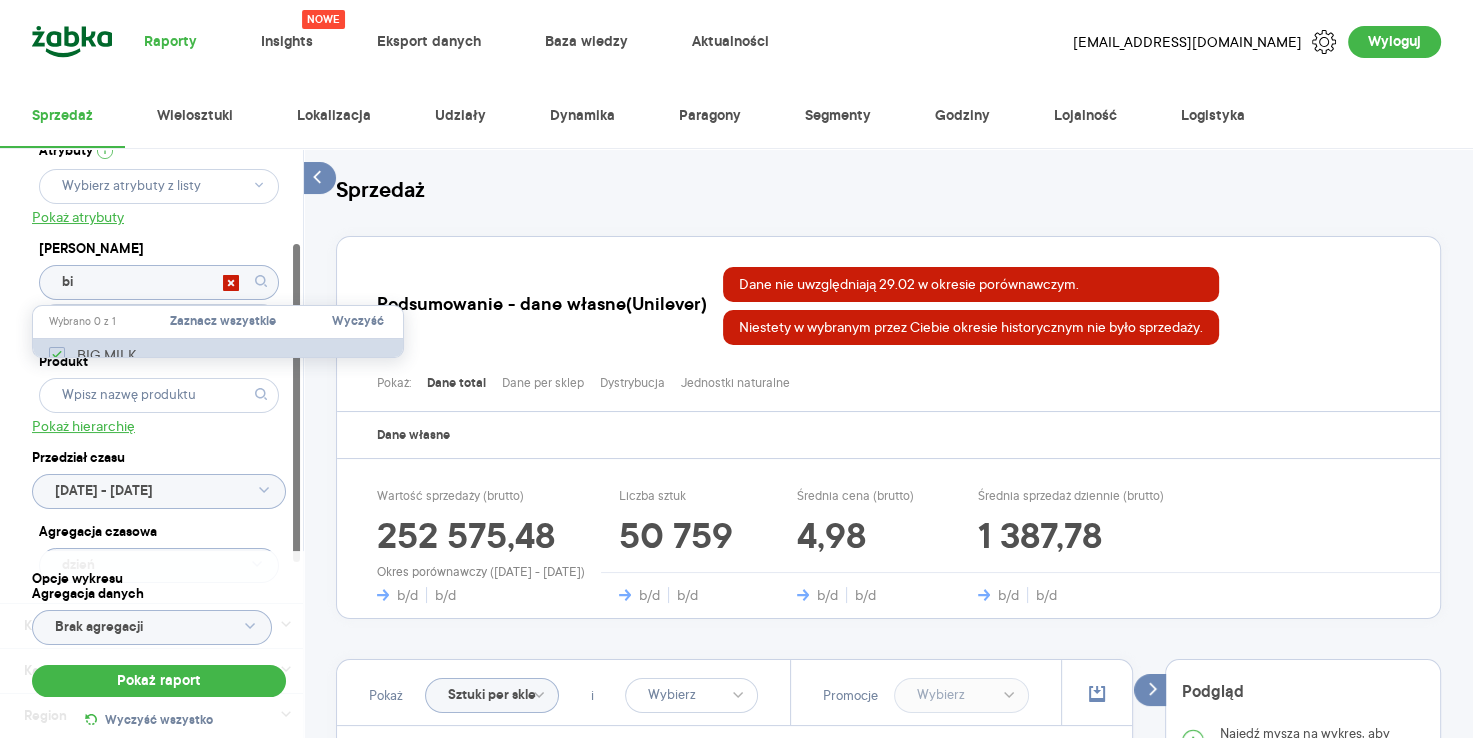 checkbox on "true" 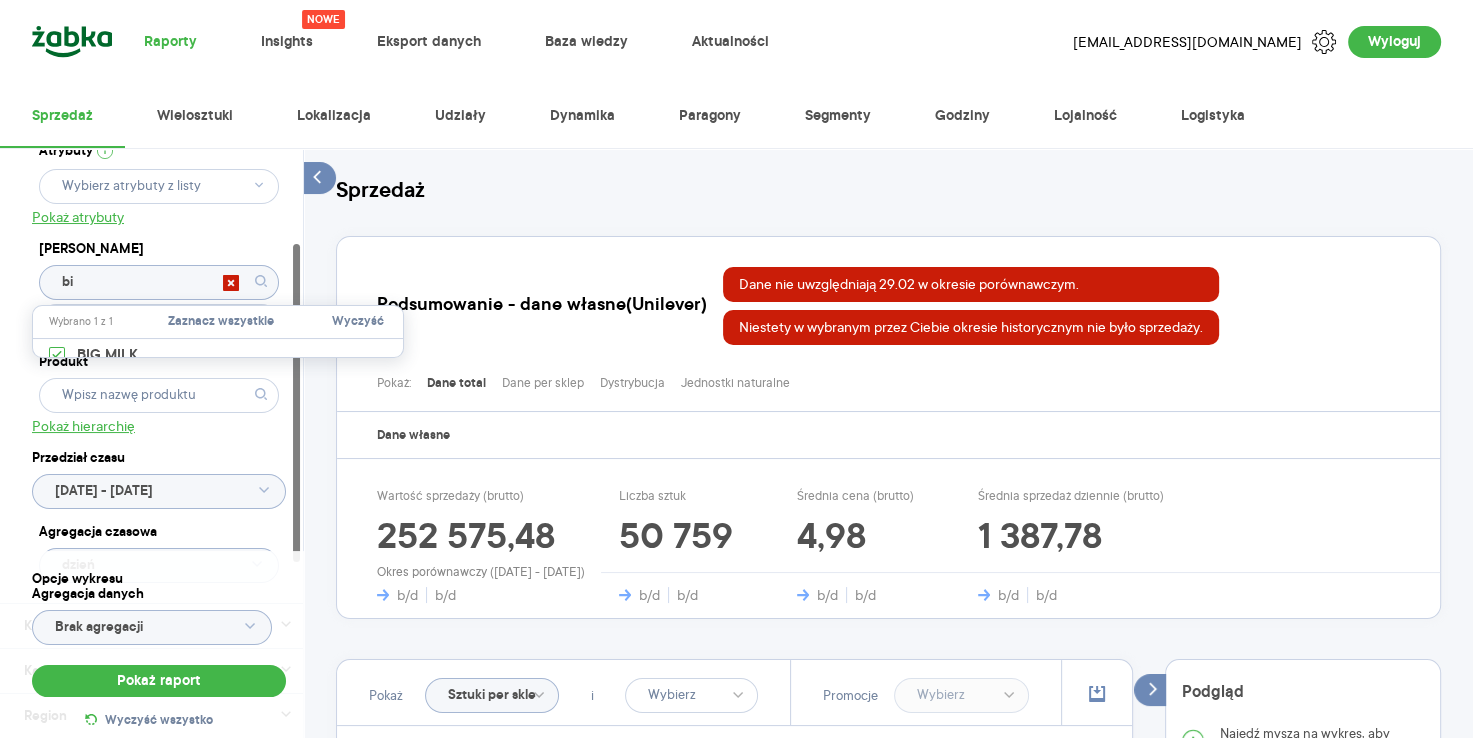 click at bounding box center [297, 444] 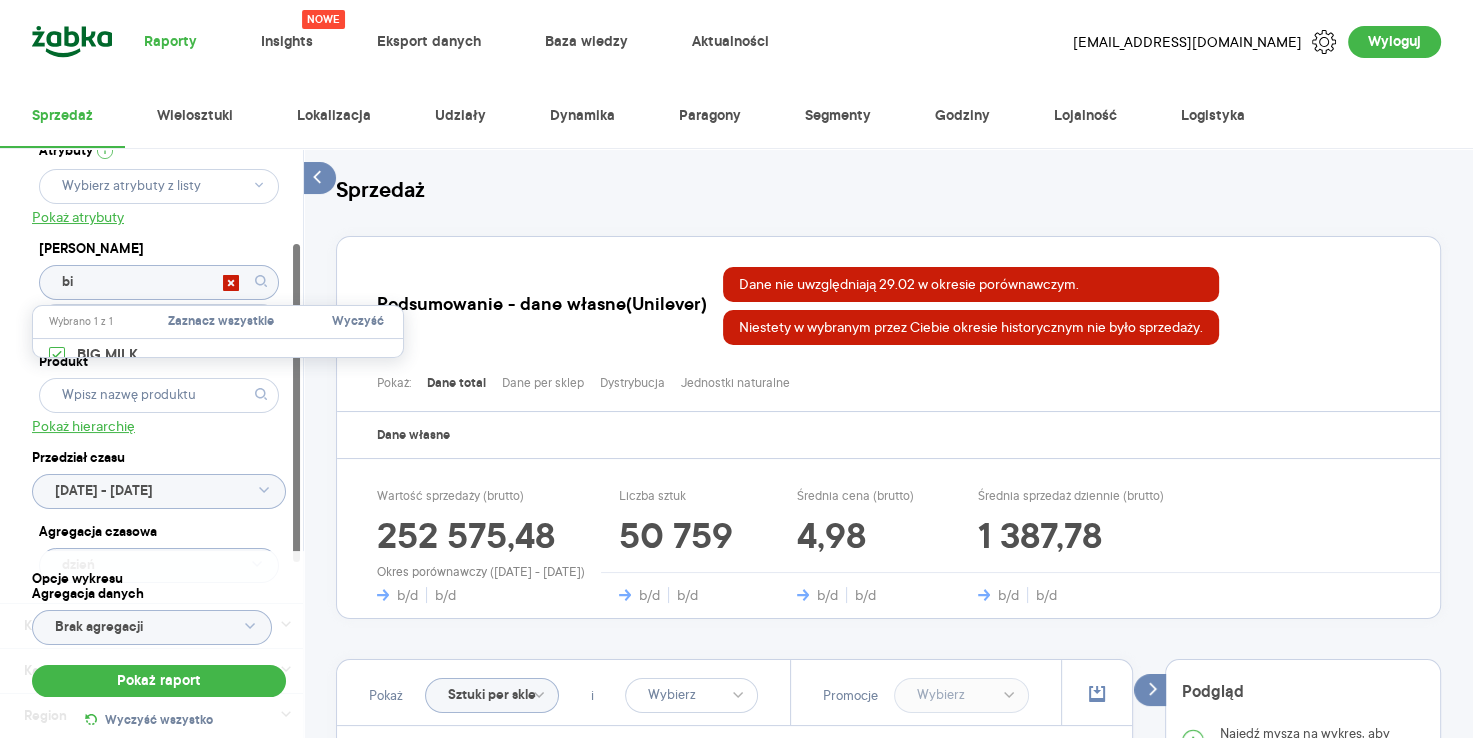 type on "BIG MILK" 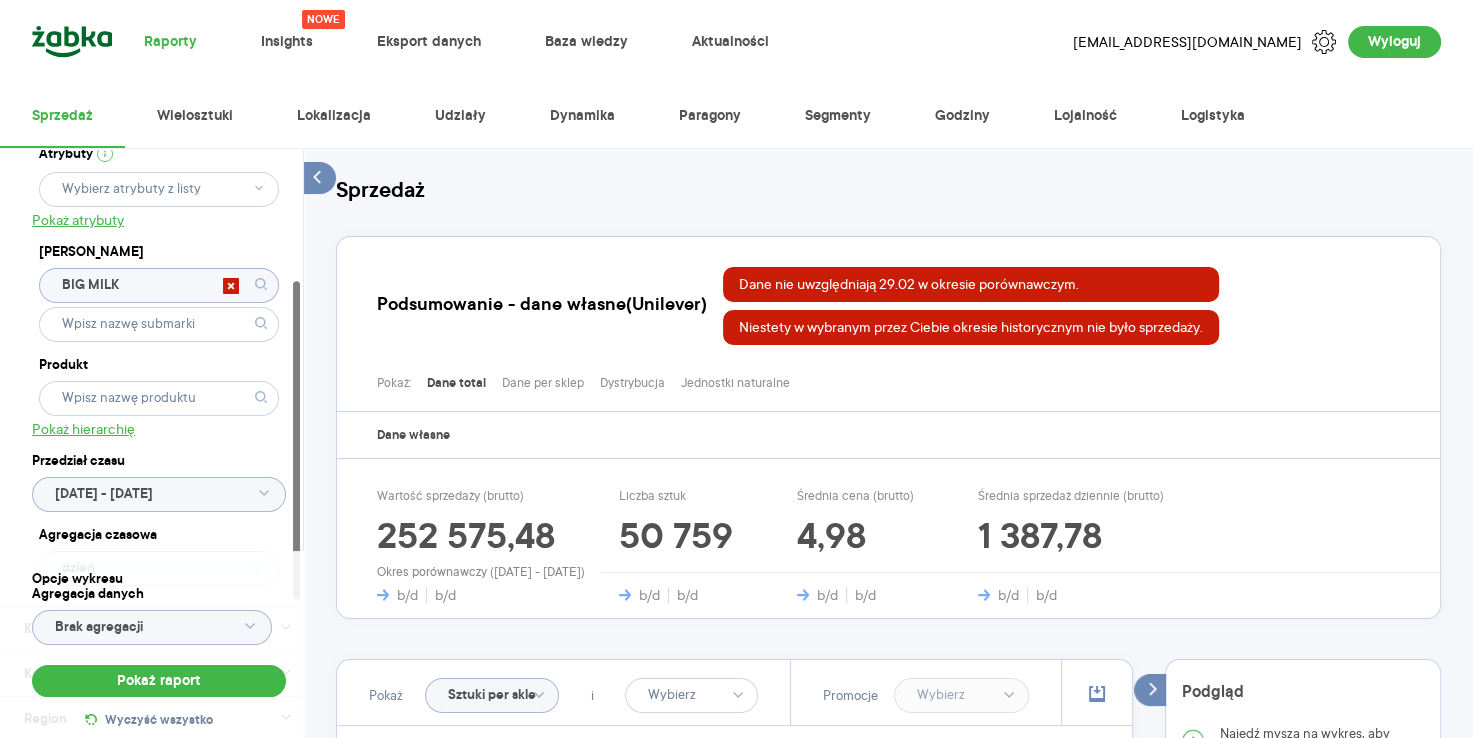 scroll, scrollTop: 159, scrollLeft: 0, axis: vertical 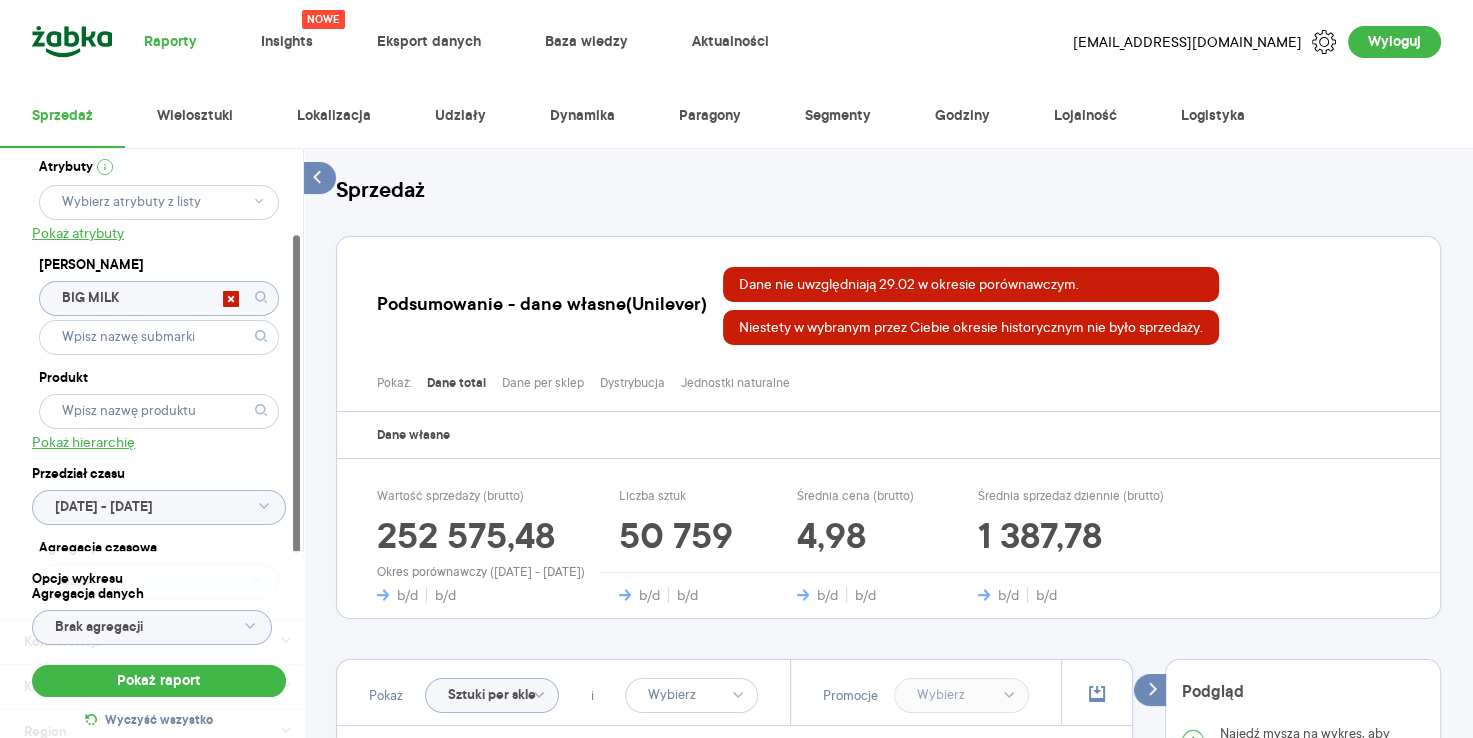 click on "BIG MILK" 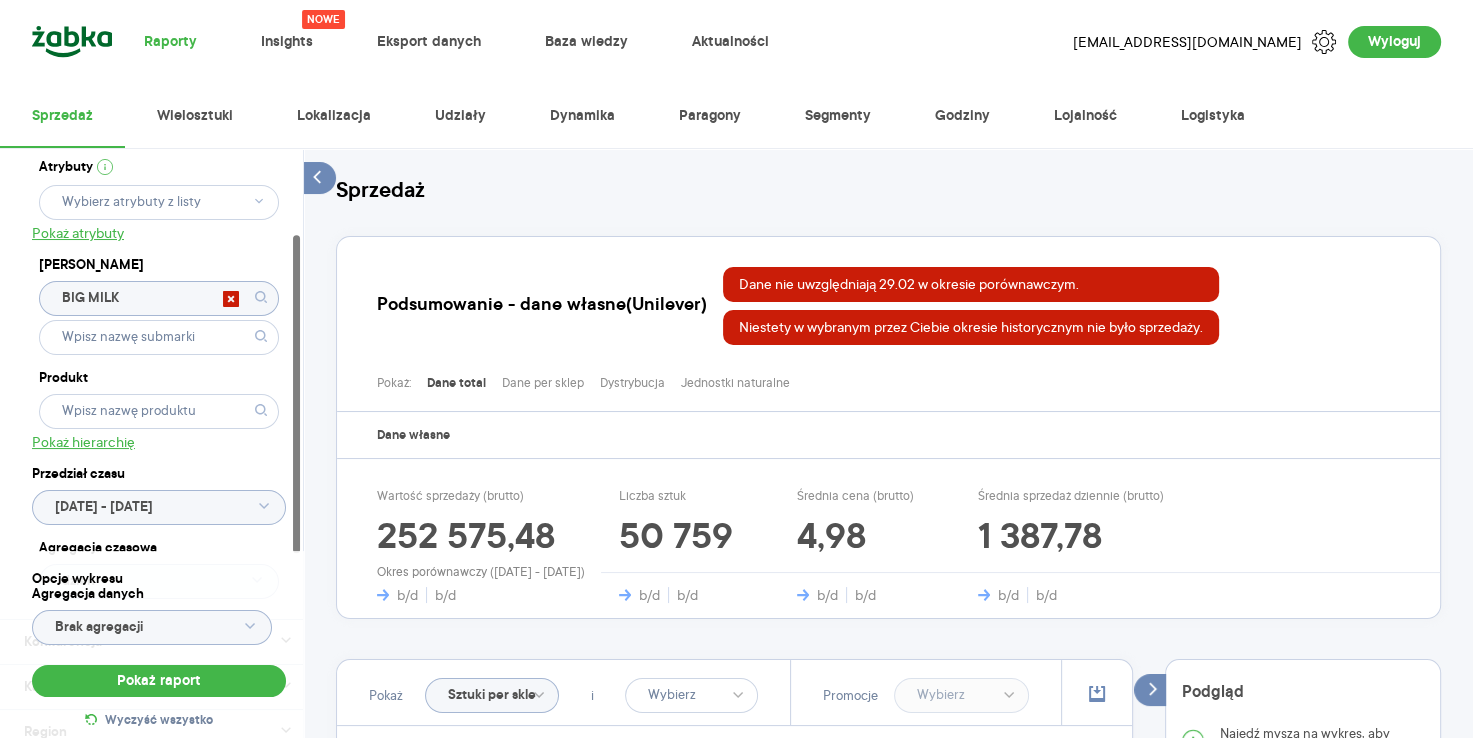 type 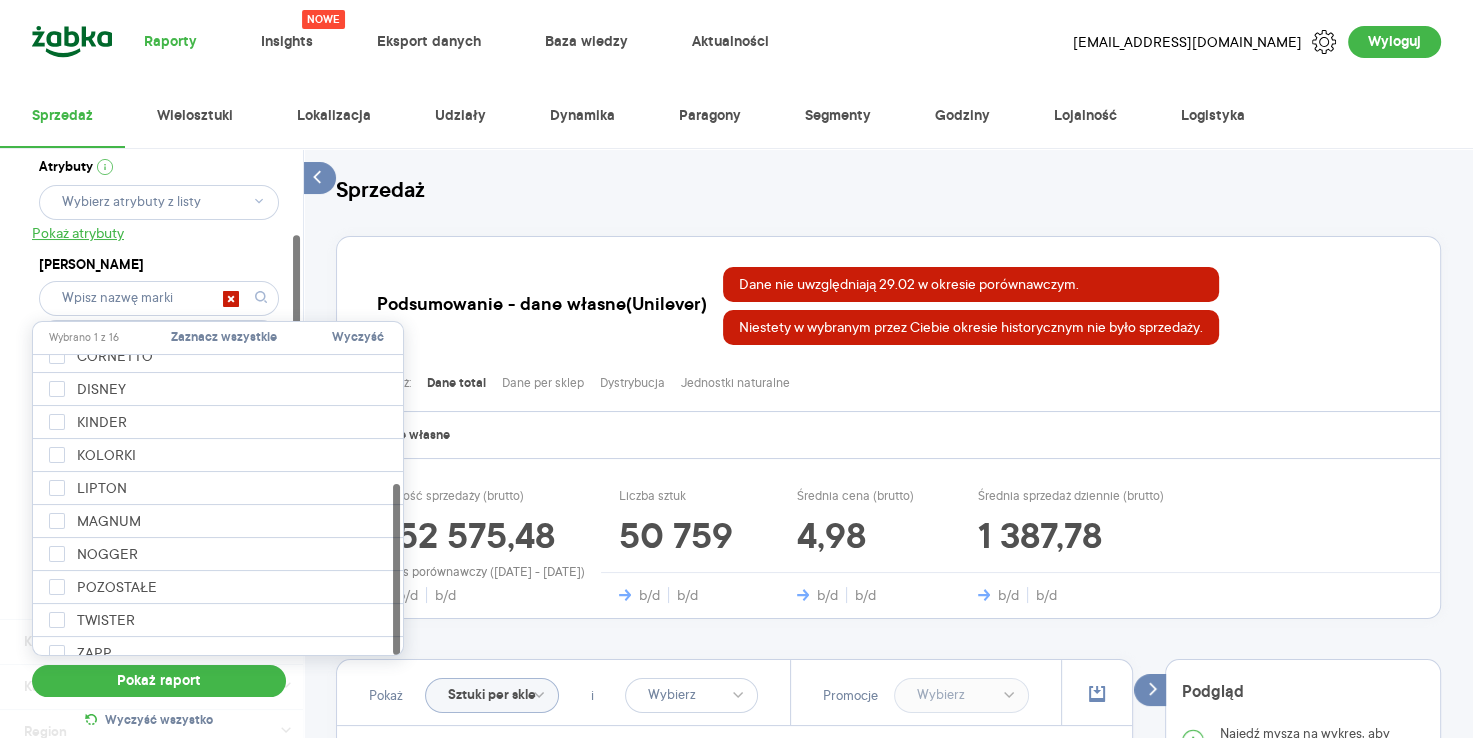 scroll, scrollTop: 224, scrollLeft: 0, axis: vertical 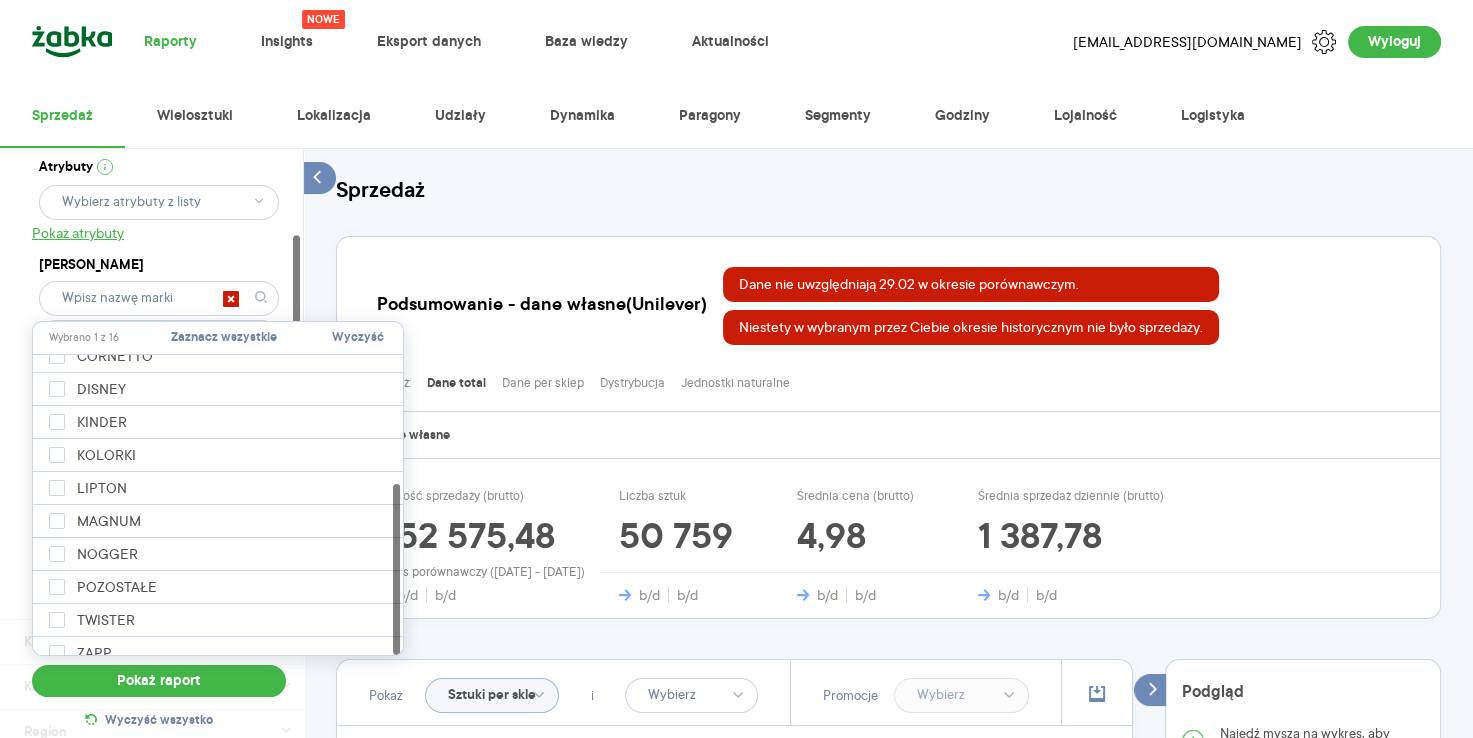 click at bounding box center [218, 647] 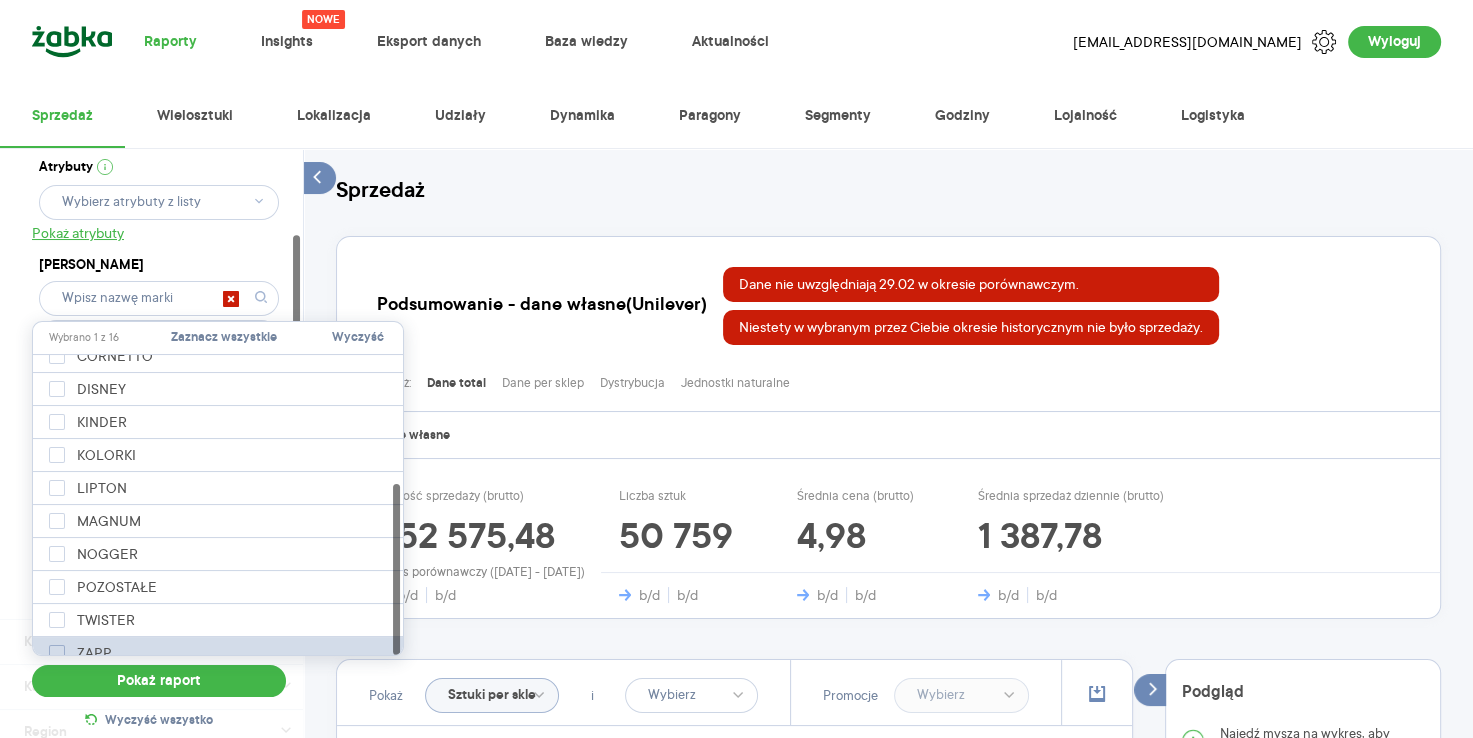 click on "ZAPP" at bounding box center (80, 653) 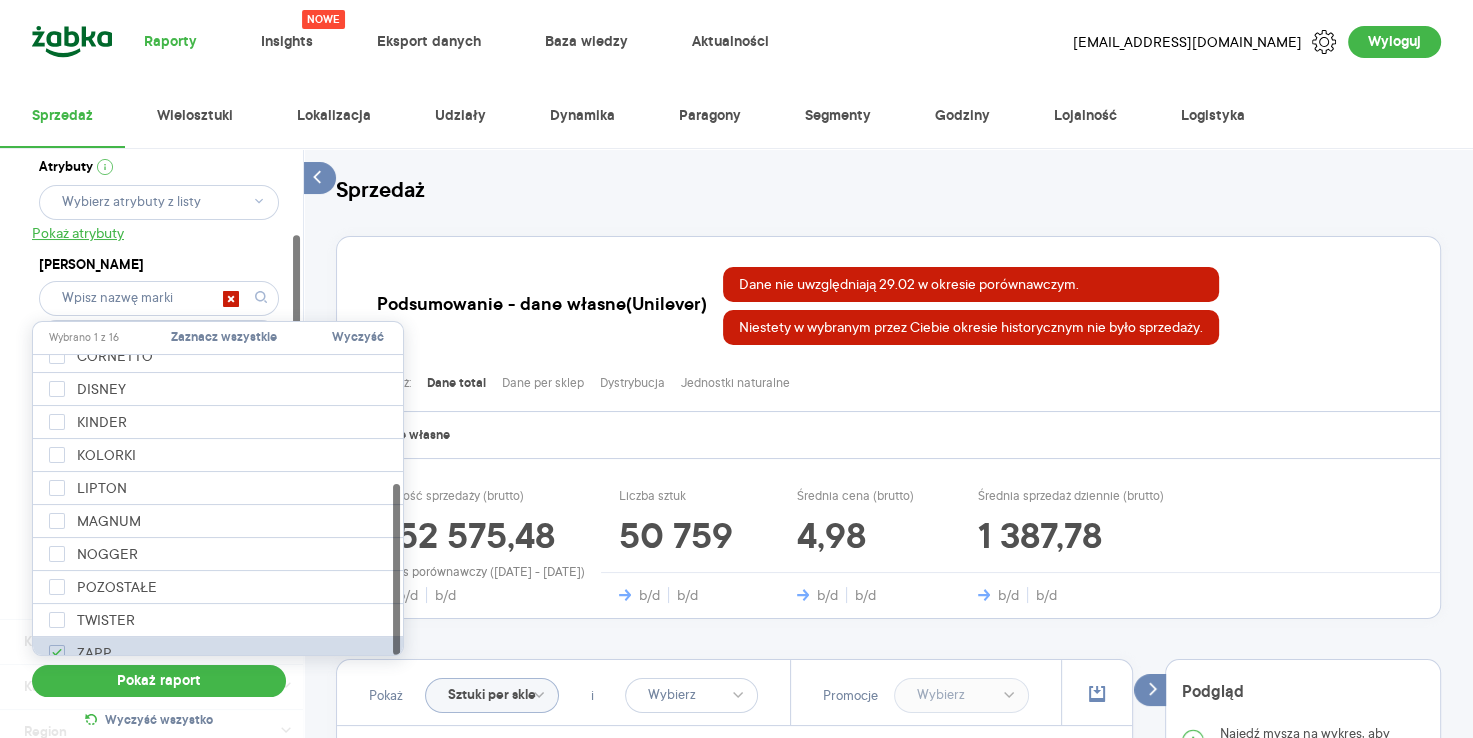 checkbox on "true" 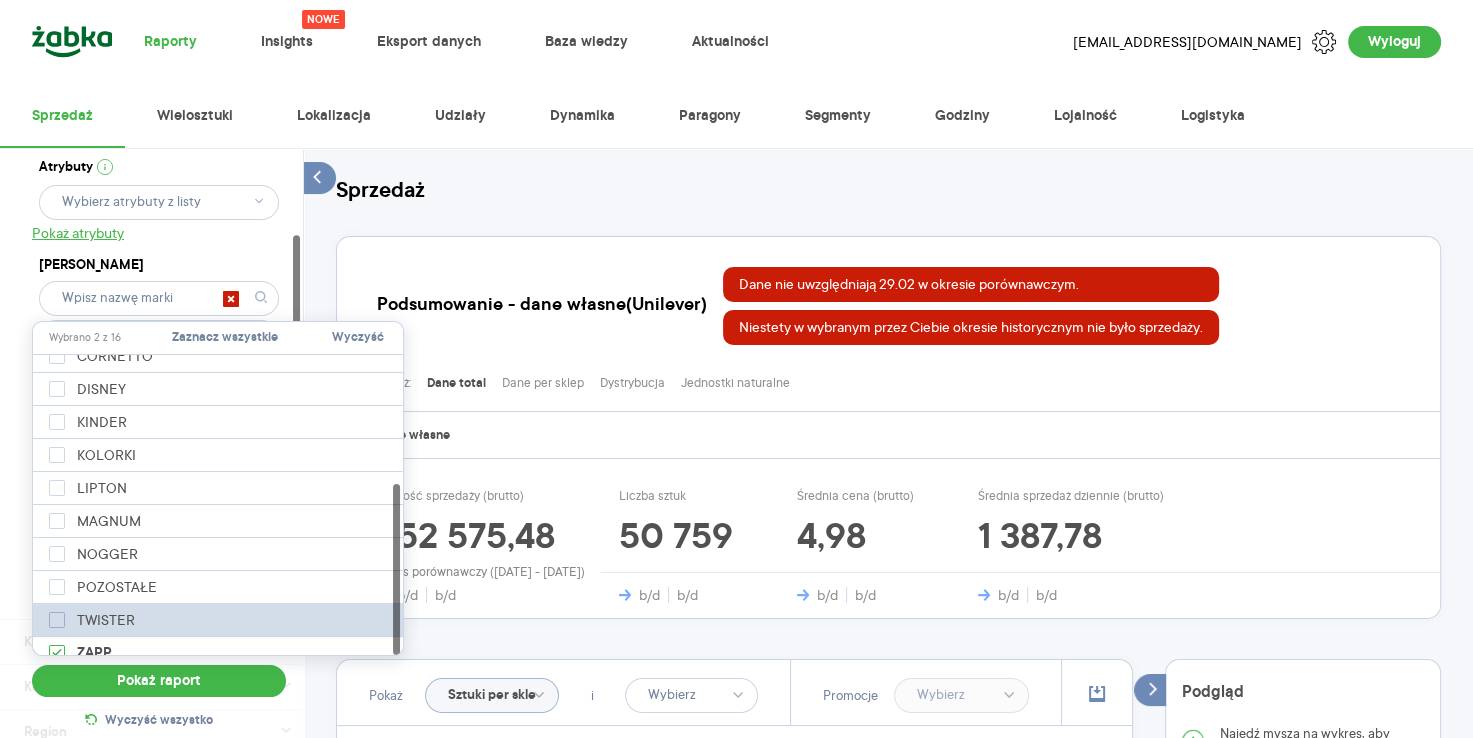 click 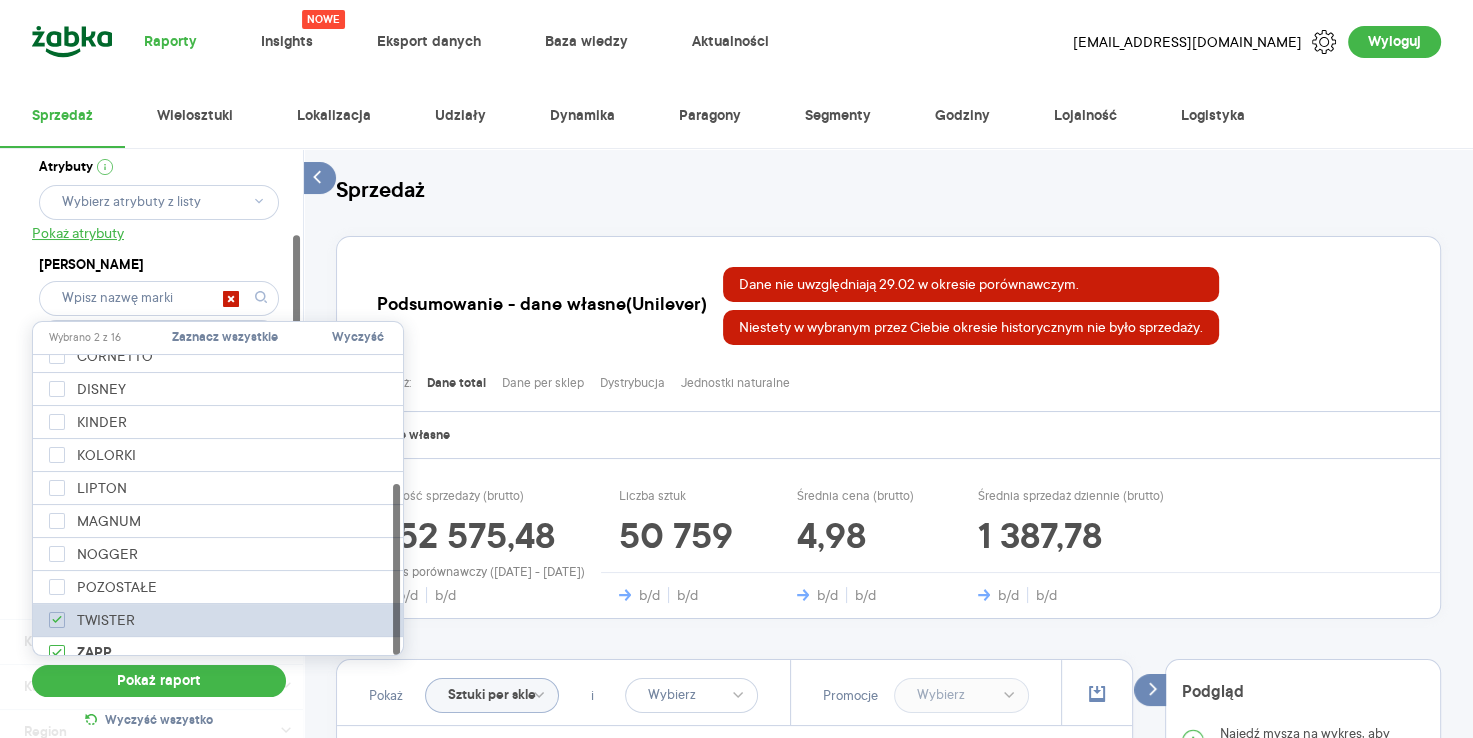 checkbox on "true" 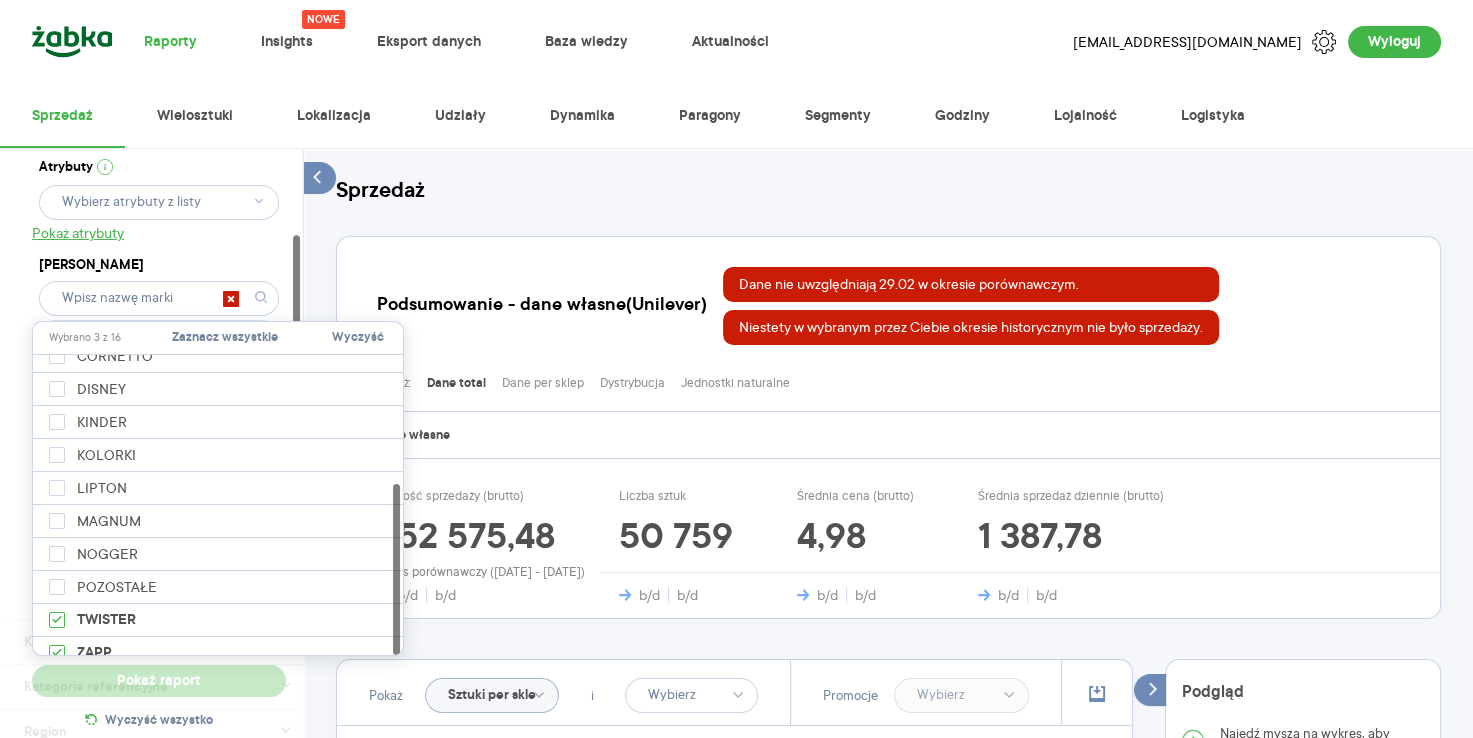 click on "[PERSON_NAME]" at bounding box center (159, 265) 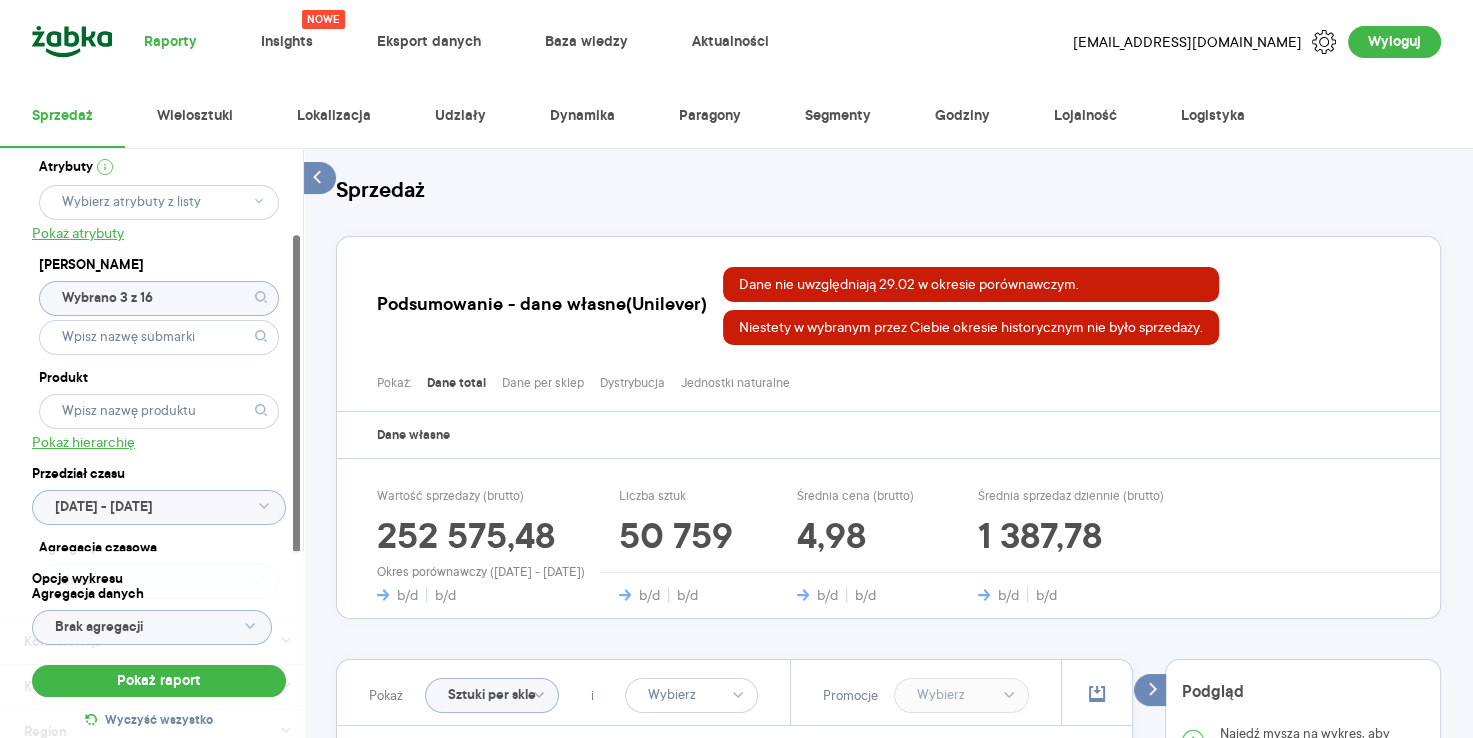 click 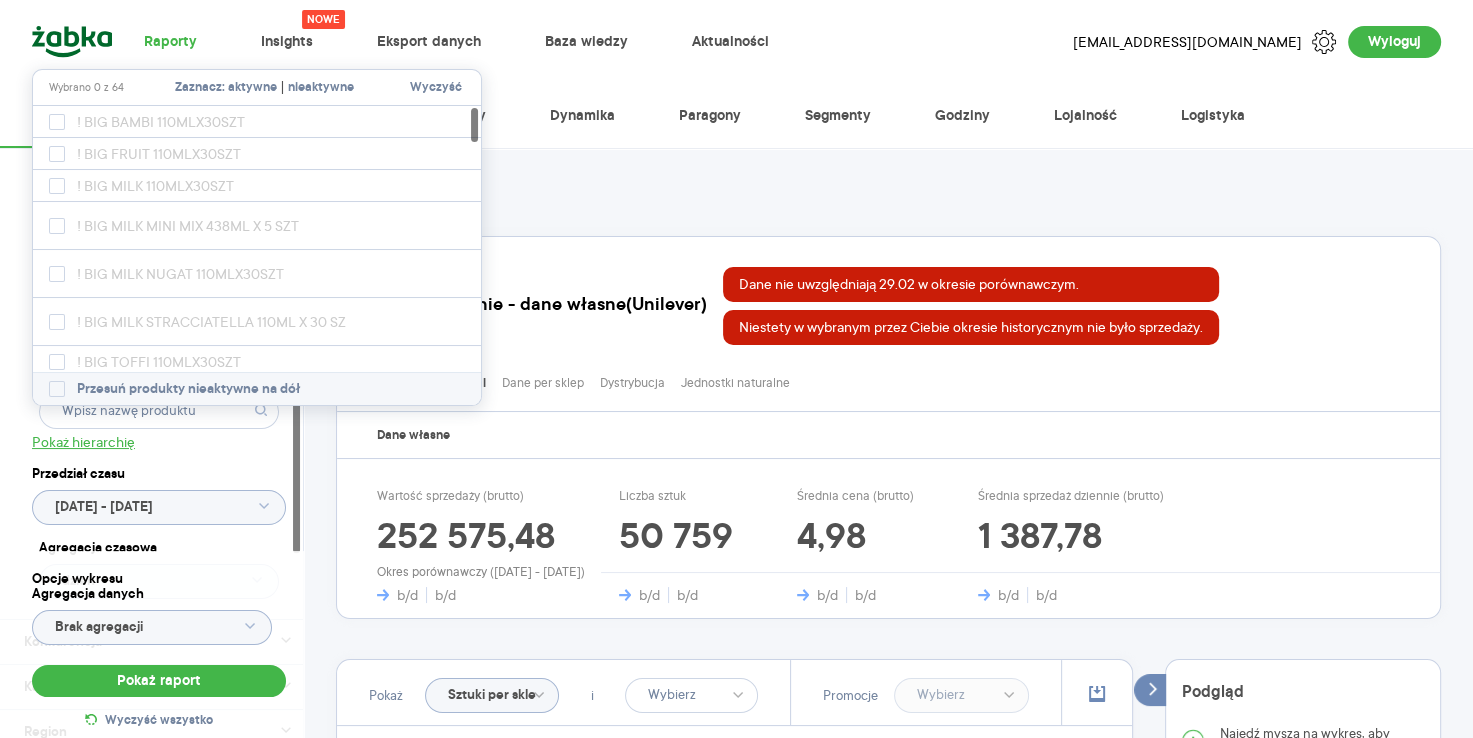 click on "aktywne" at bounding box center (252, 88) 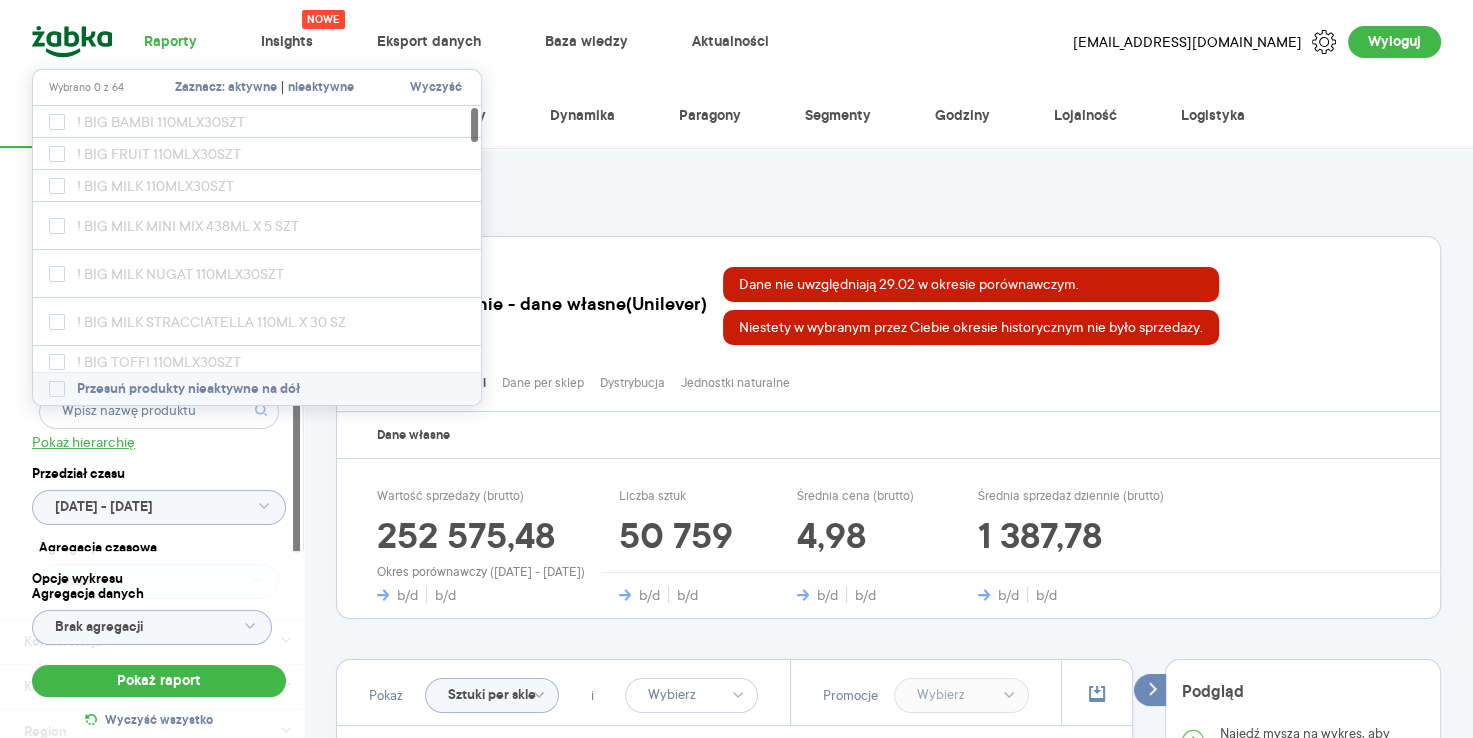 type on "Wybrano 11 z 64" 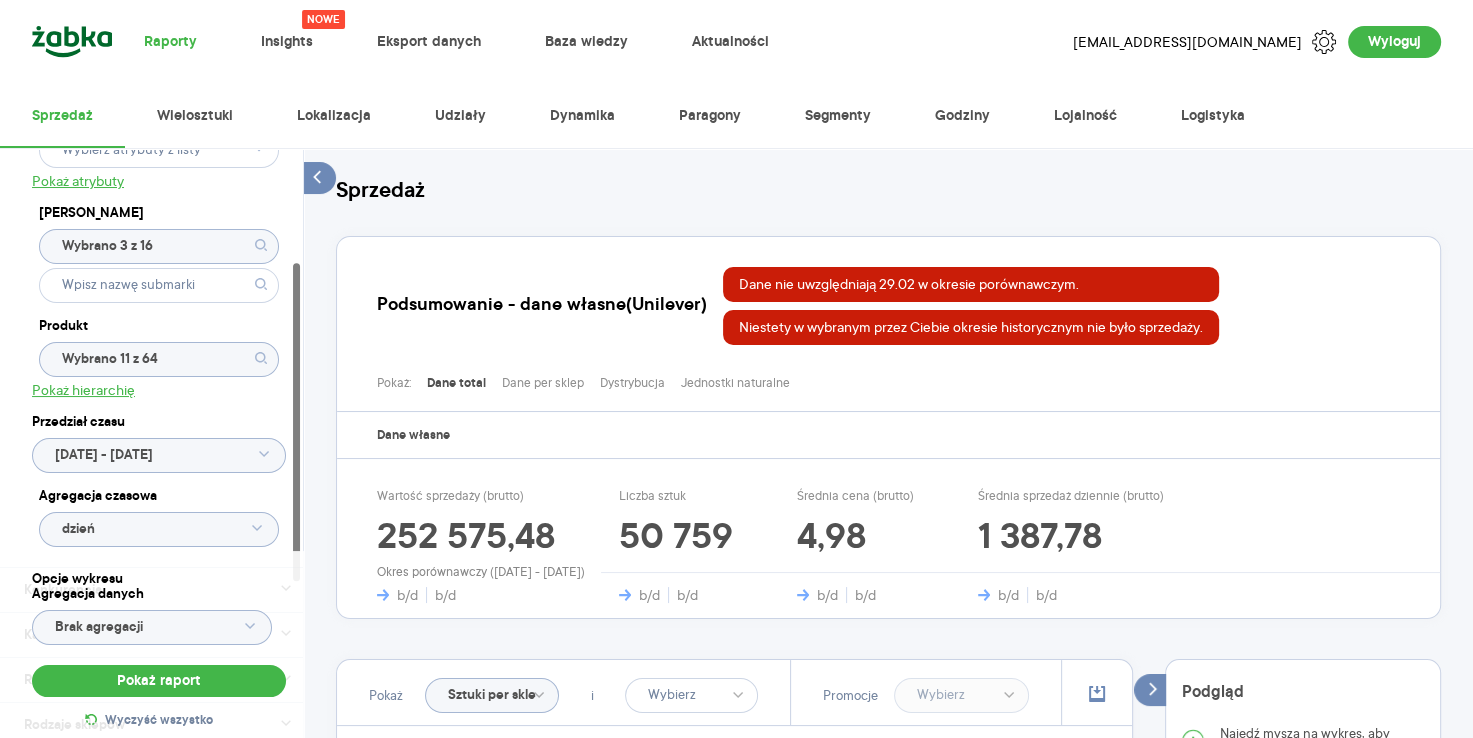 scroll, scrollTop: 212, scrollLeft: 0, axis: vertical 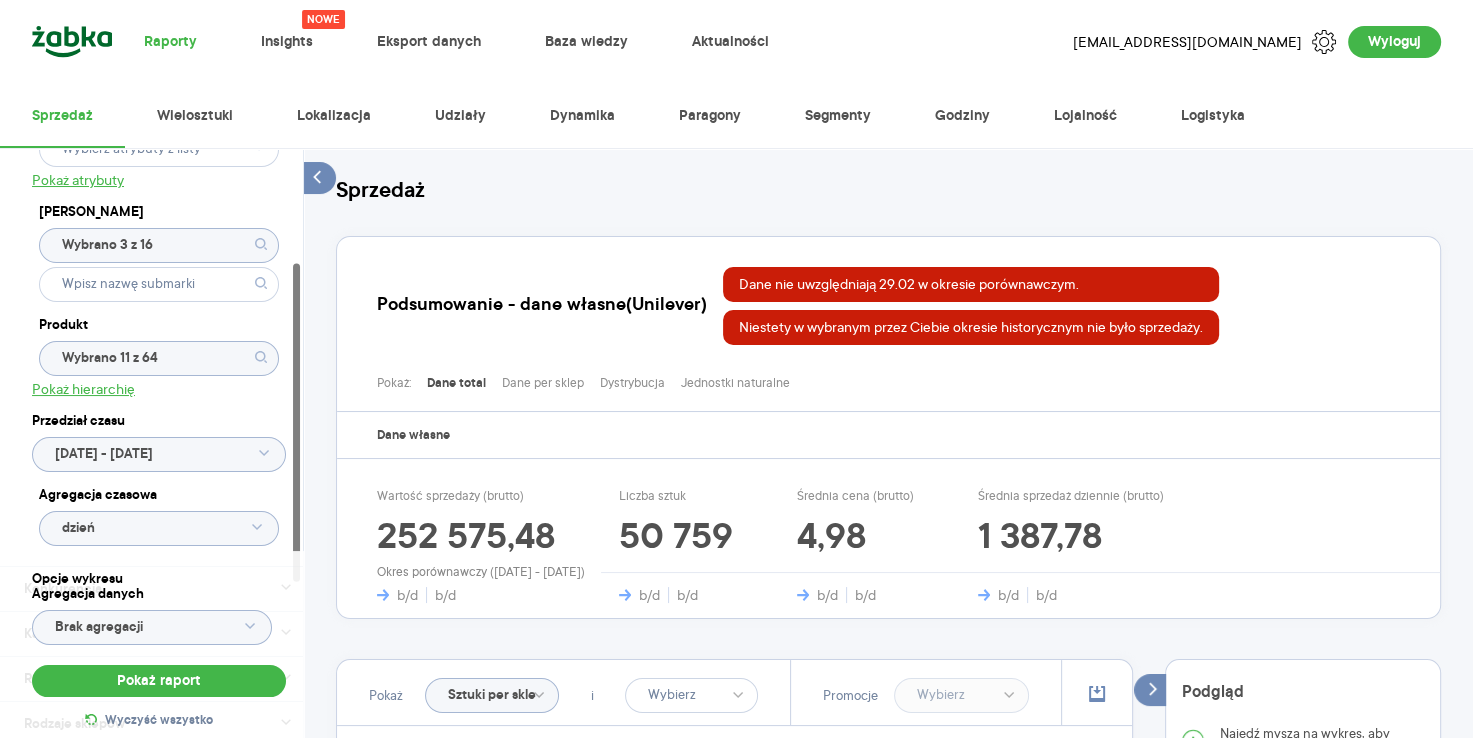 click on "[DATE] - [DATE]" 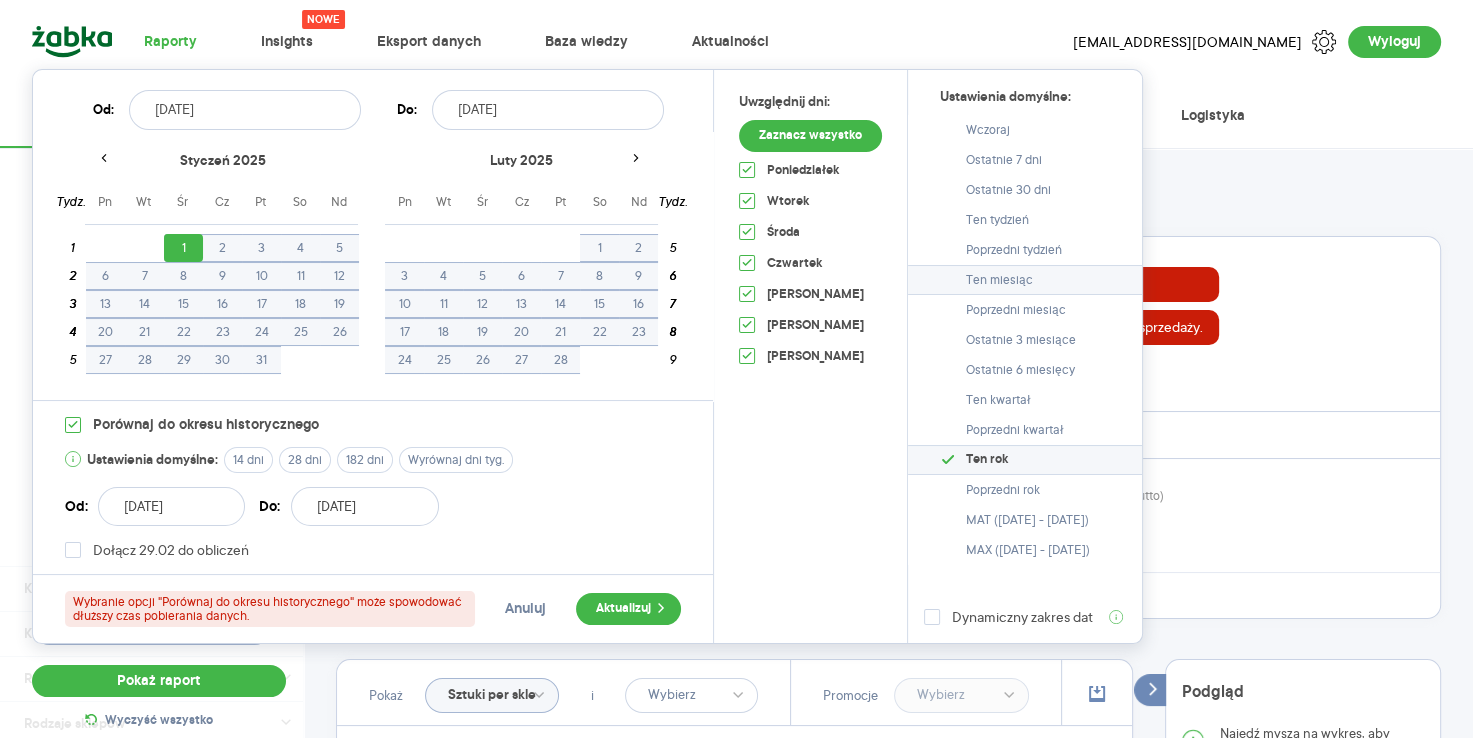 click on "Ten miesiąc" at bounding box center (1025, 280) 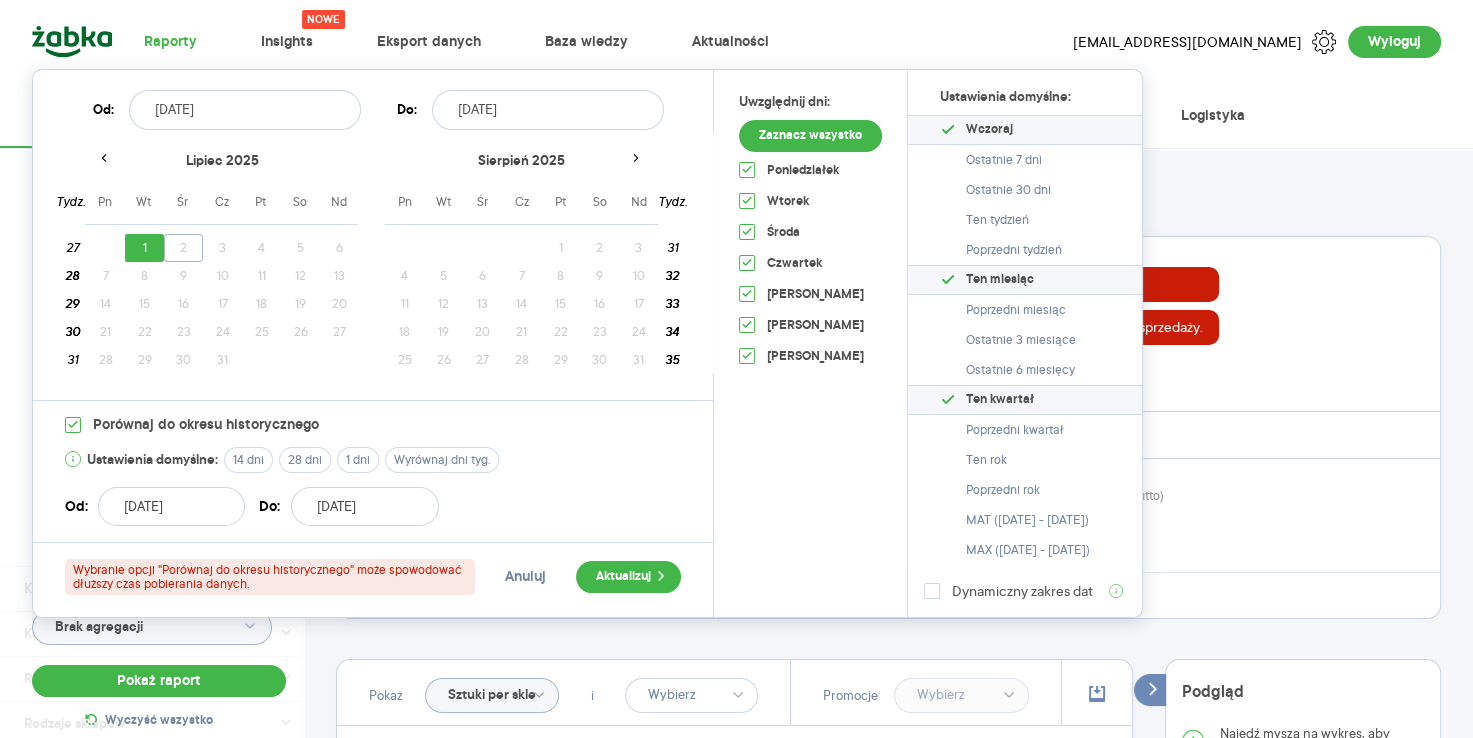 click at bounding box center (104, 159) 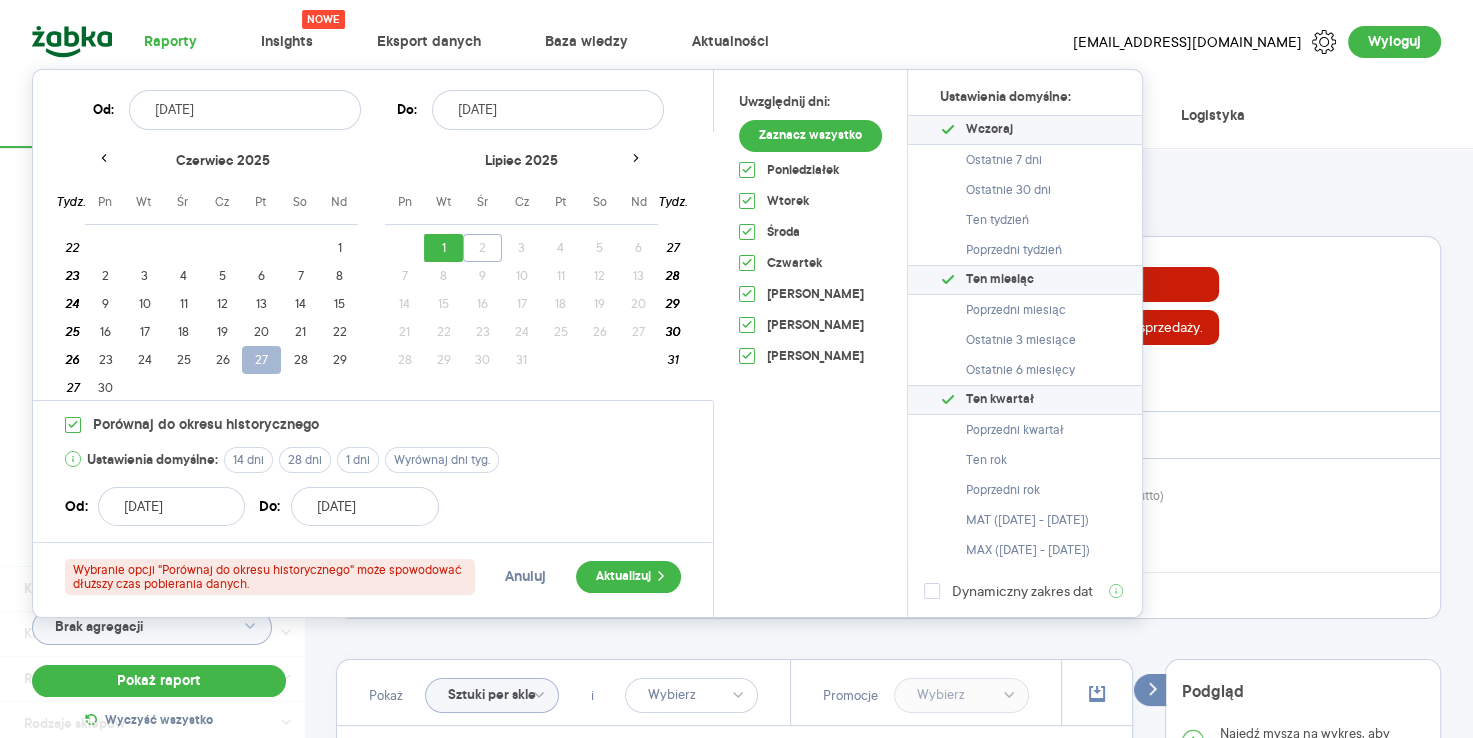 click on "27" at bounding box center (261, 360) 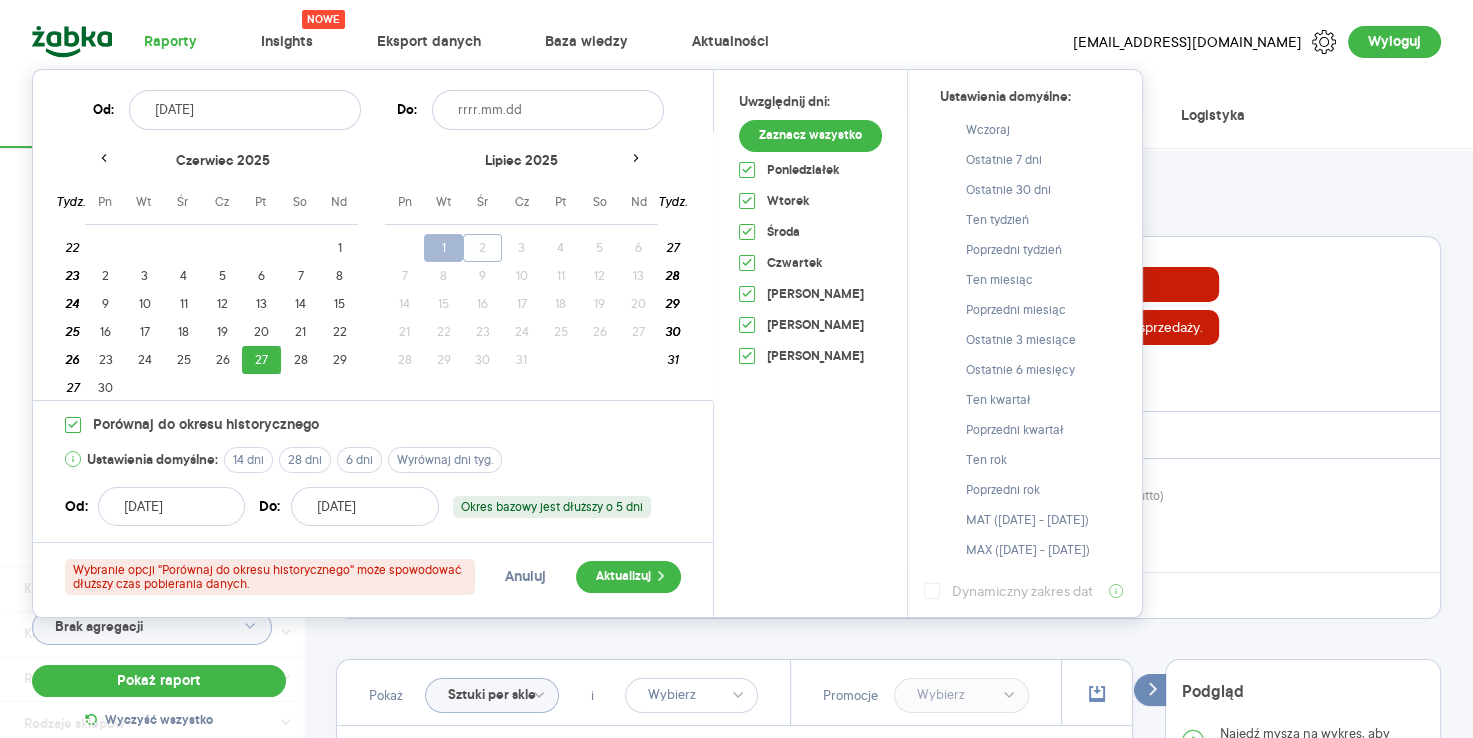 click on "1" at bounding box center (443, 248) 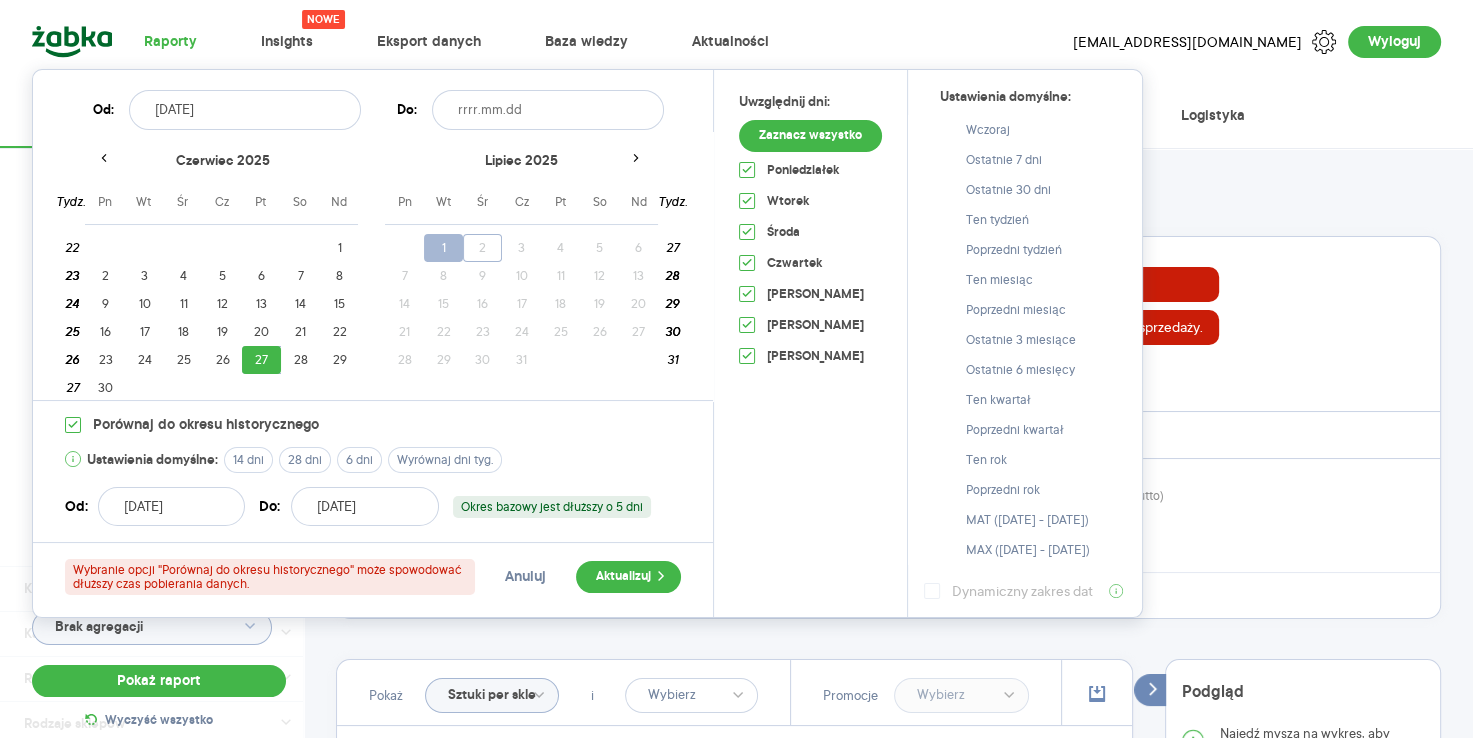 type on "[DATE]" 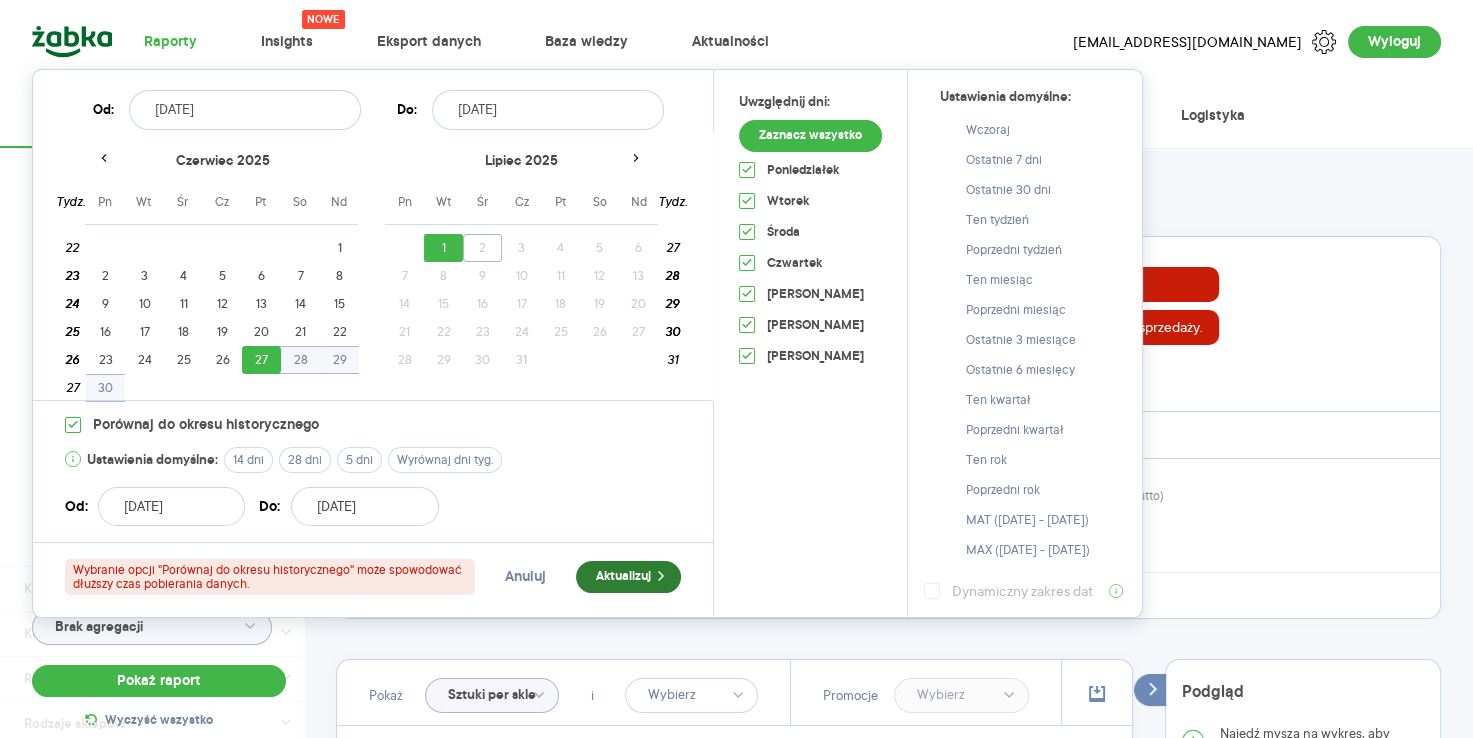 click on "Aktualizuj" at bounding box center (628, 577) 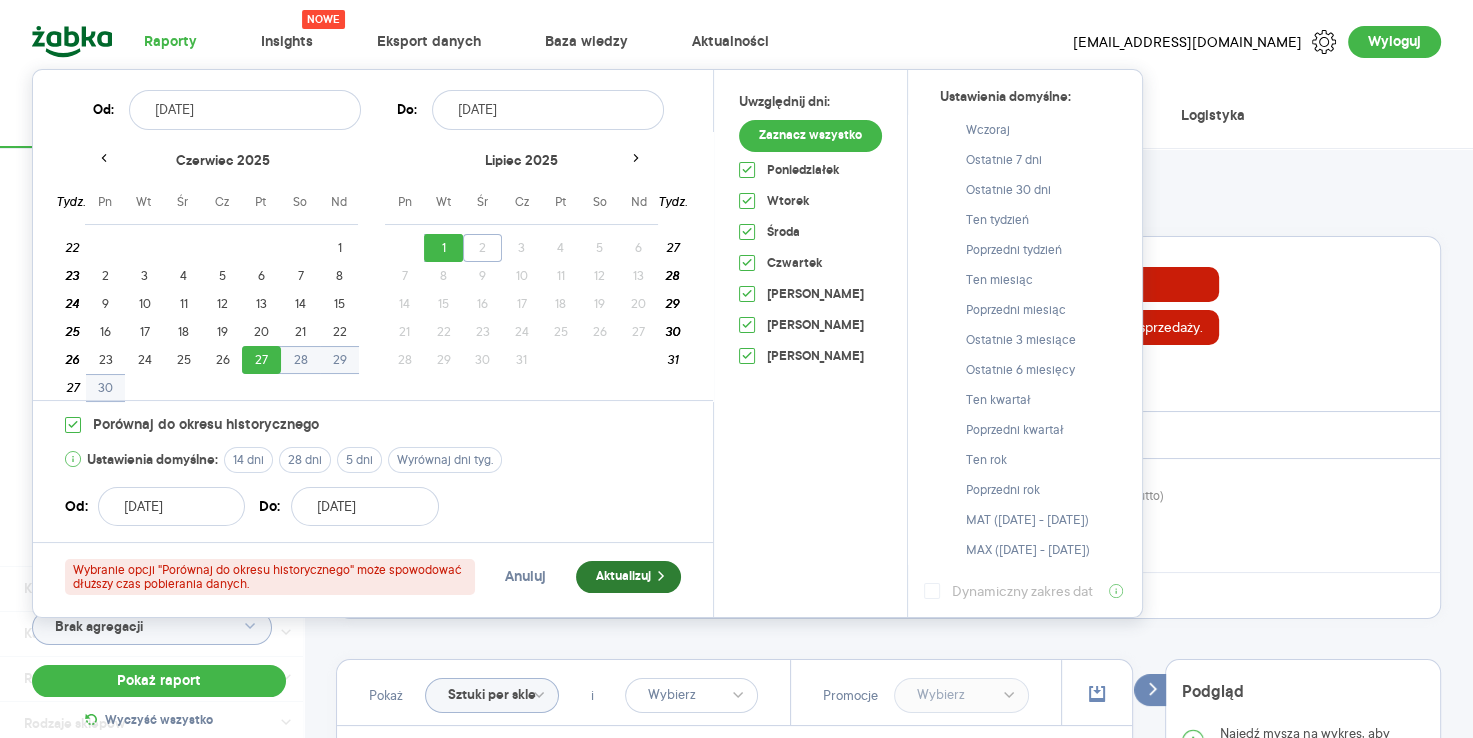 type on "[DATE] - [DATE]" 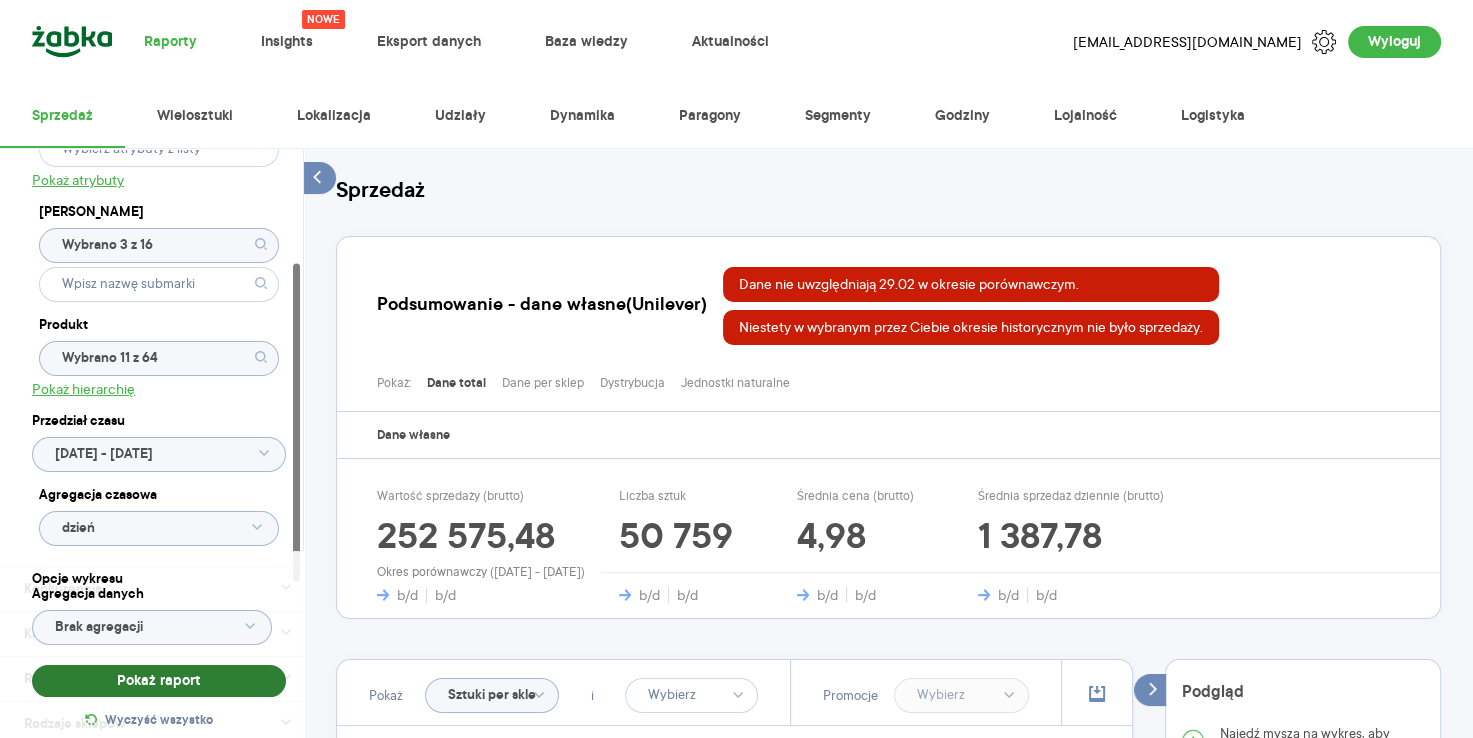 click on "Pokaż raport" at bounding box center [159, 681] 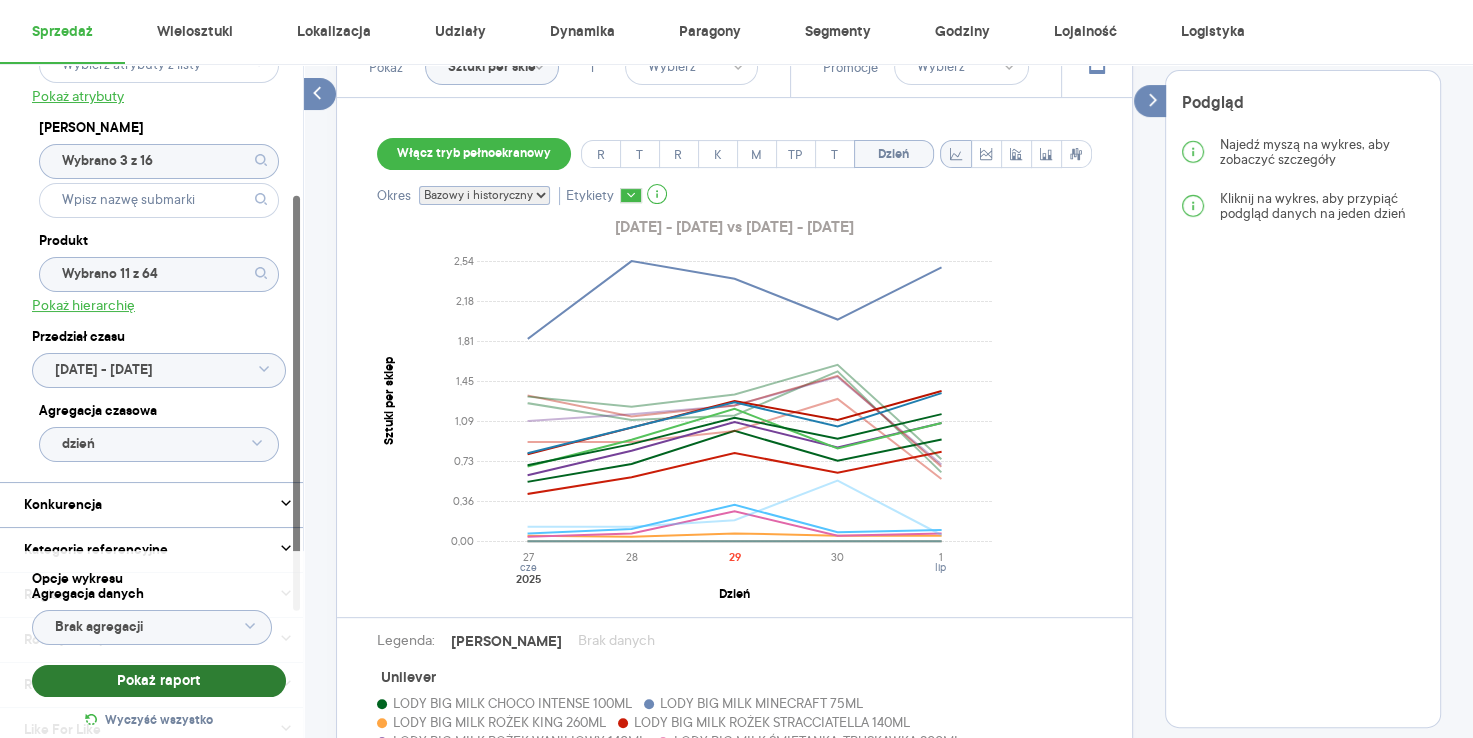 scroll, scrollTop: 582, scrollLeft: 0, axis: vertical 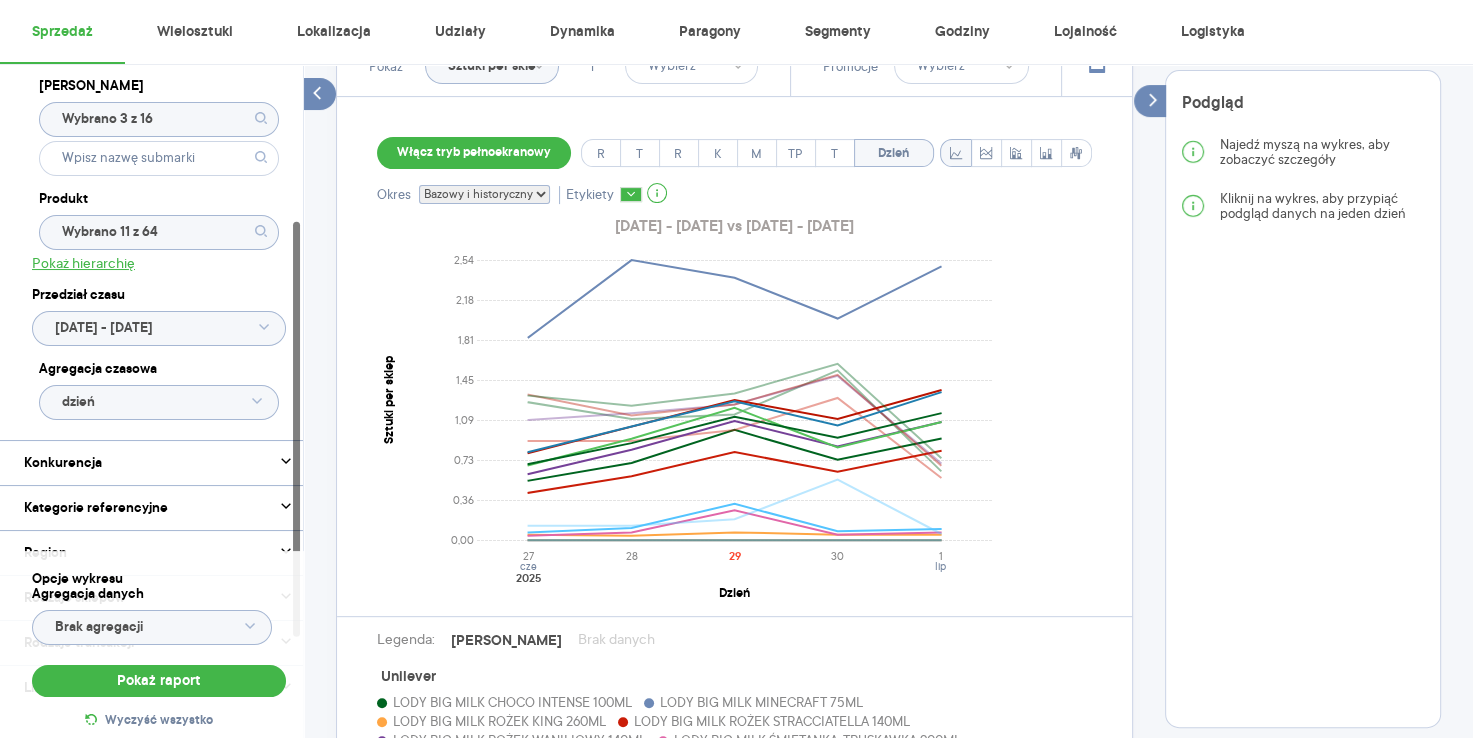 click on "dzień" 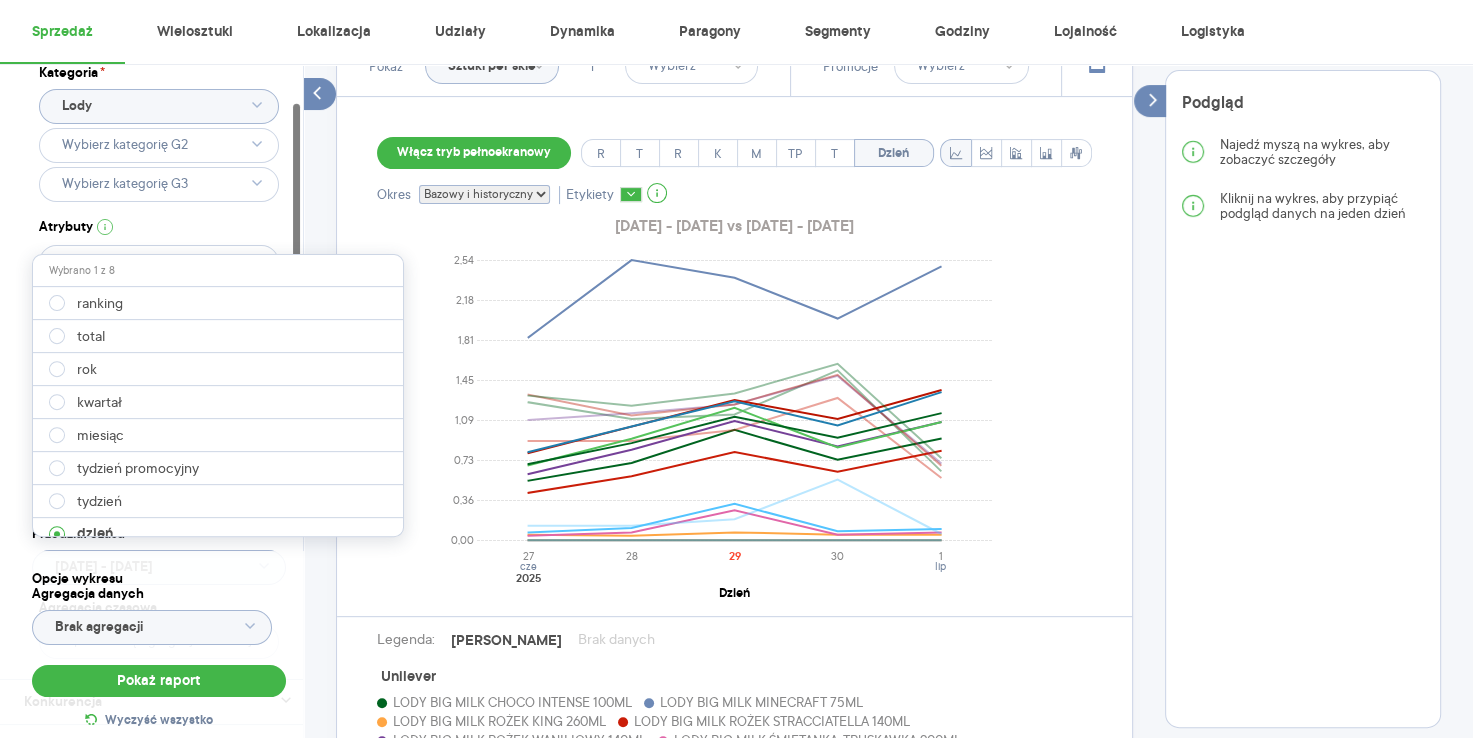 scroll, scrollTop: 0, scrollLeft: 0, axis: both 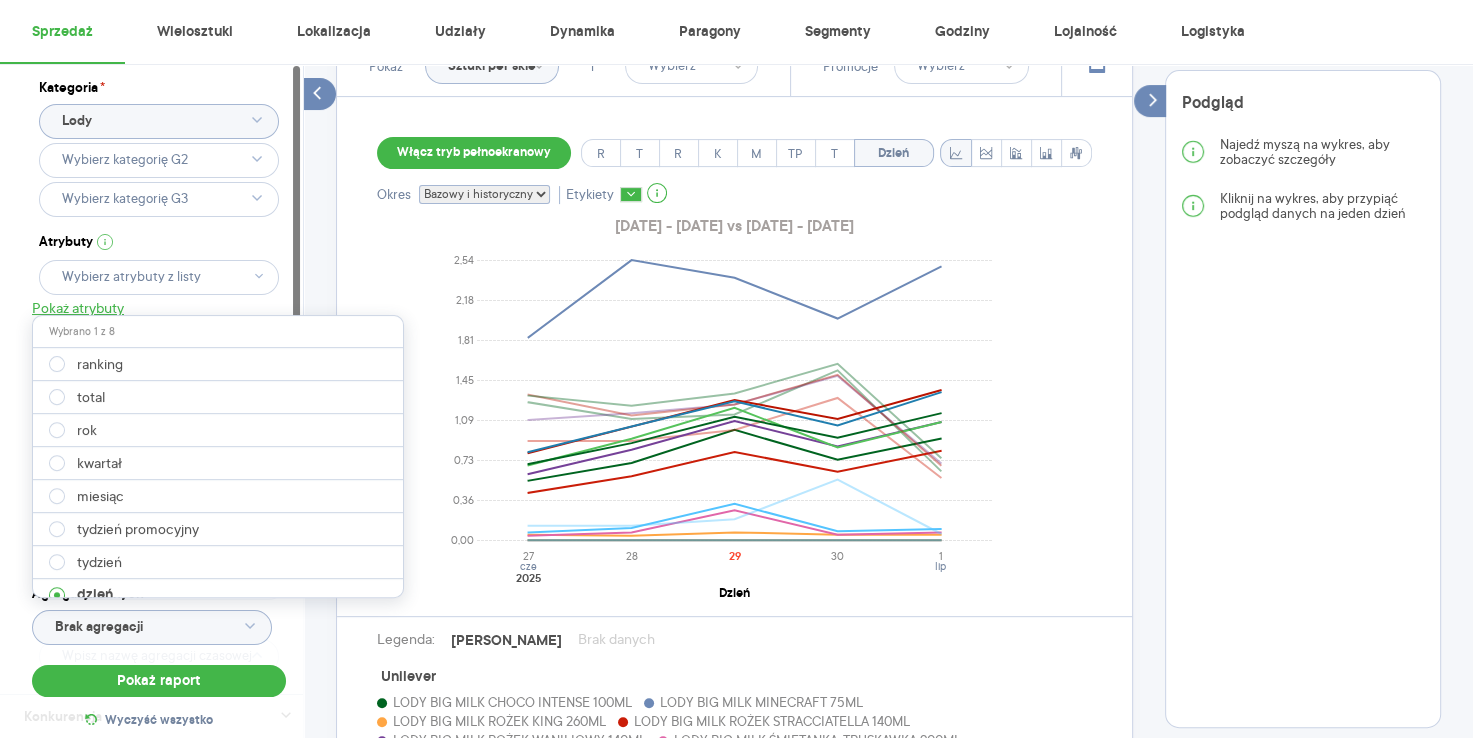 click 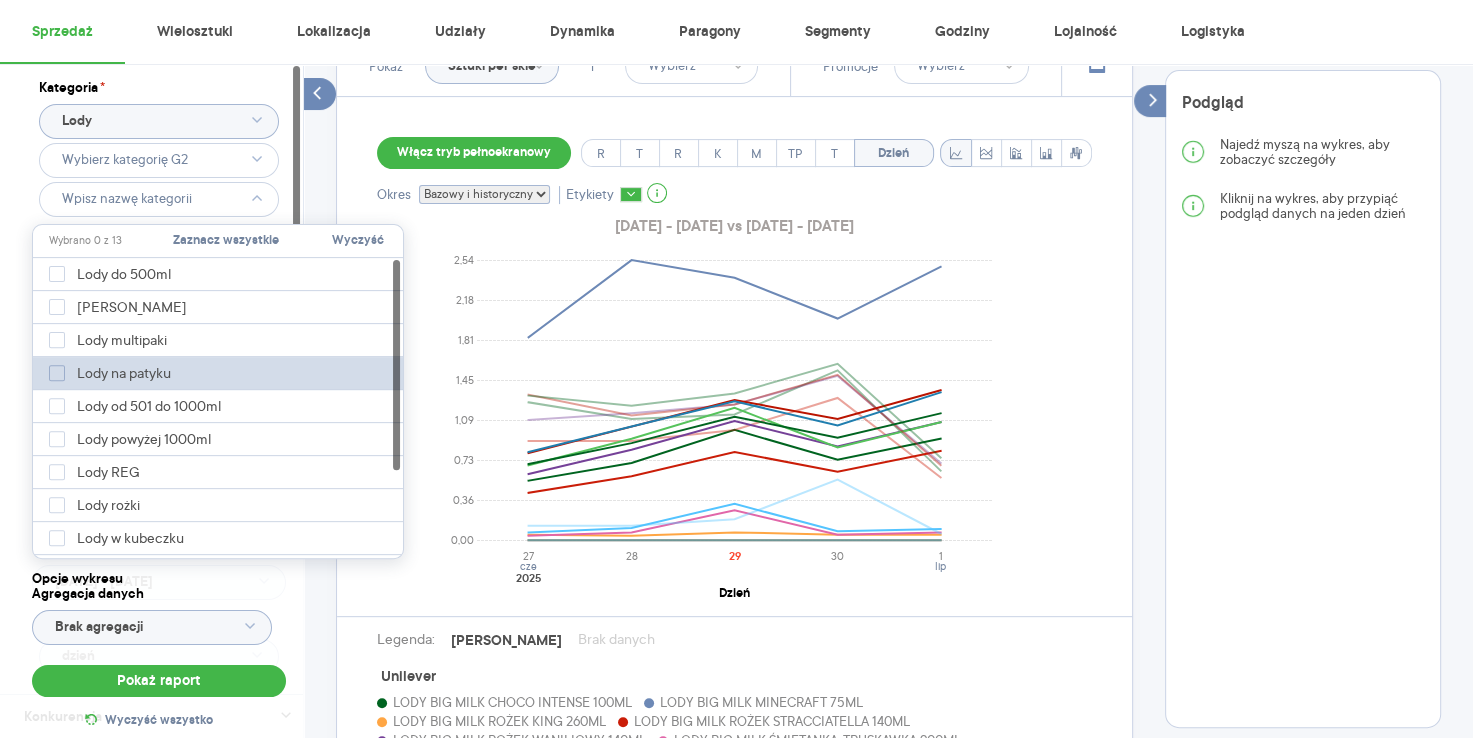 click 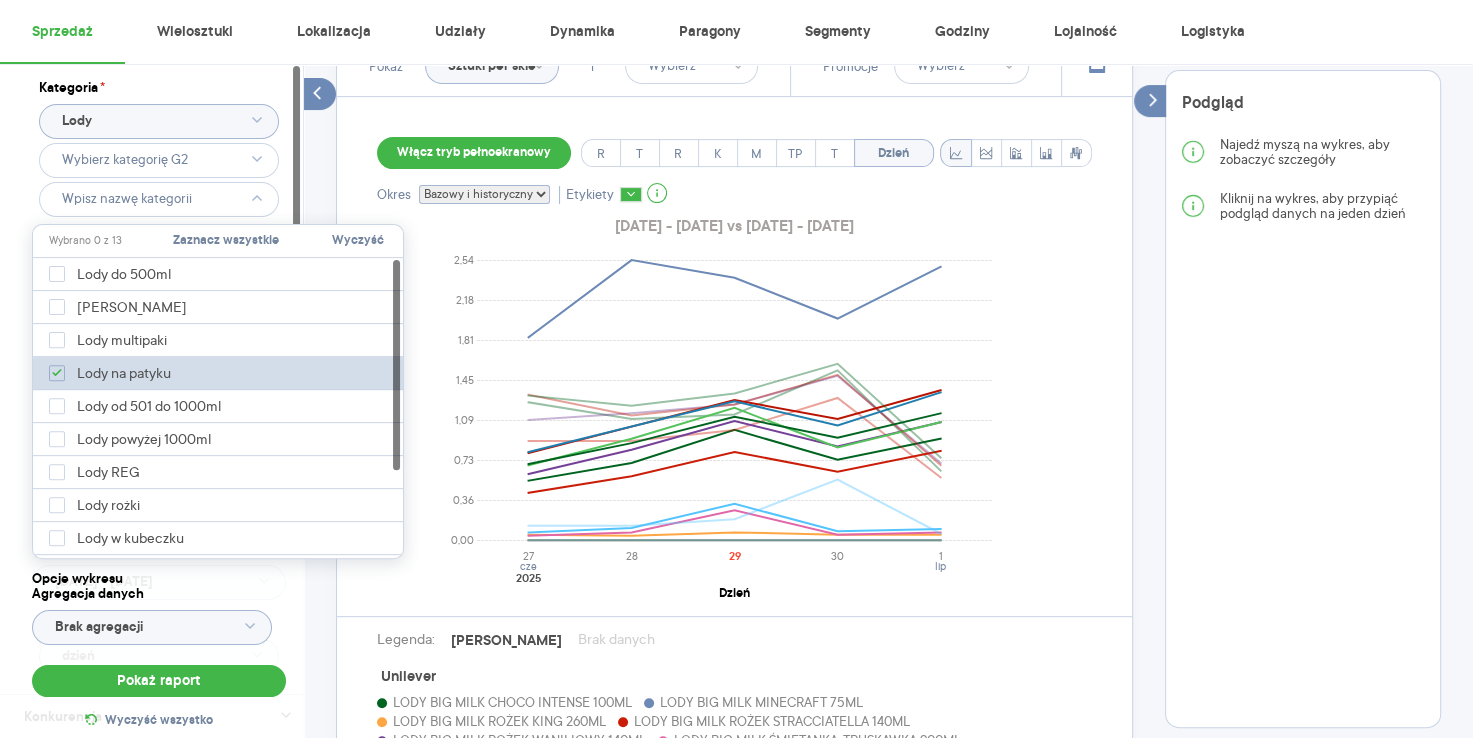 type on "Pobieranie" 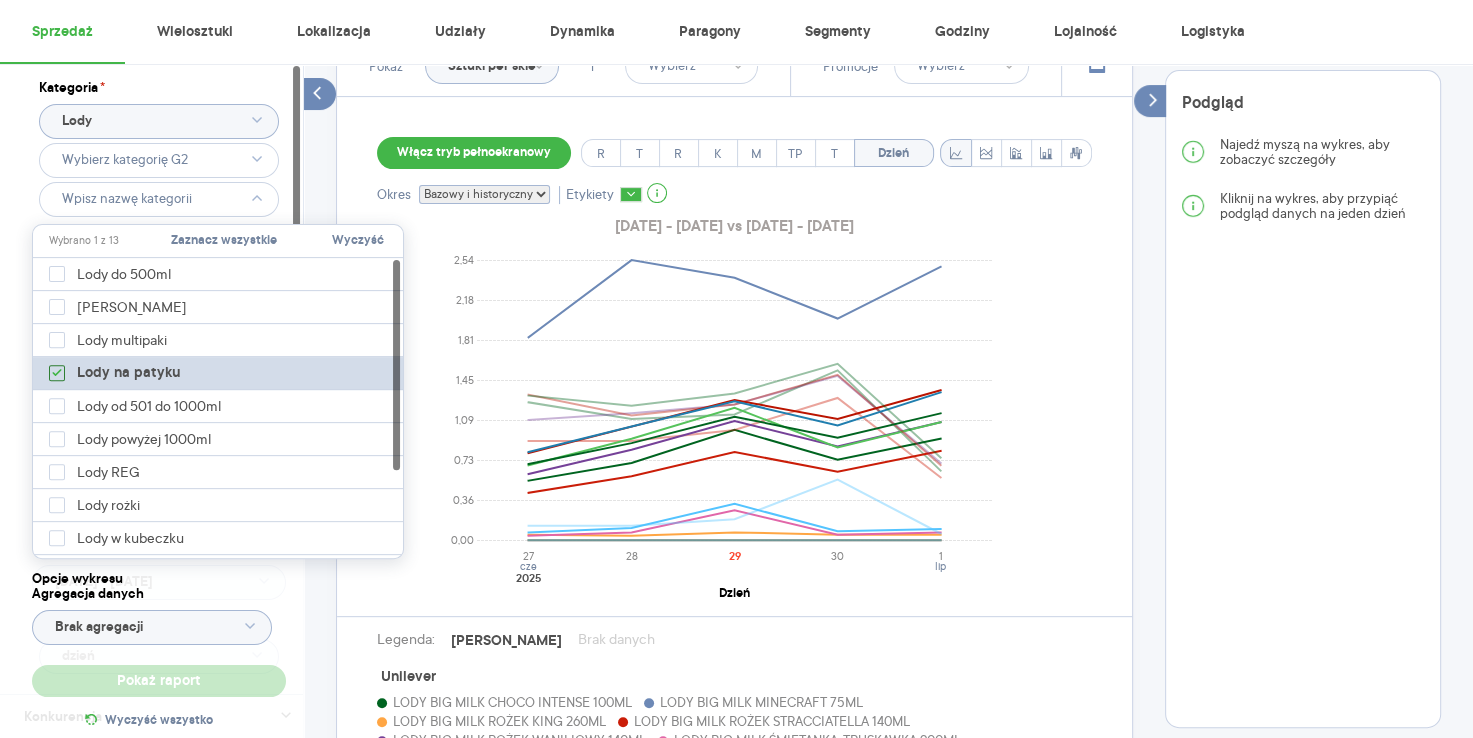 type on "Wybrano 3 z 10" 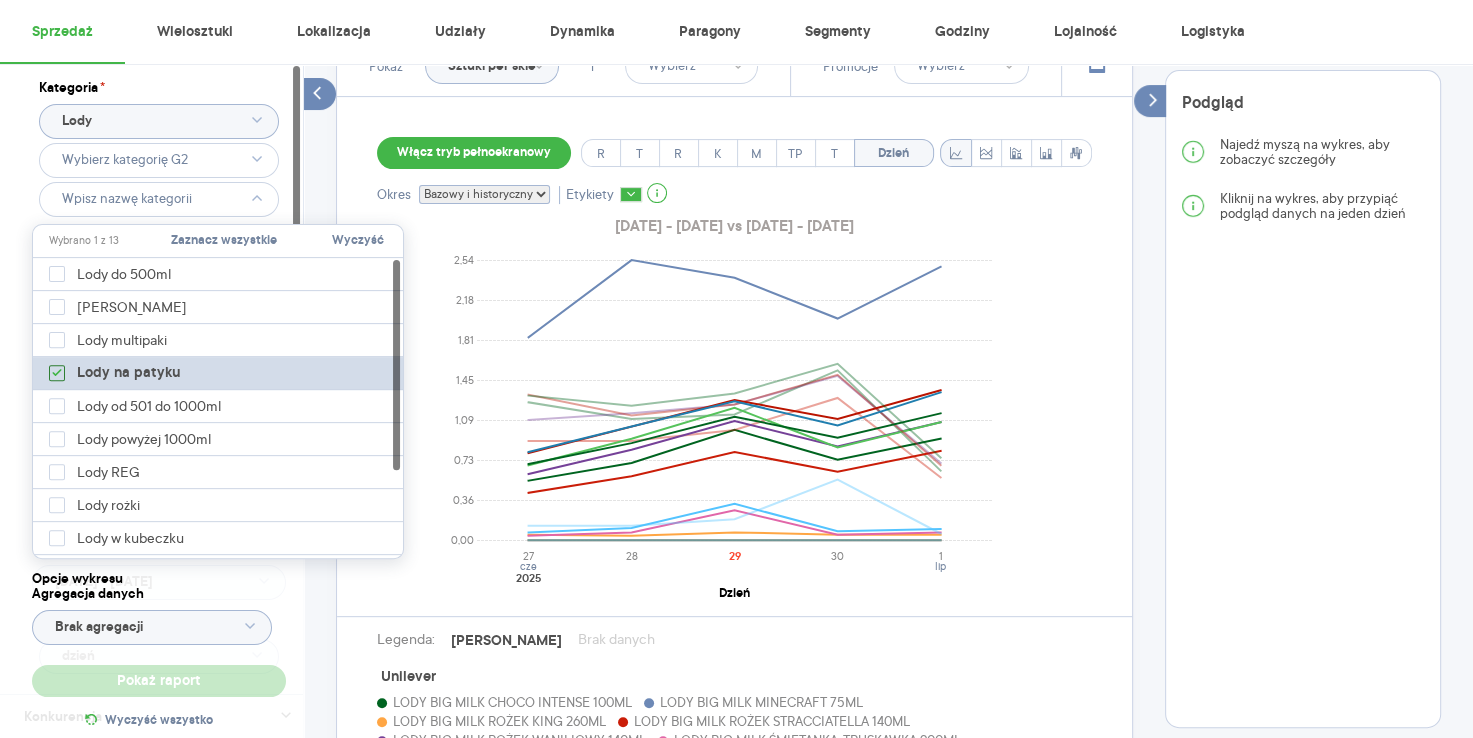 type 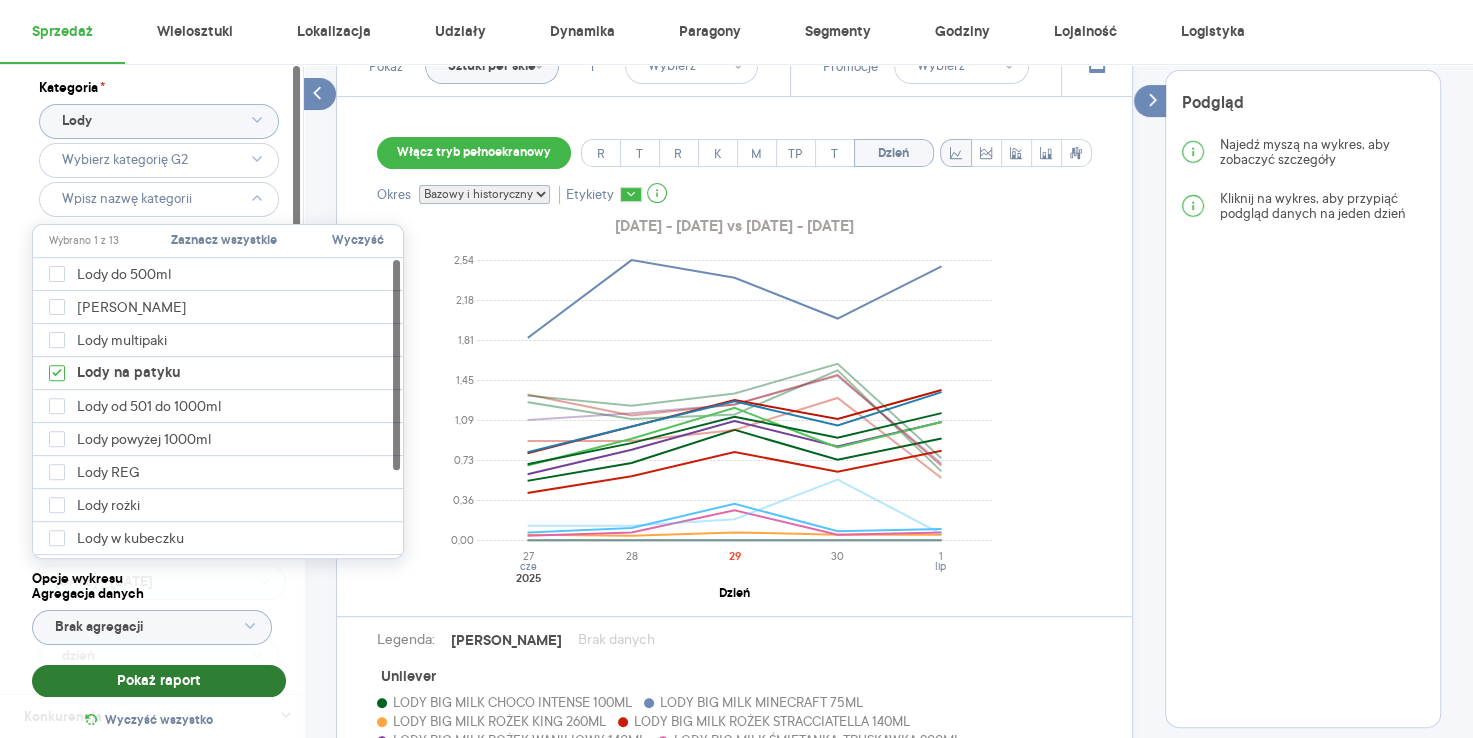 click on "Pokaż raport" at bounding box center [159, 681] 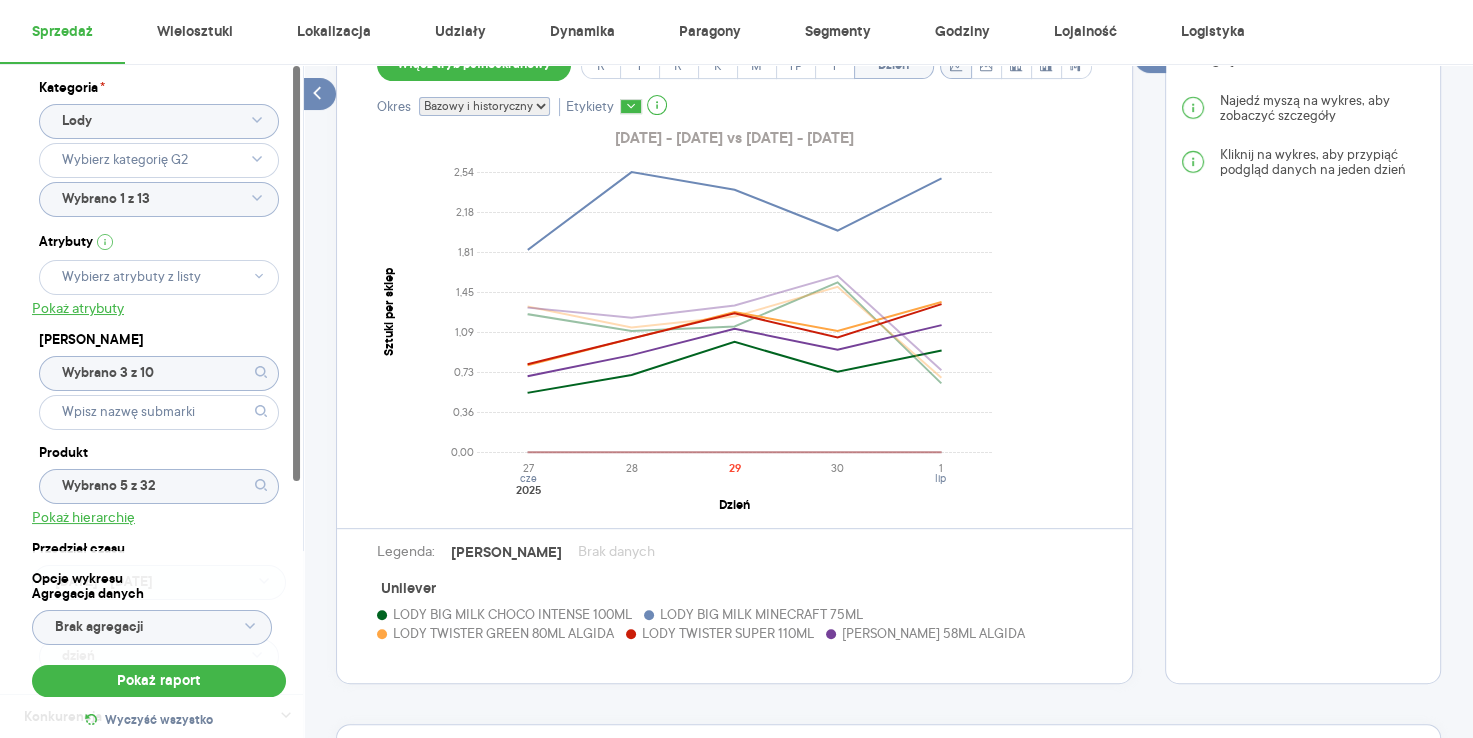 scroll, scrollTop: 499, scrollLeft: 0, axis: vertical 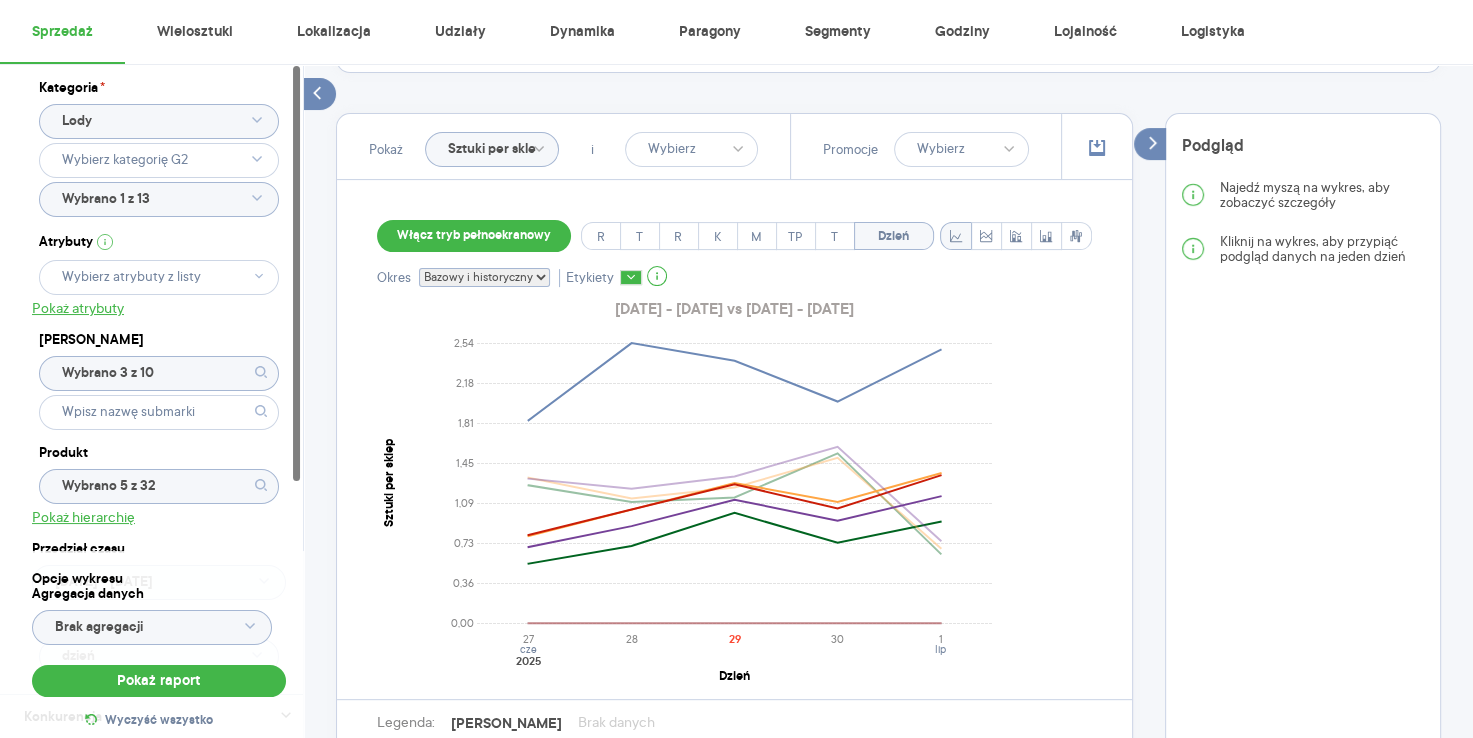 click on "Sztuki per sklep" 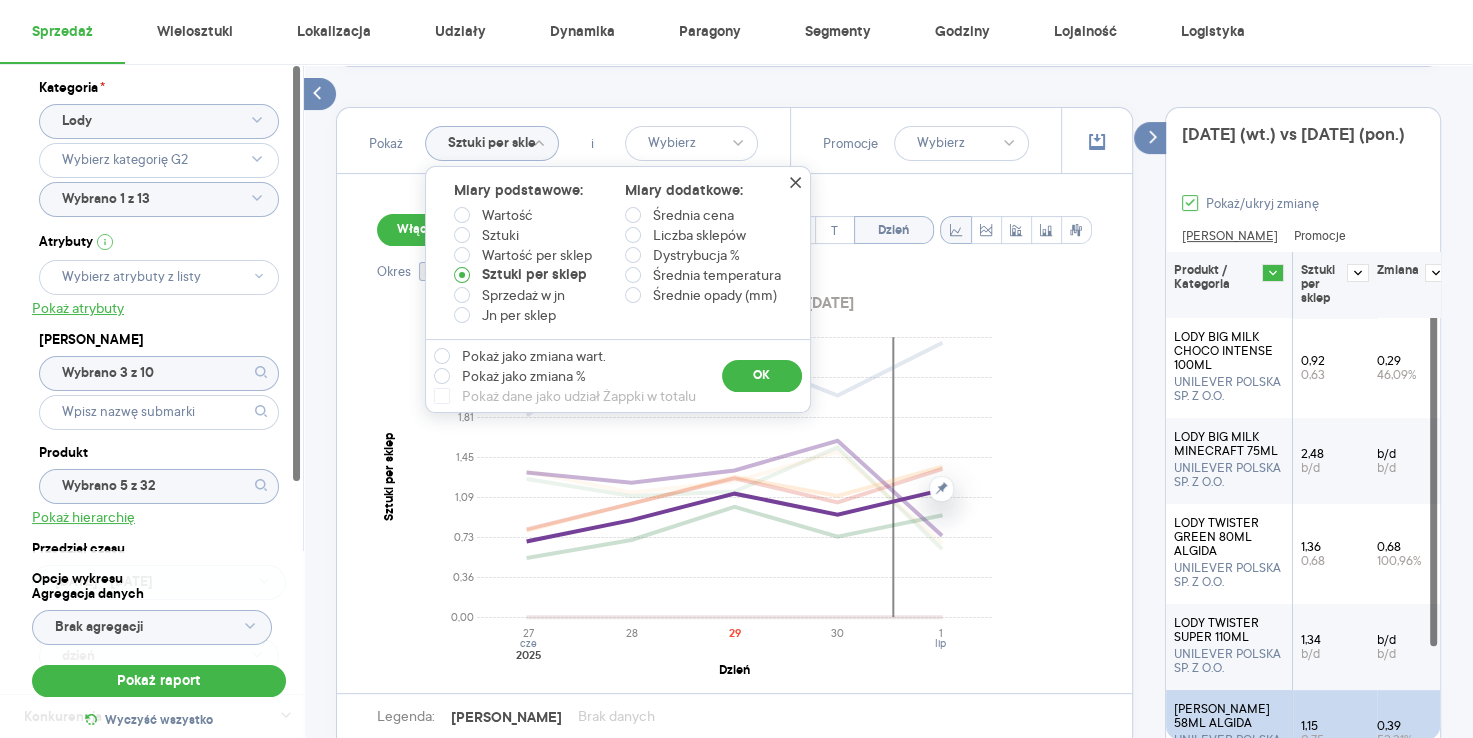scroll, scrollTop: 510, scrollLeft: 0, axis: vertical 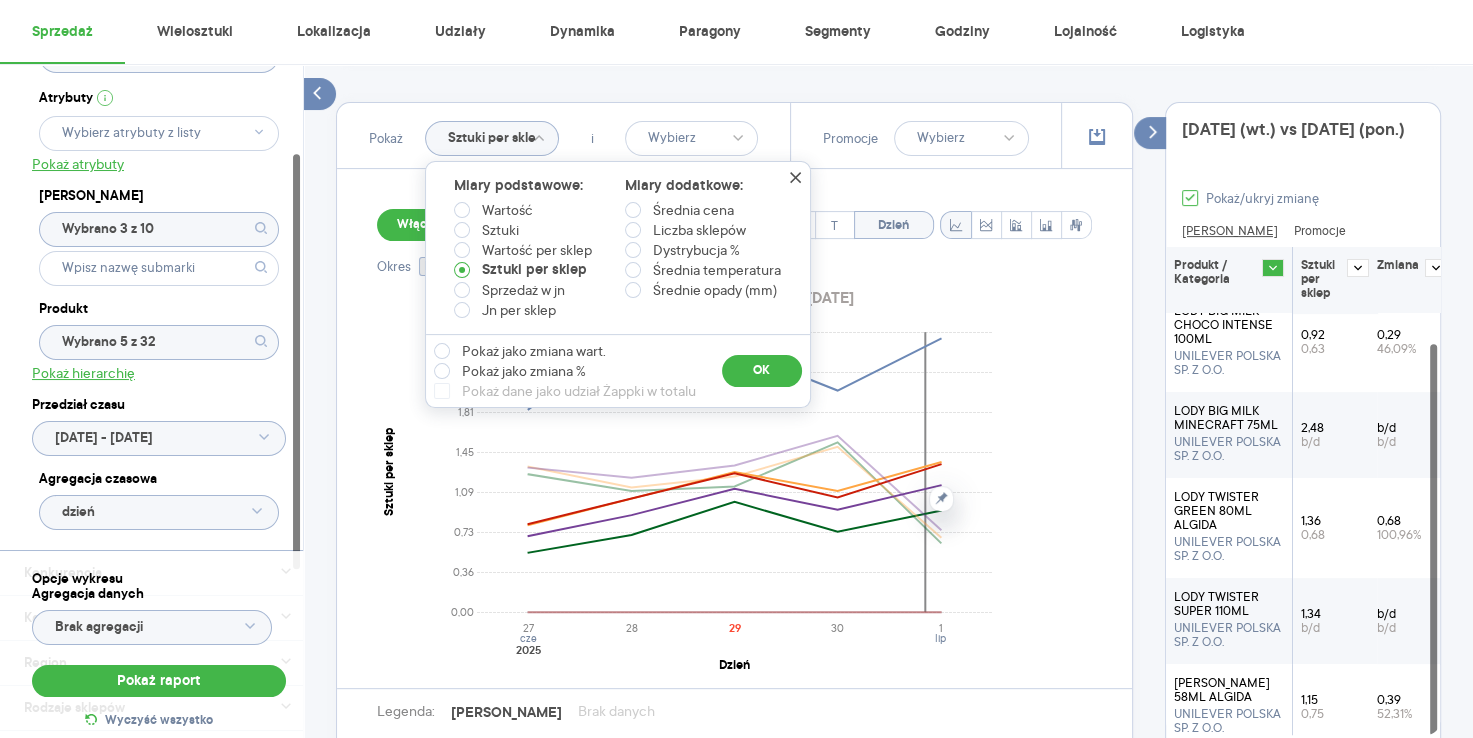 click on "dzień" 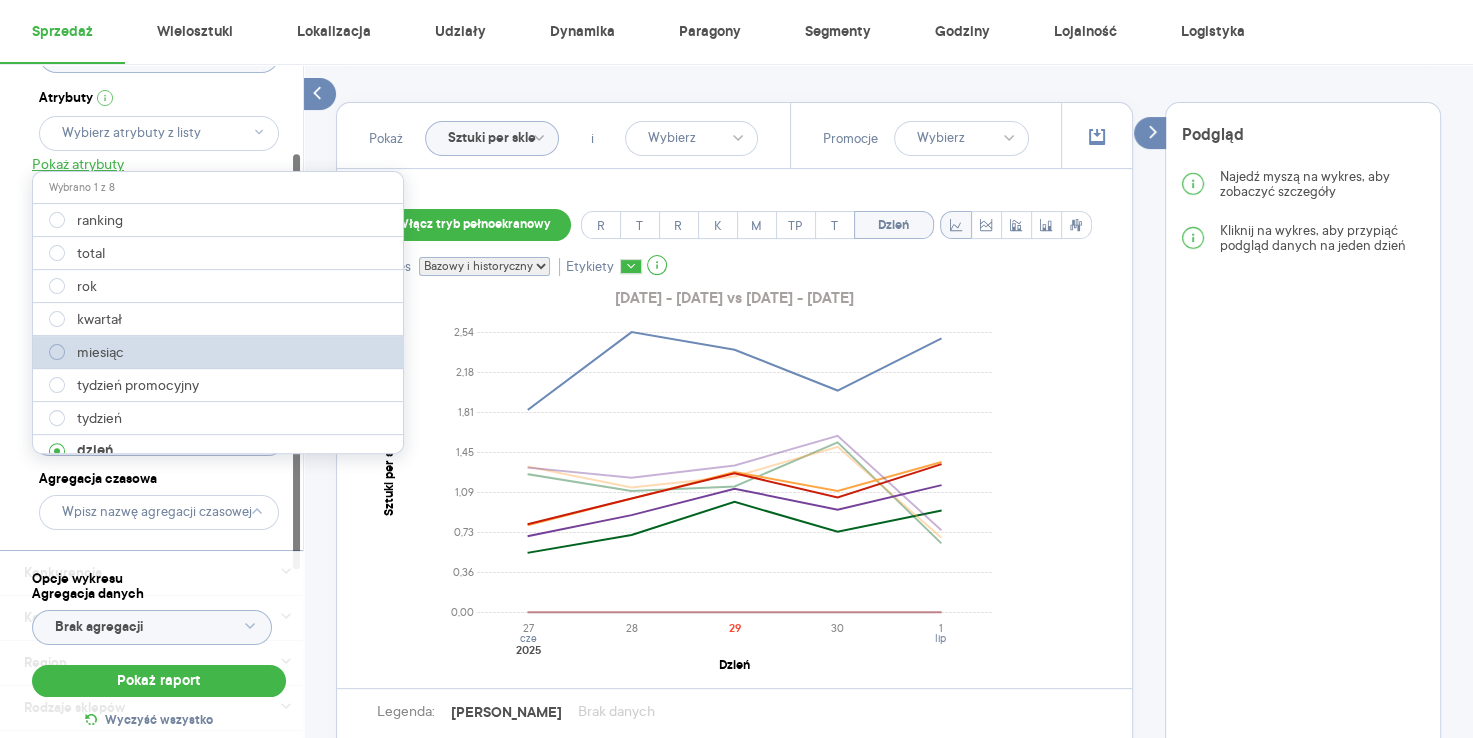 click at bounding box center [57, 352] 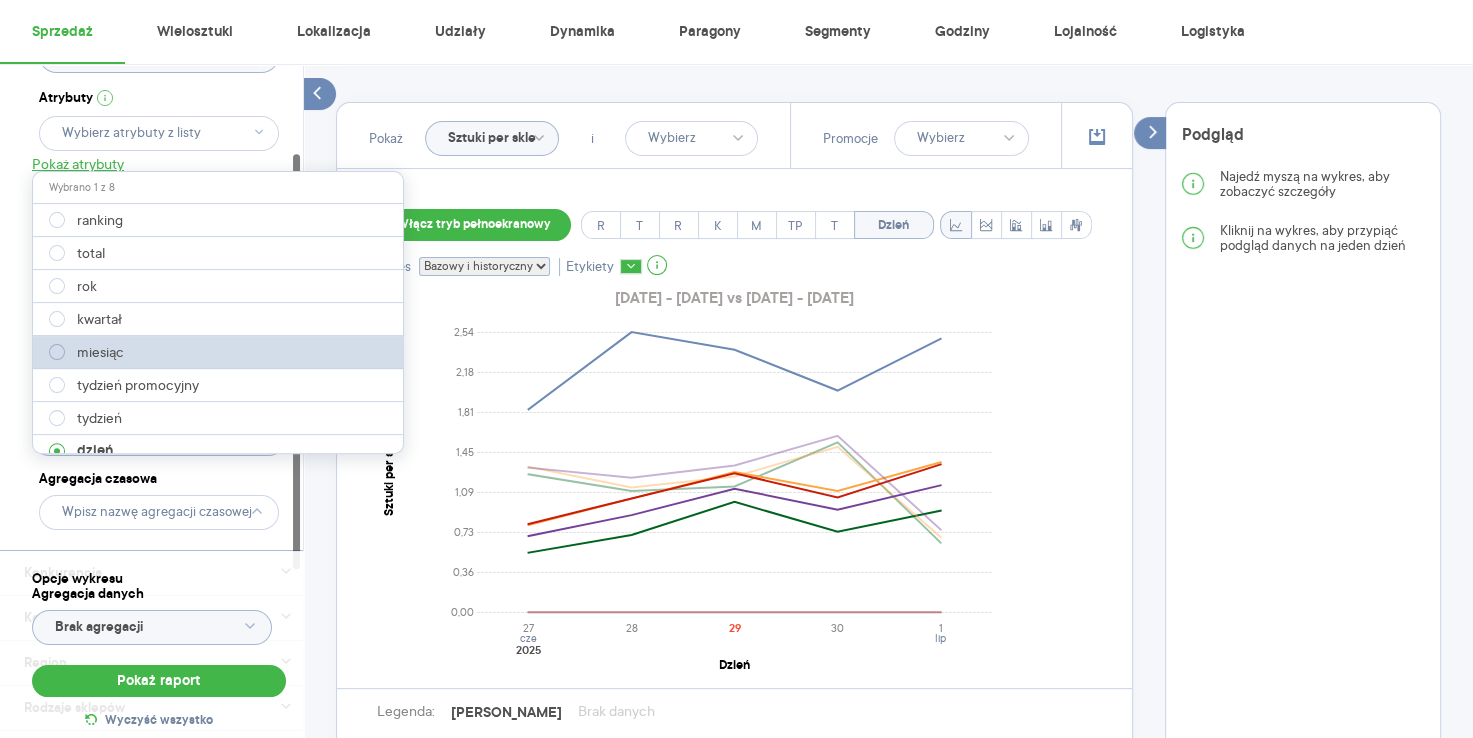 type on "miesiąc" 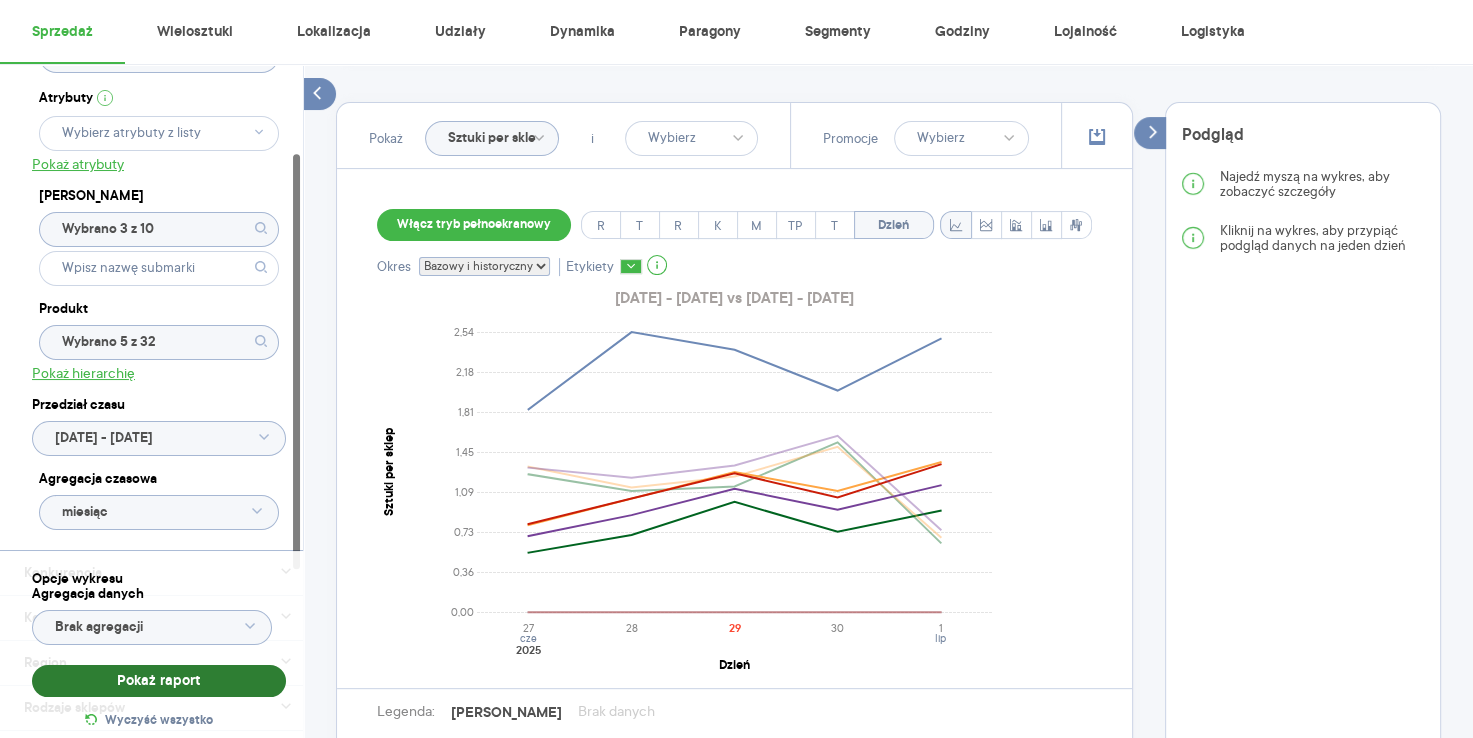 click on "Pokaż raport" at bounding box center [159, 681] 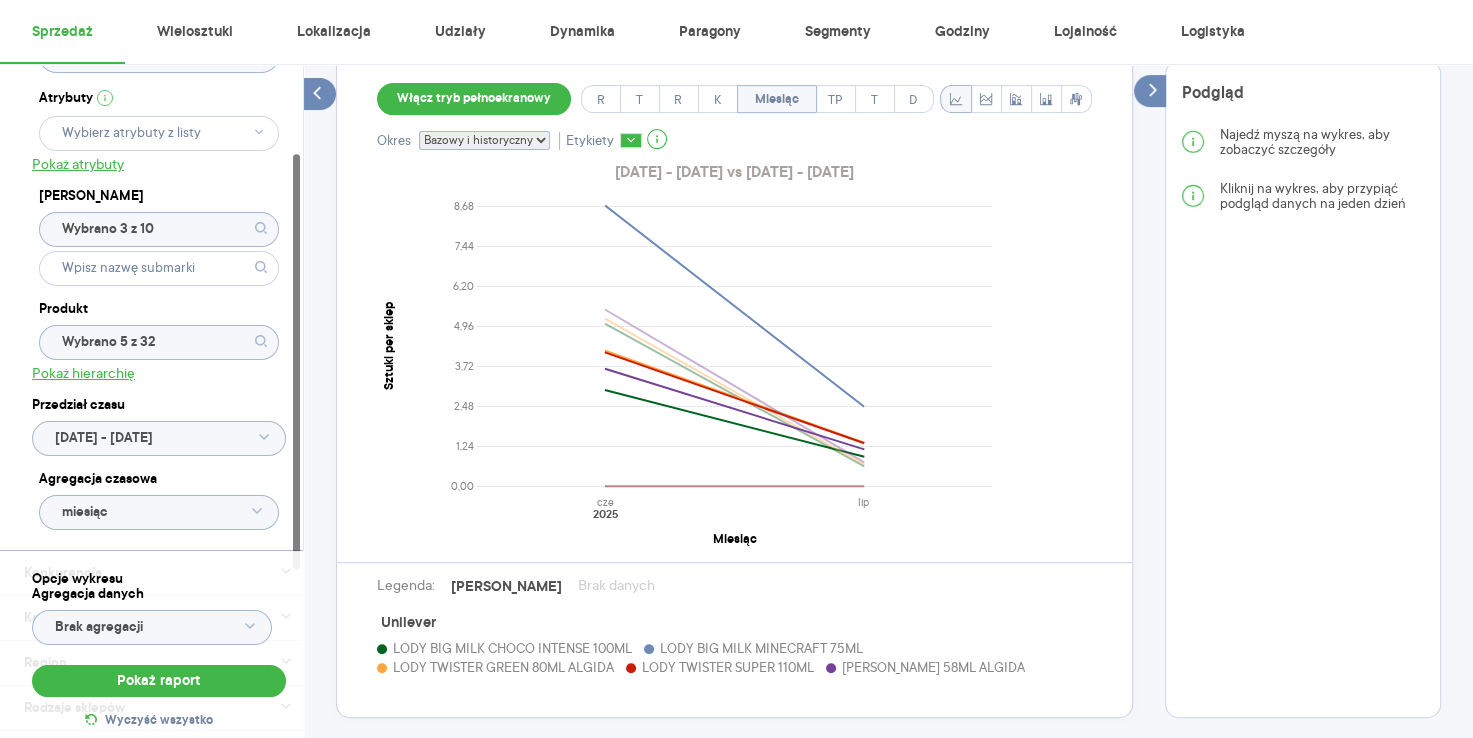 scroll, scrollTop: 639, scrollLeft: 0, axis: vertical 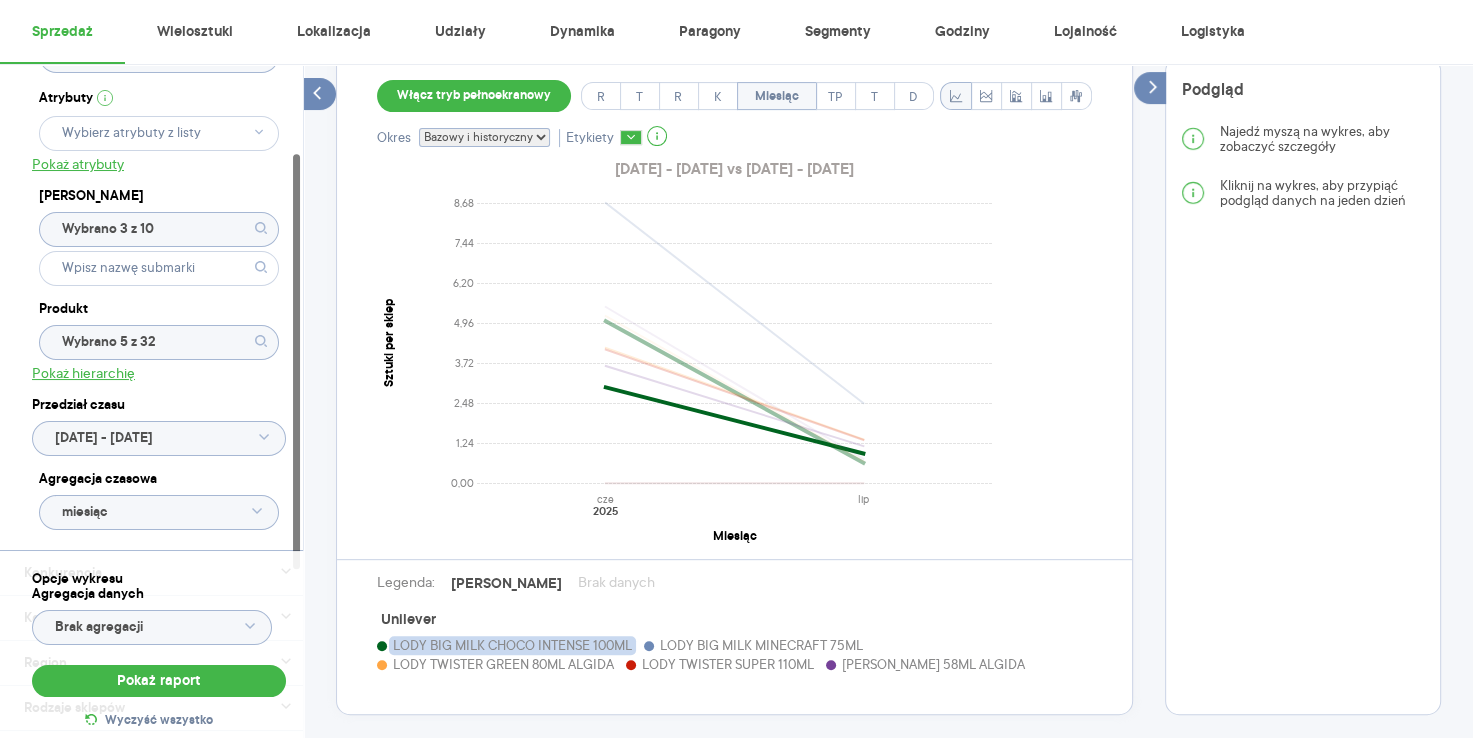 click on "miesiąc" 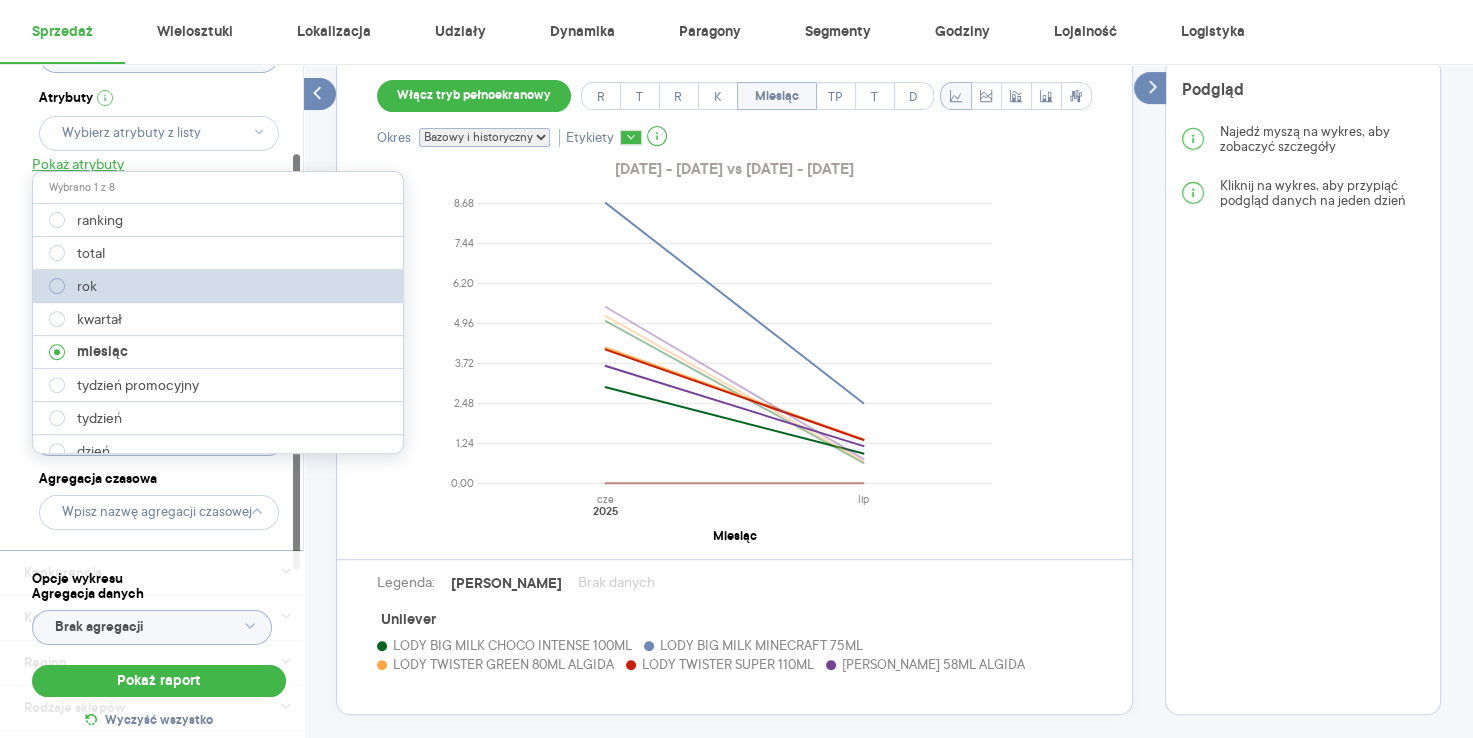 click at bounding box center (57, 286) 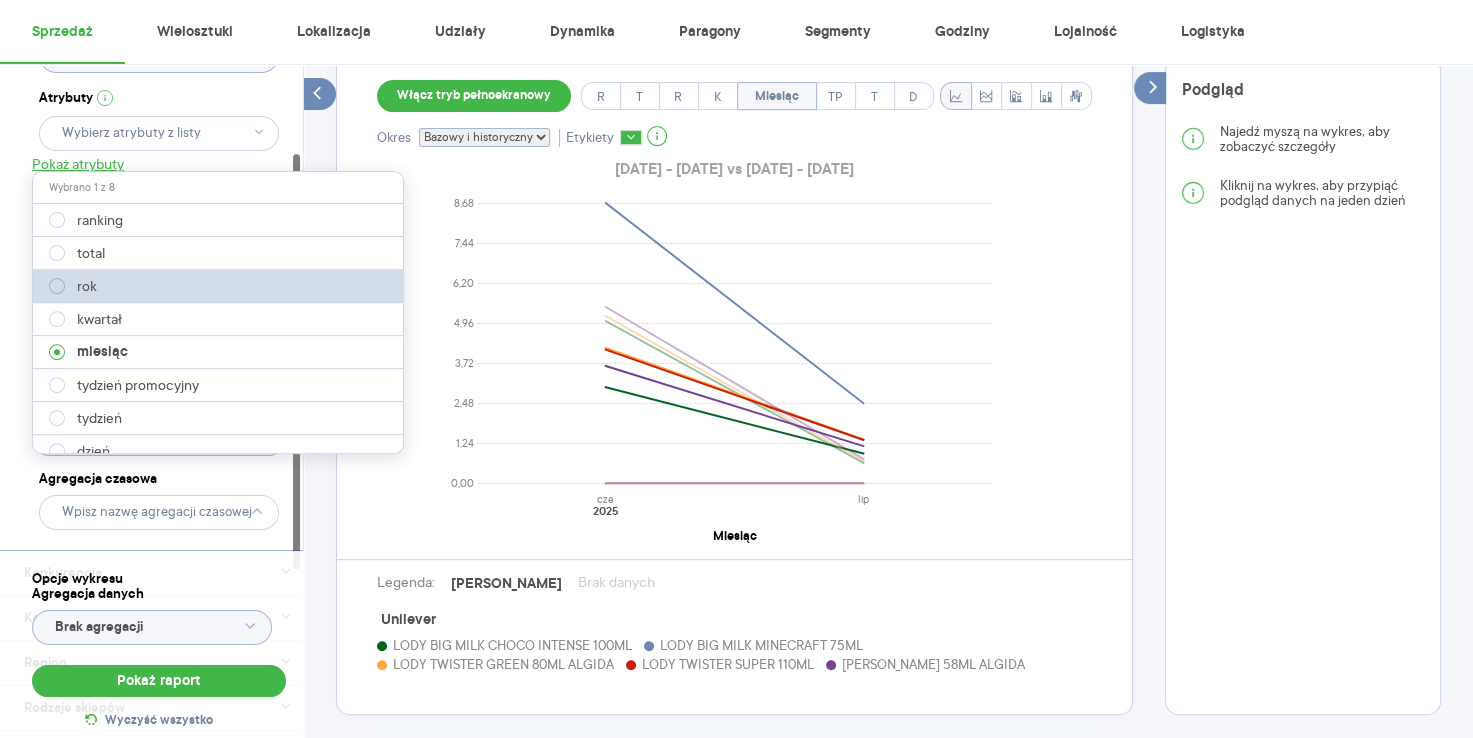 type on "rok" 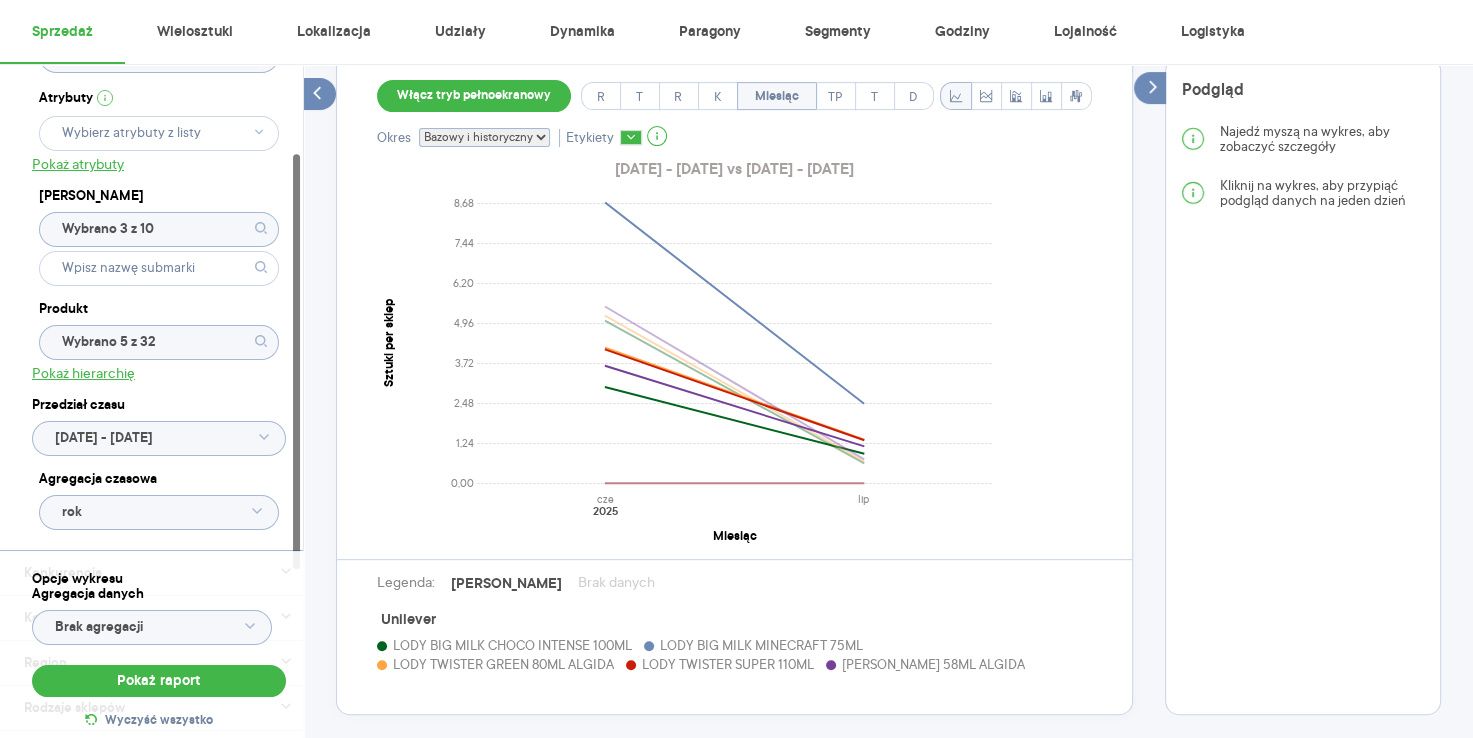 click on "rok" 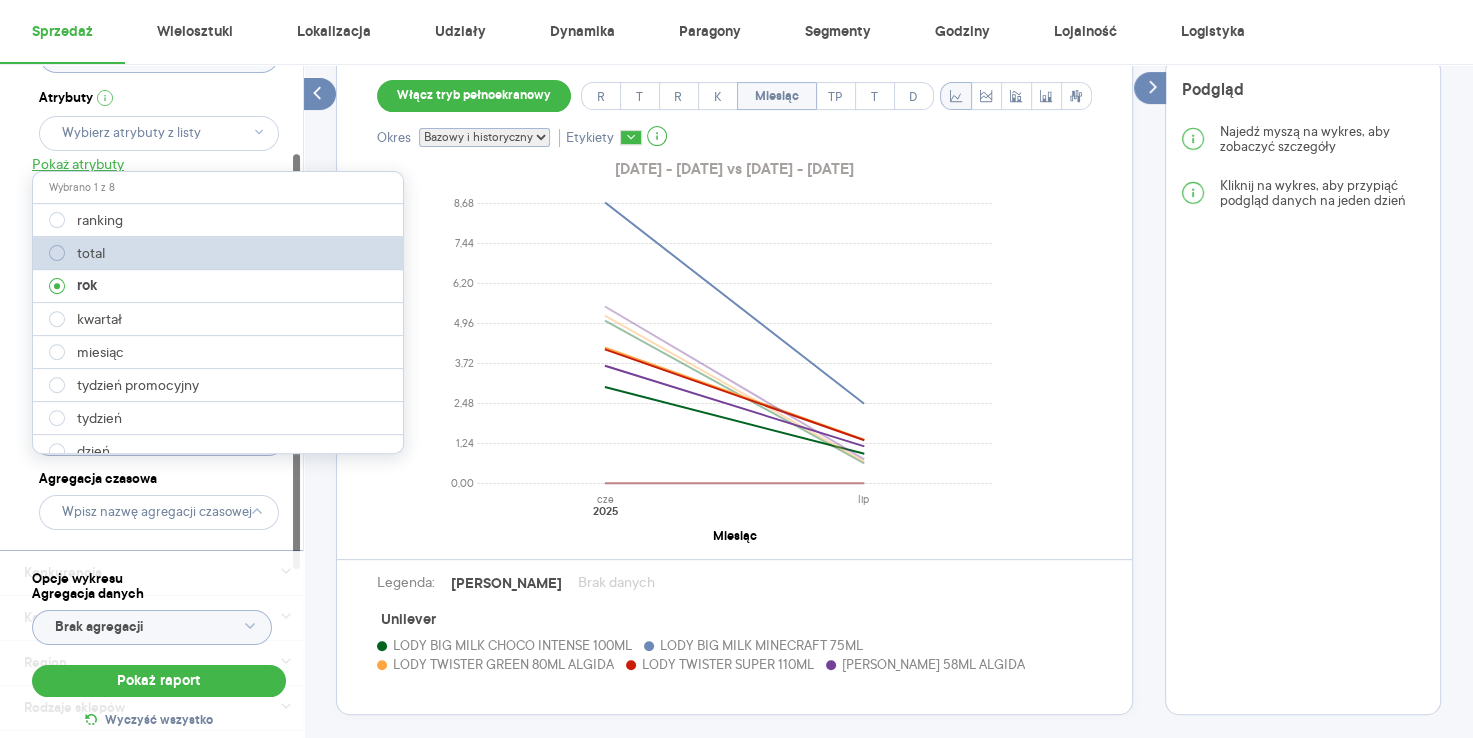 click at bounding box center (57, 253) 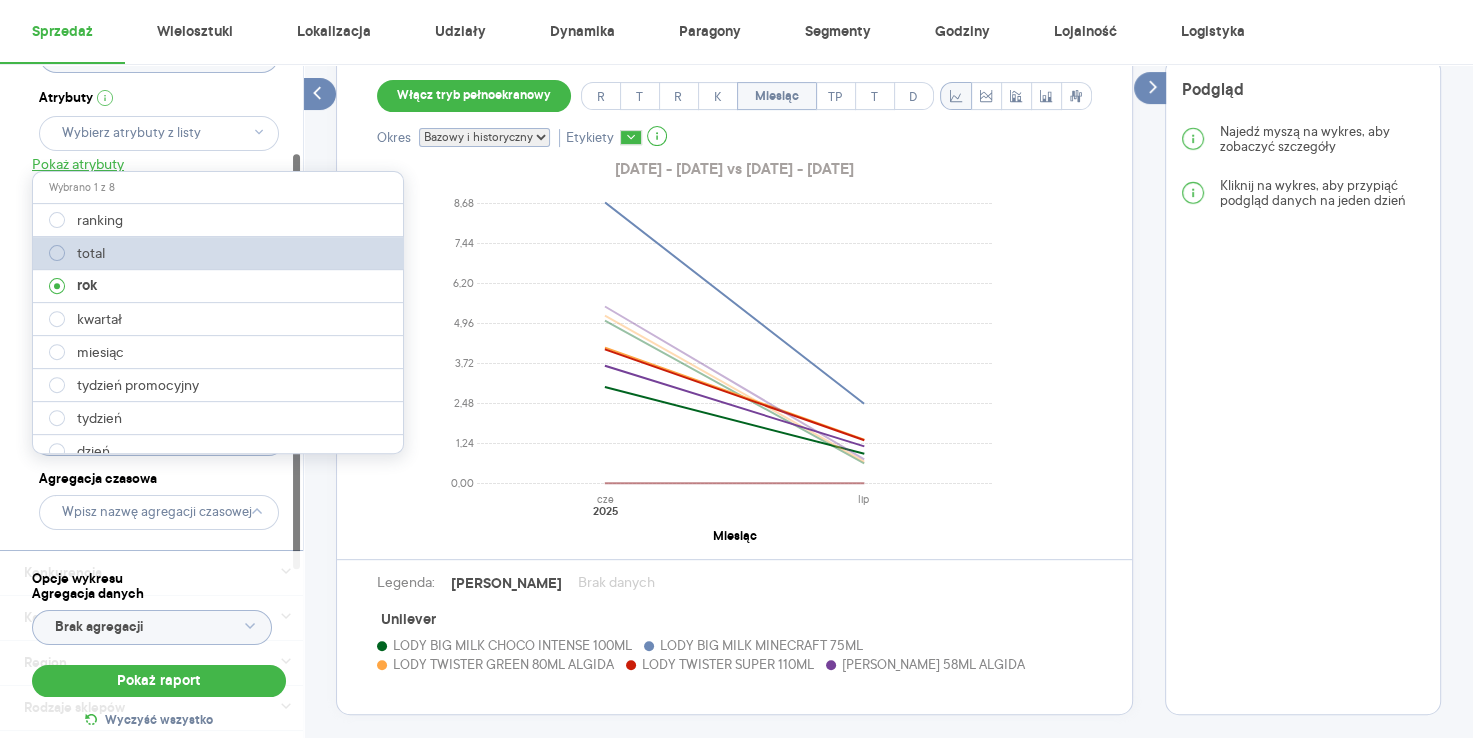 type on "total" 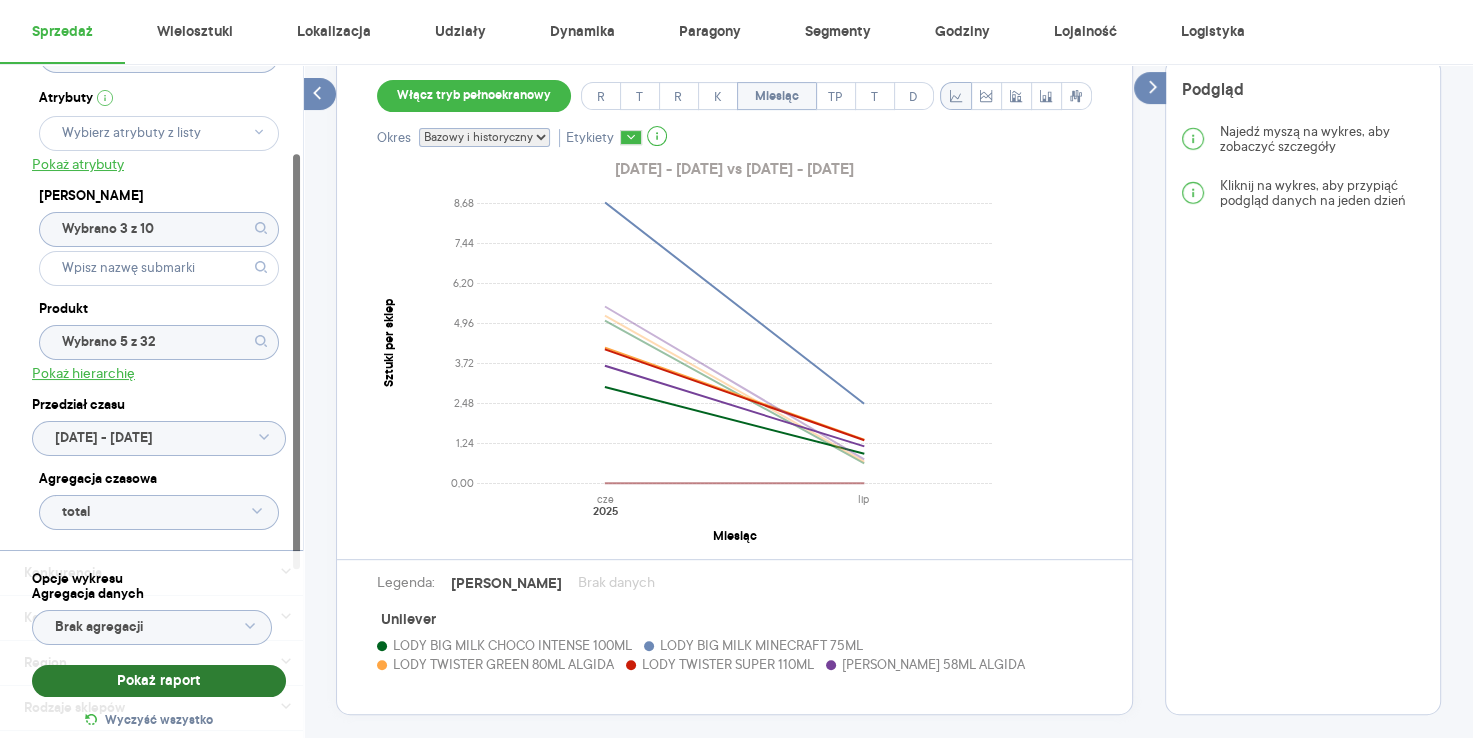 click on "Pokaż raport" at bounding box center [159, 681] 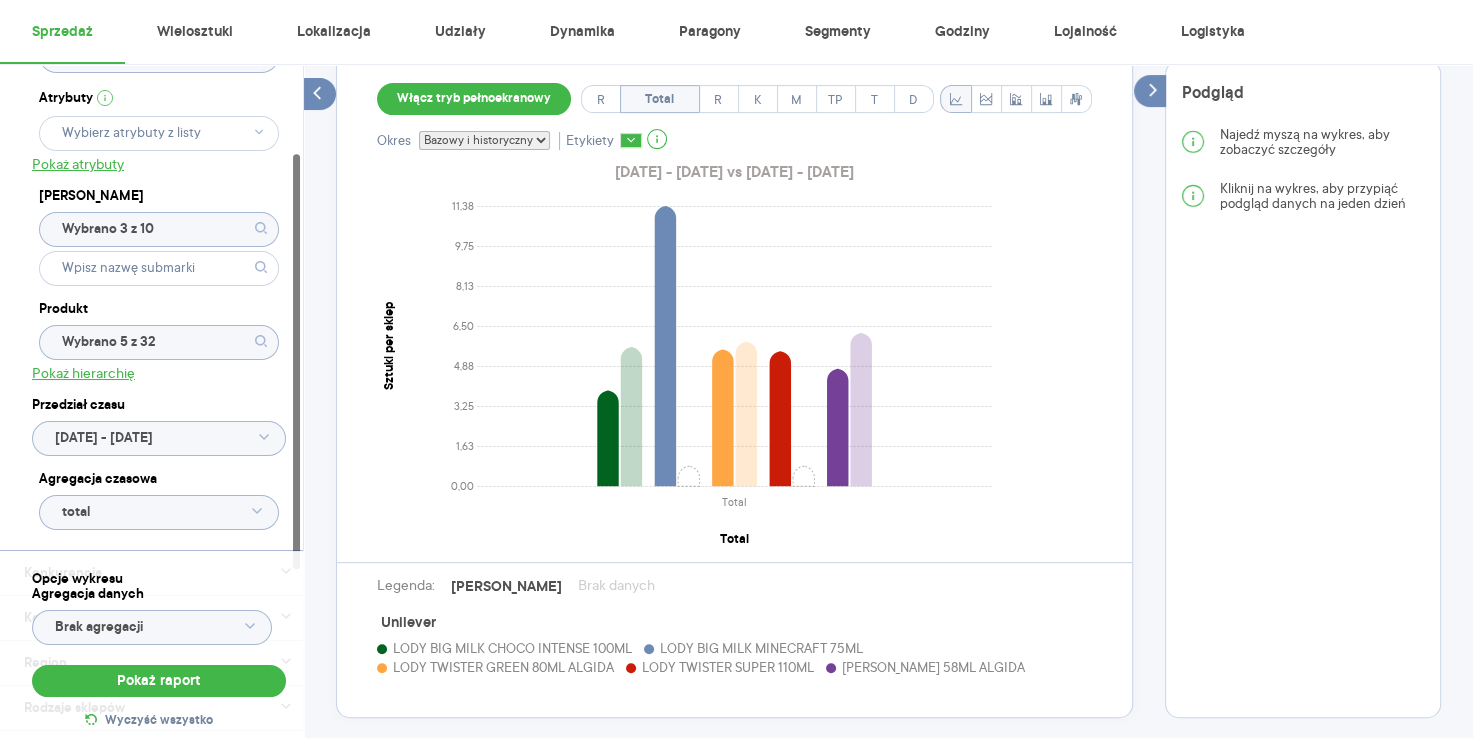 scroll, scrollTop: 639, scrollLeft: 0, axis: vertical 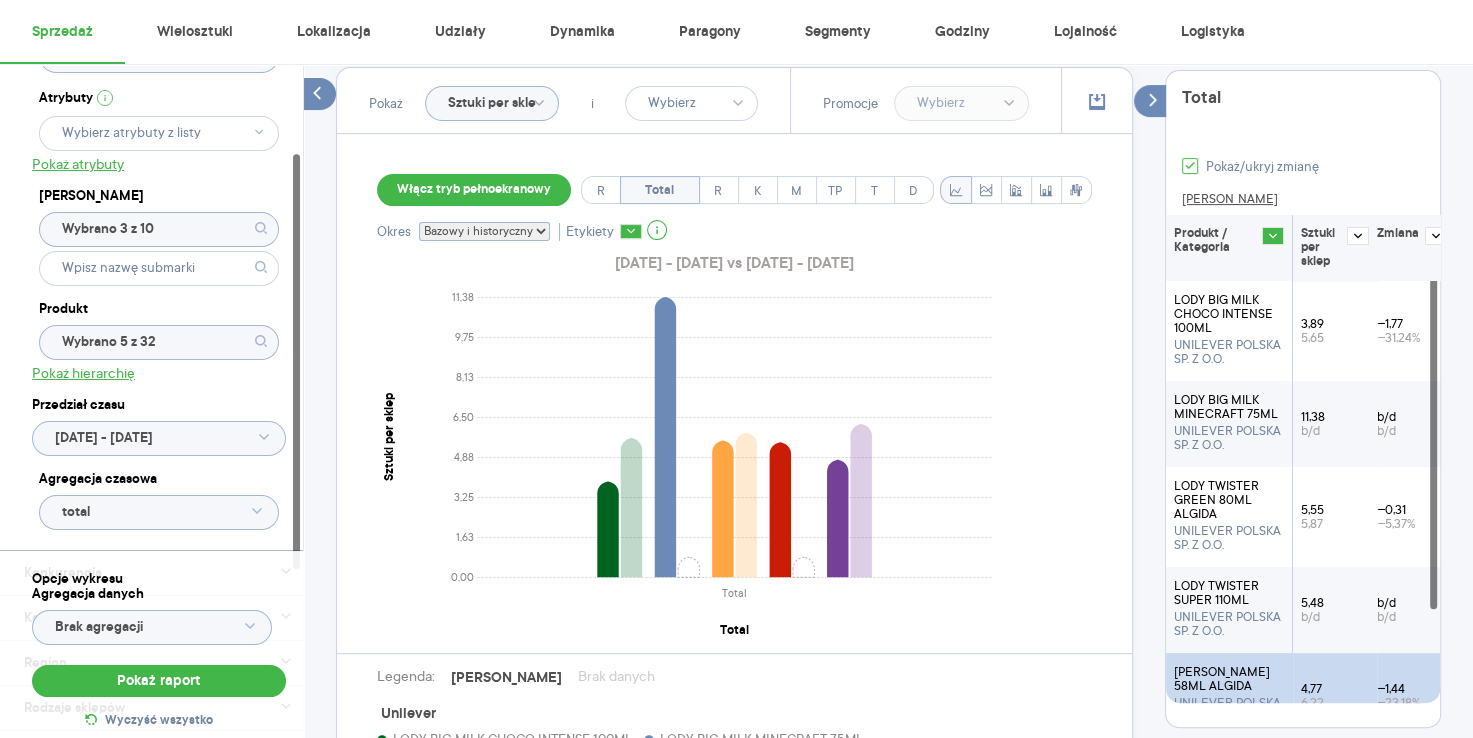 click on "Sztuki per sklep" 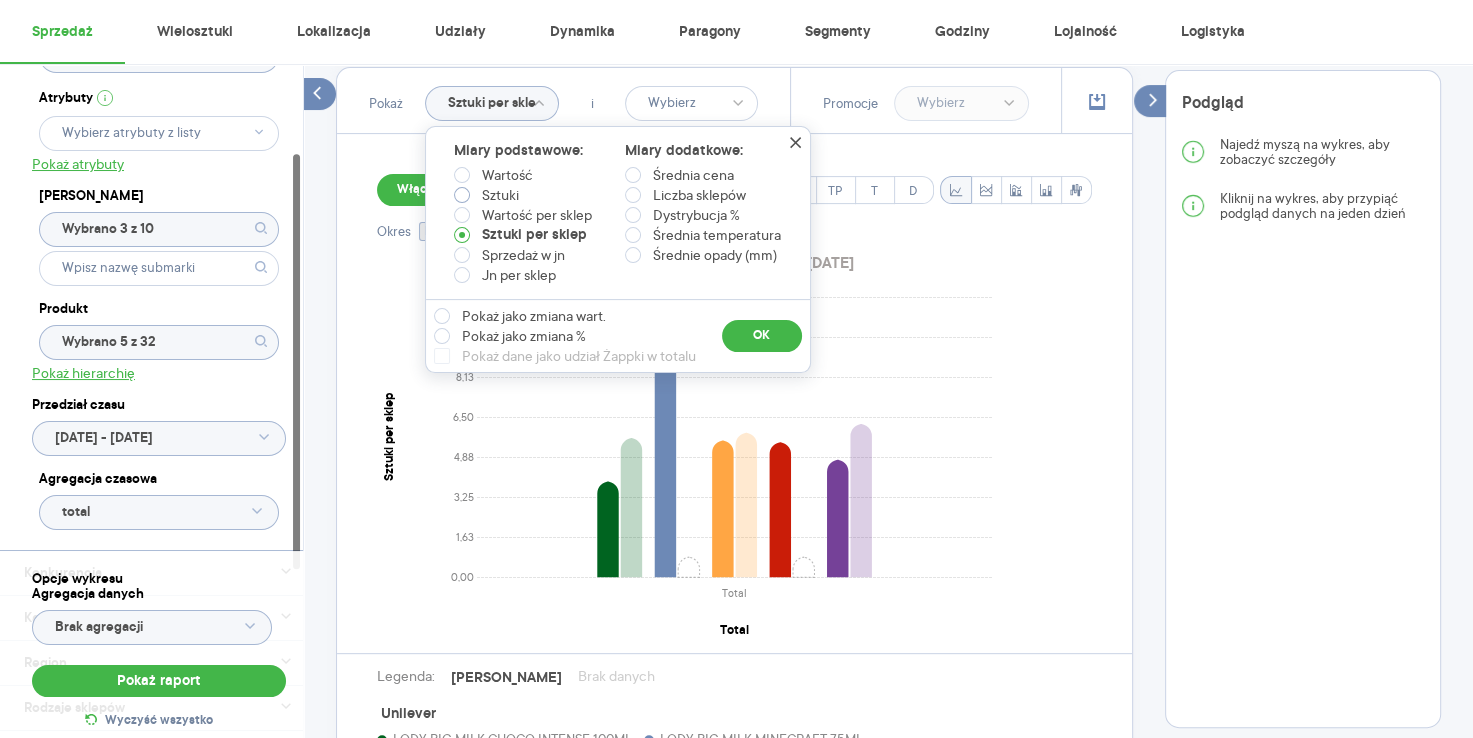 click at bounding box center [462, 195] 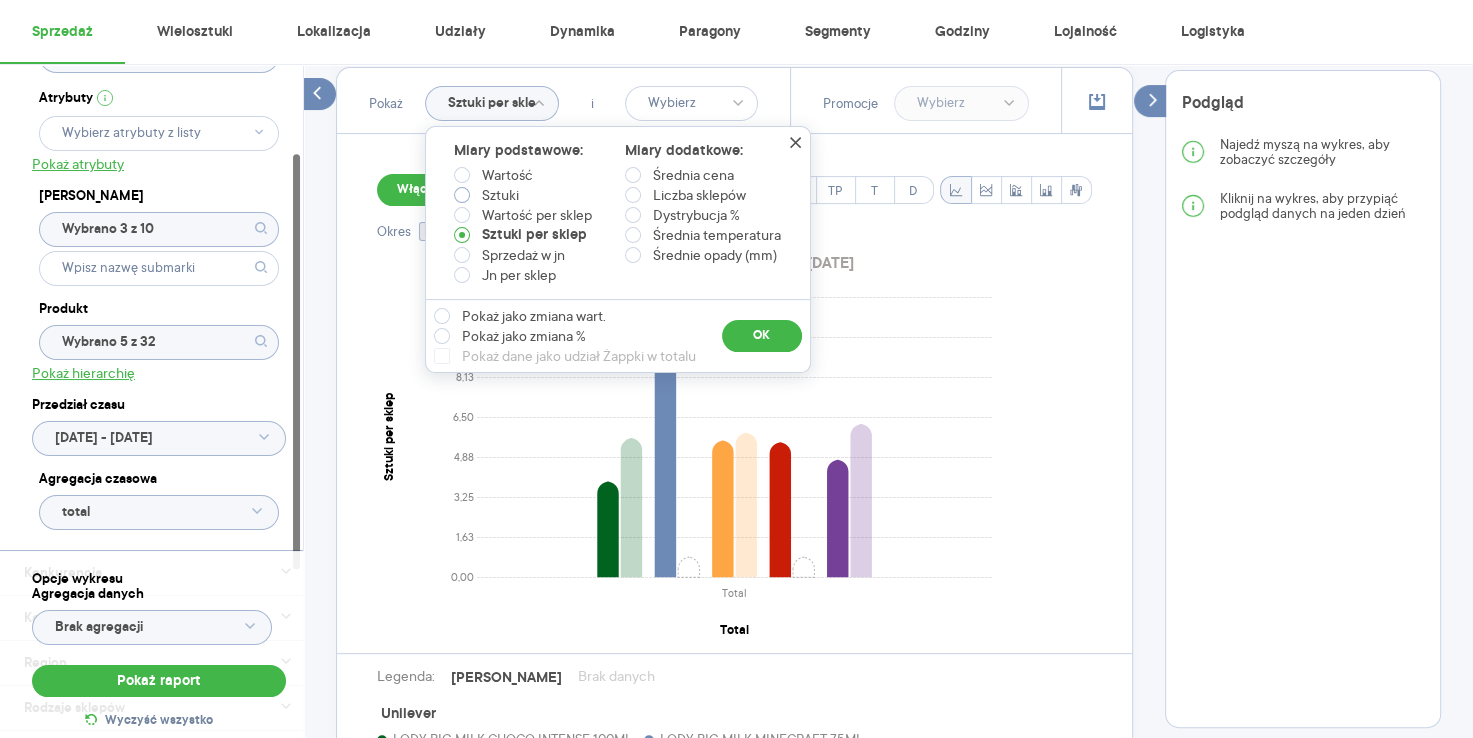 click on "Sztuki" at bounding box center (466, 197) 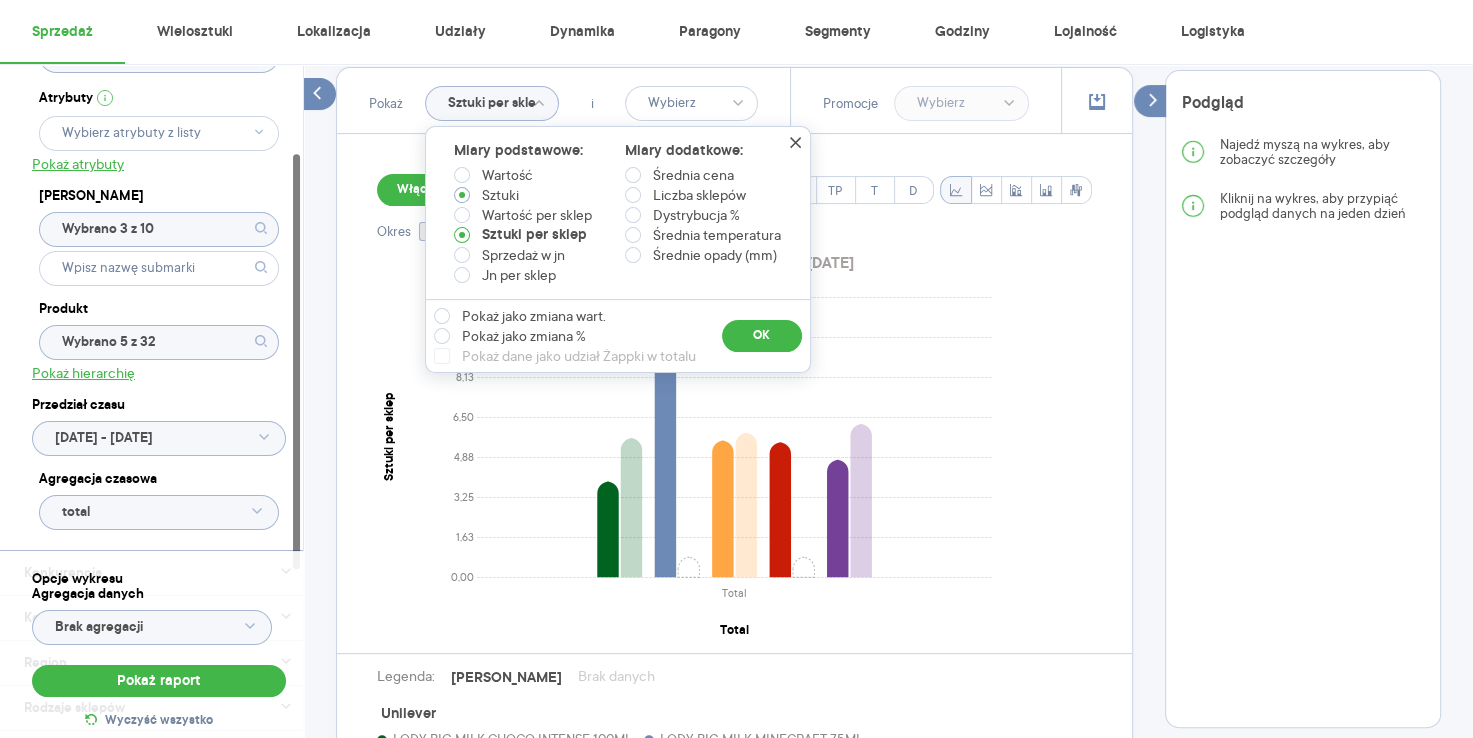 radio on "true" 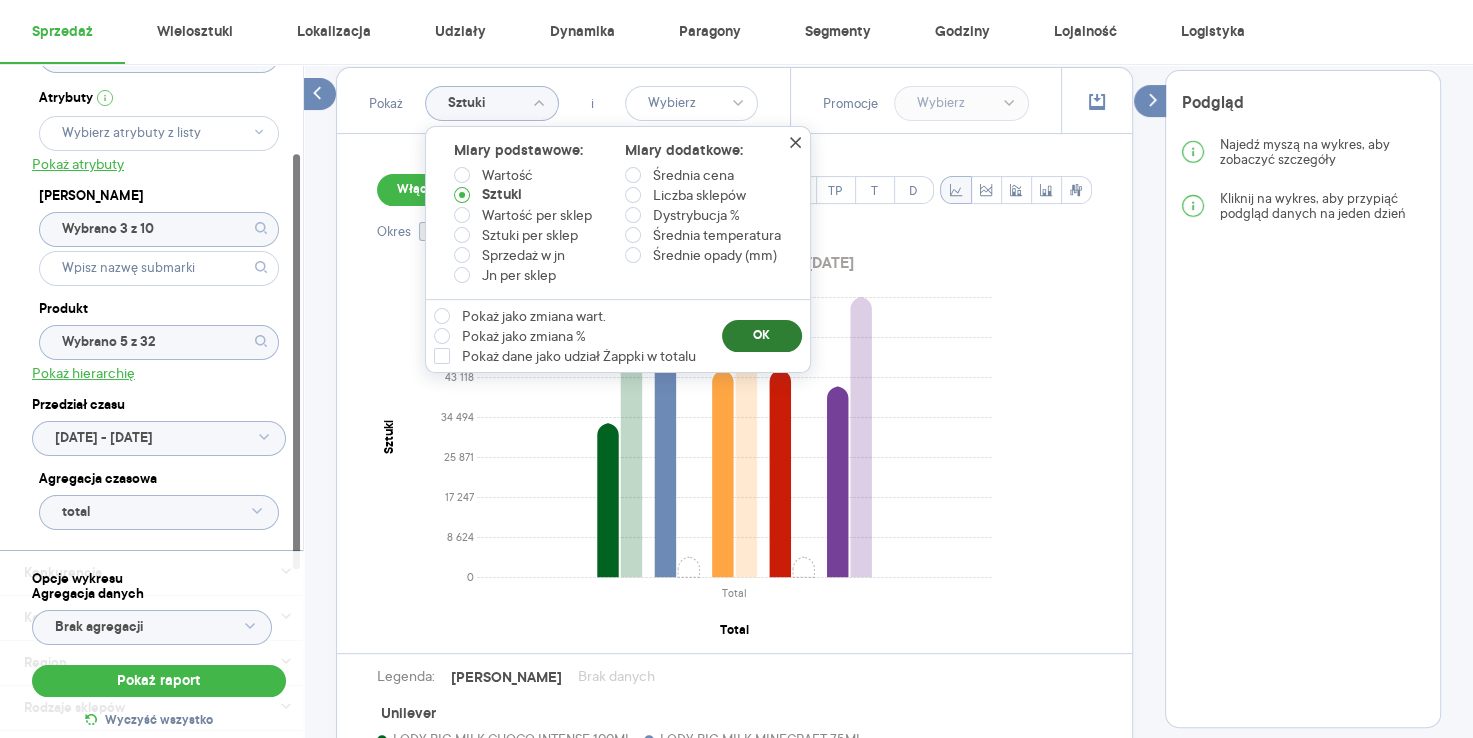 click on "OK" at bounding box center [762, 336] 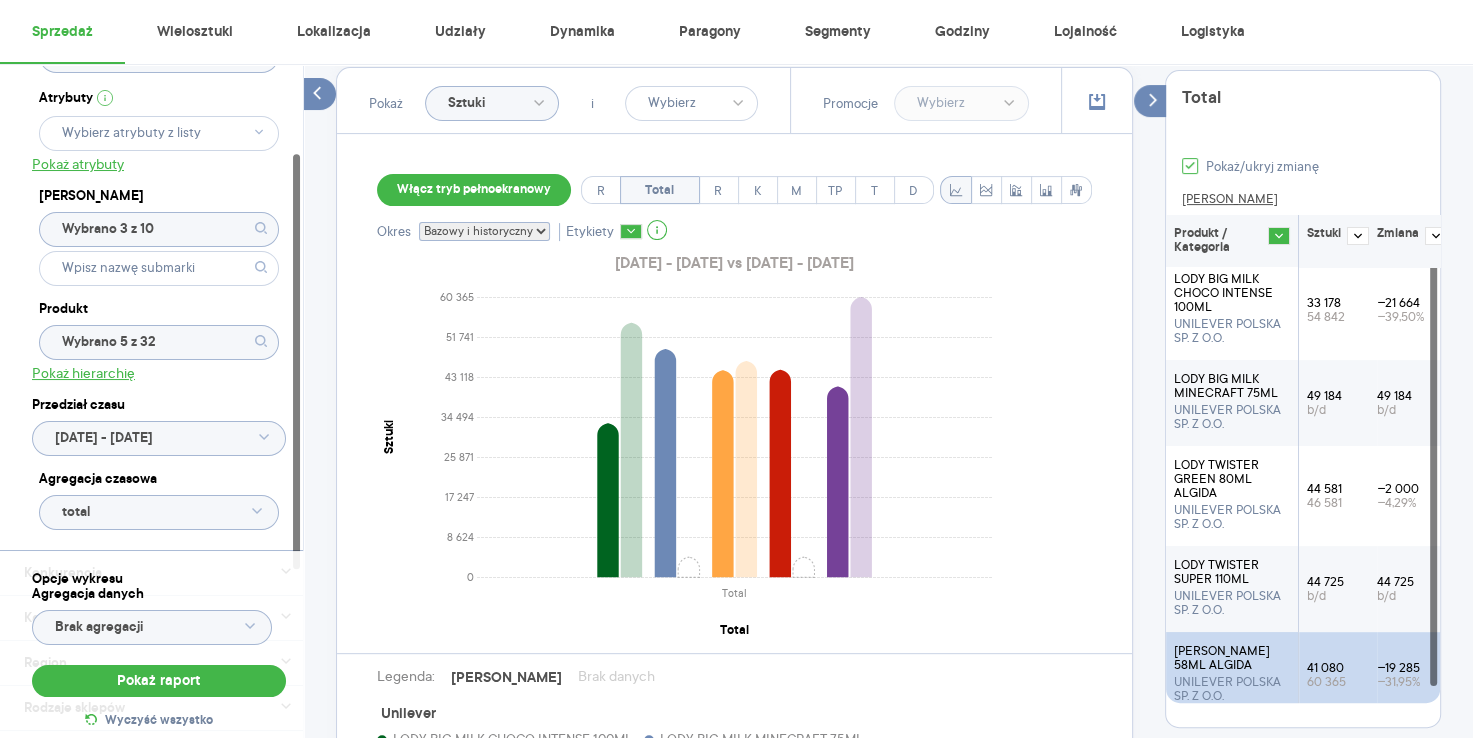 scroll, scrollTop: 0, scrollLeft: 0, axis: both 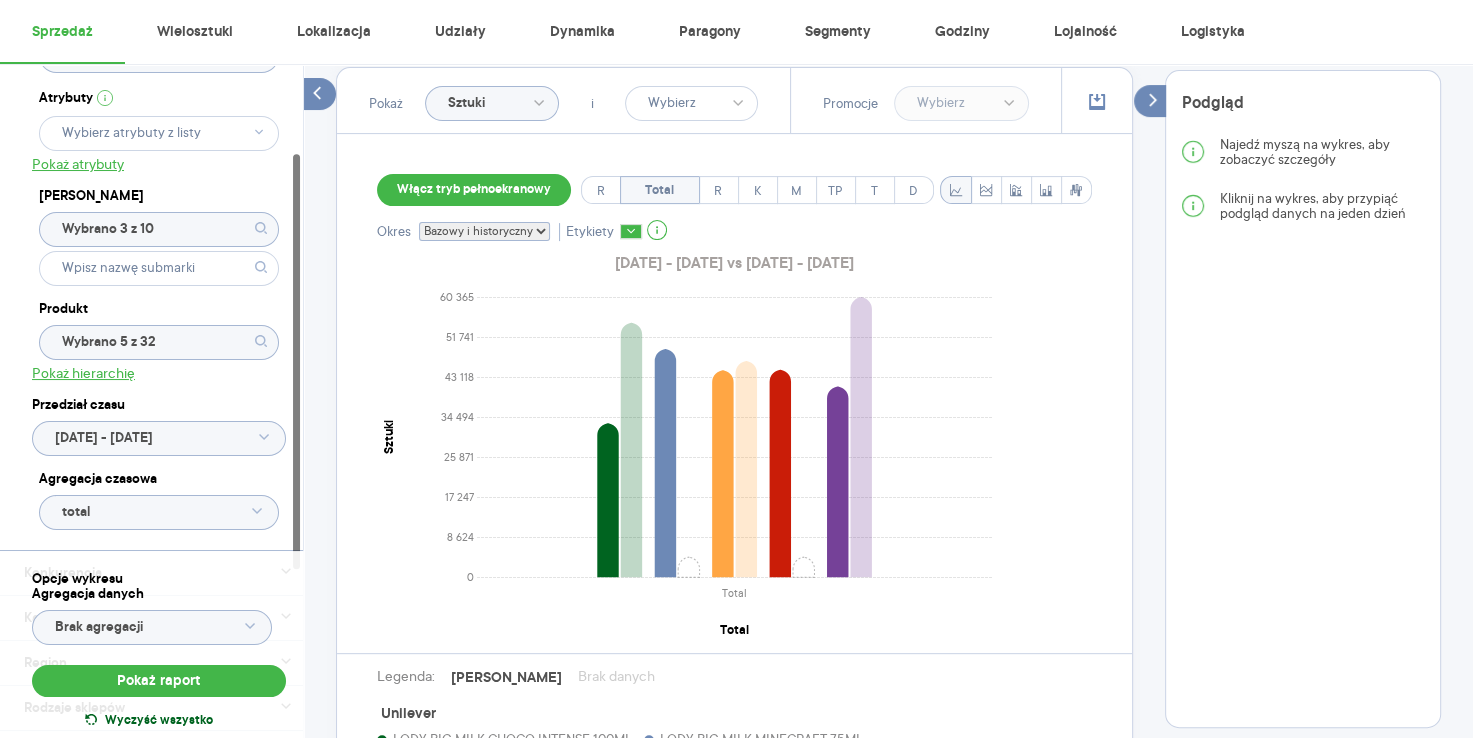 click on "Wyczyść wszystko" at bounding box center [159, 721] 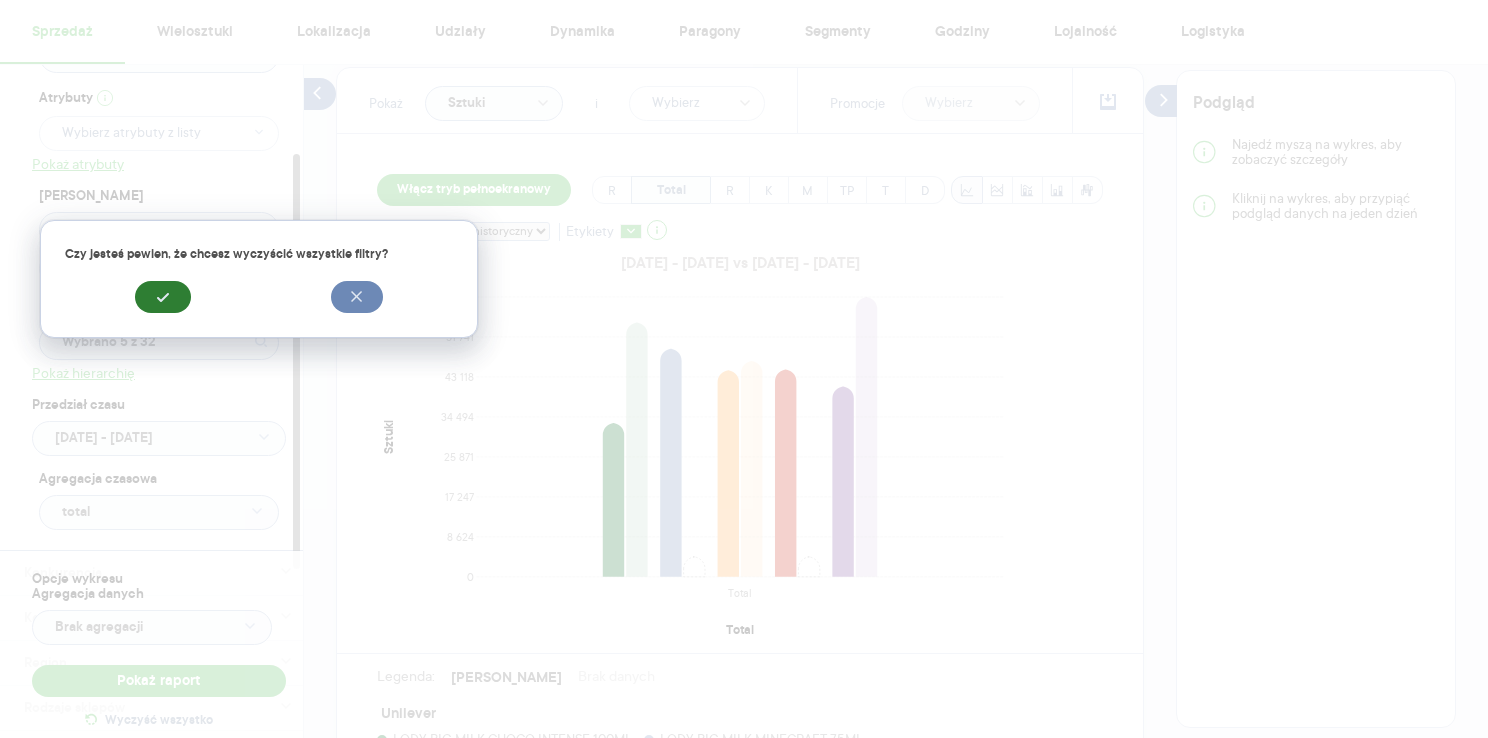 click 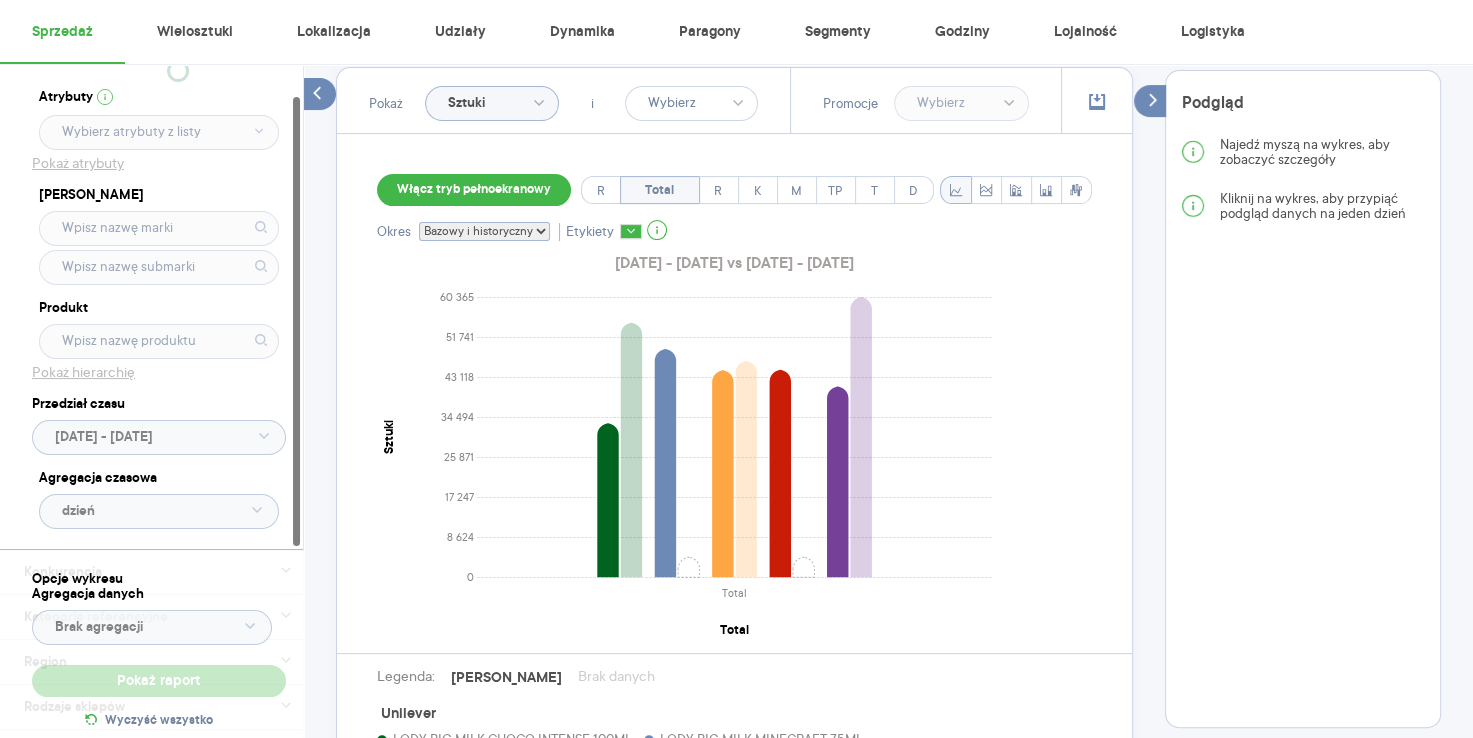 scroll, scrollTop: 0, scrollLeft: 0, axis: both 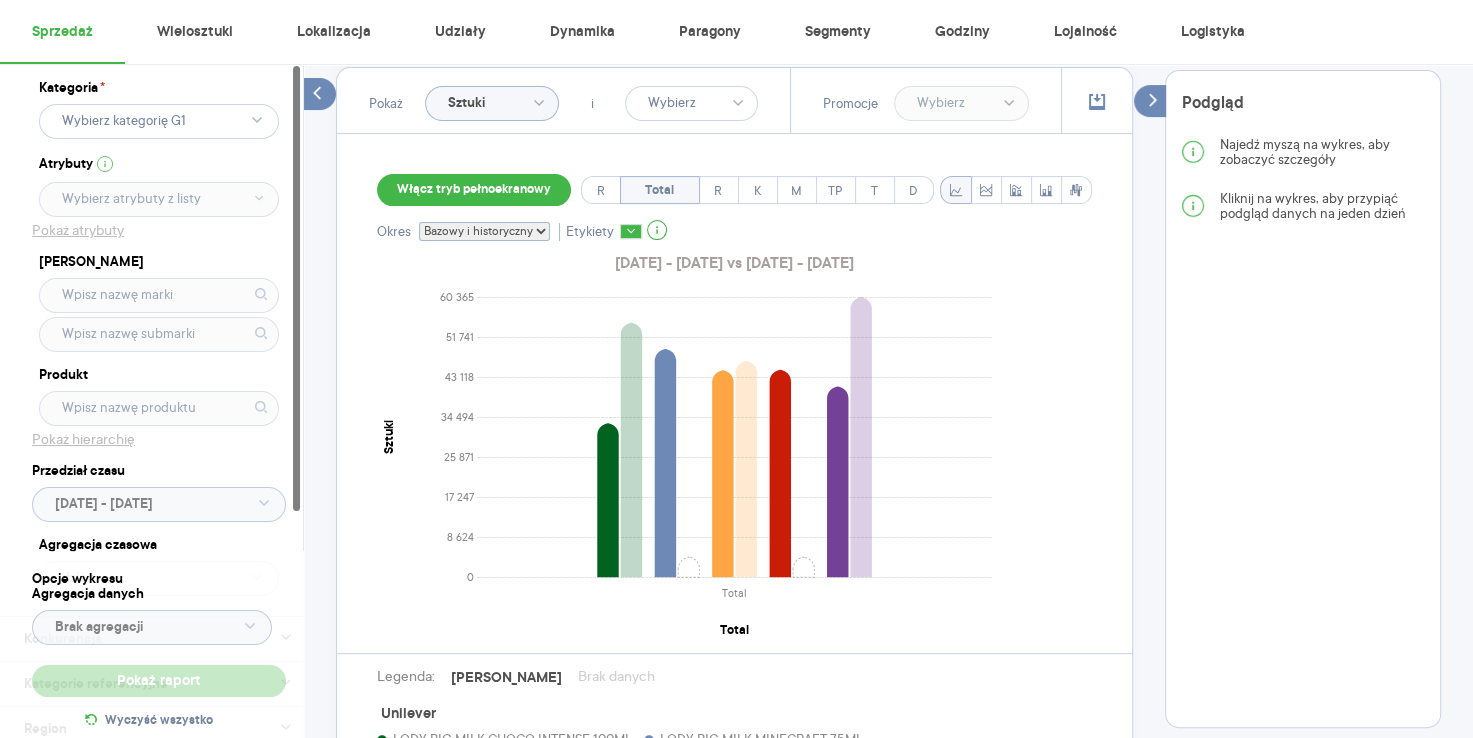 click 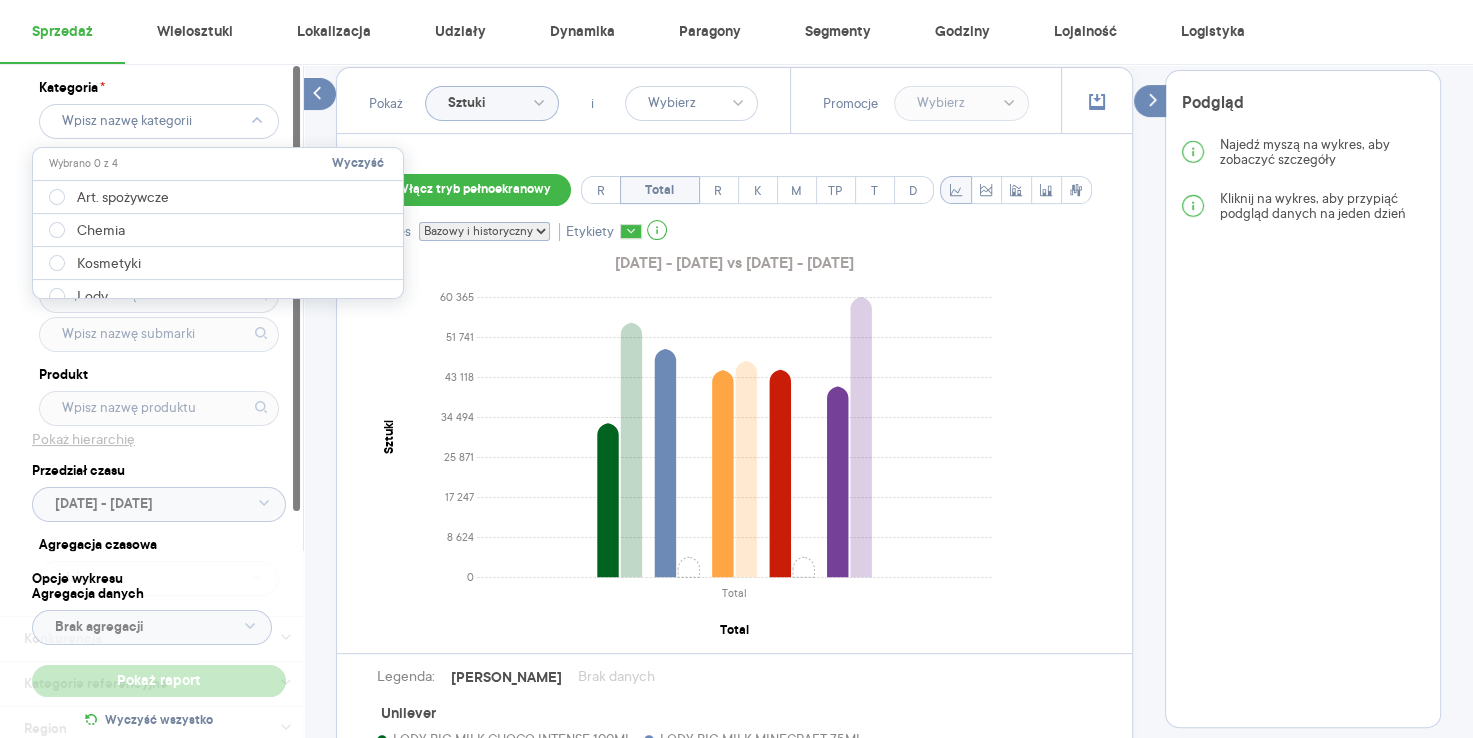 click at bounding box center [218, 290] 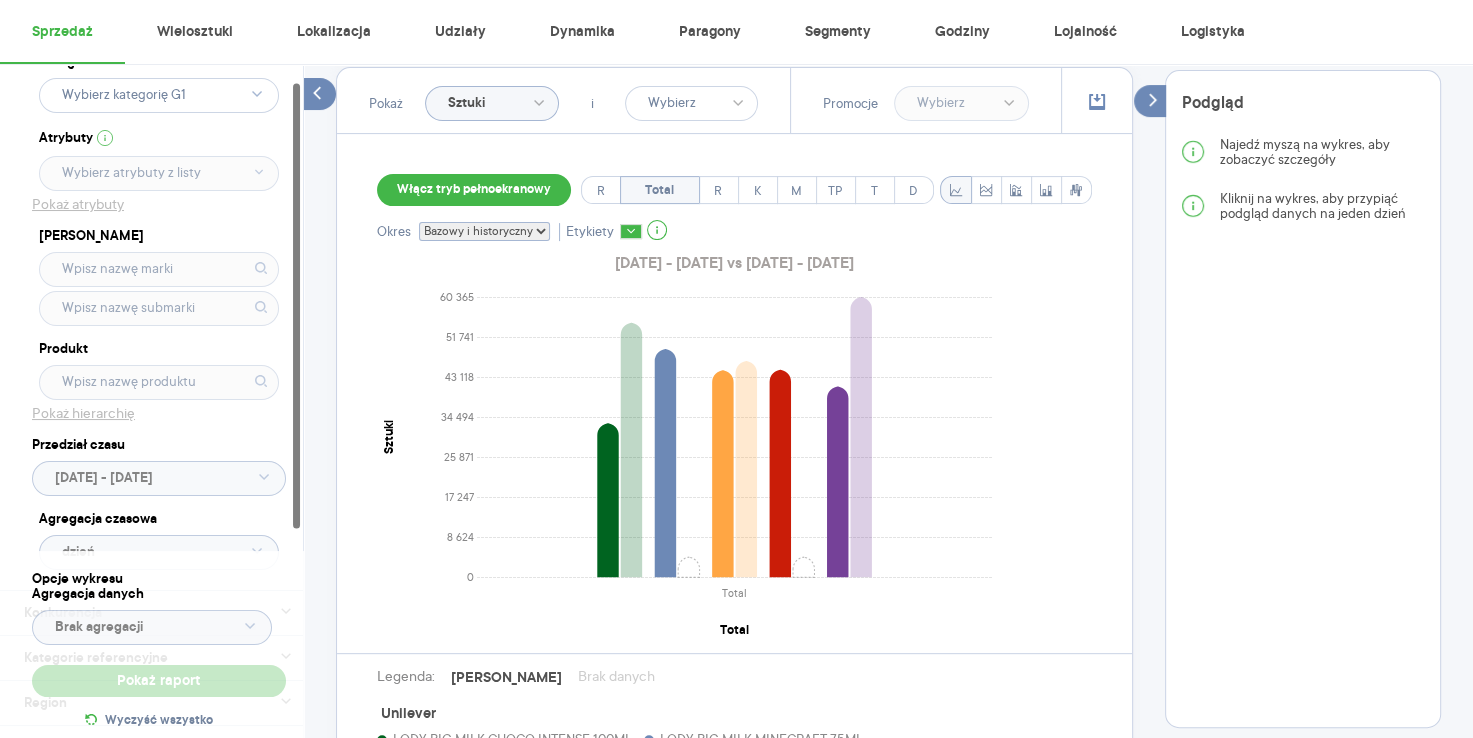 scroll, scrollTop: 0, scrollLeft: 0, axis: both 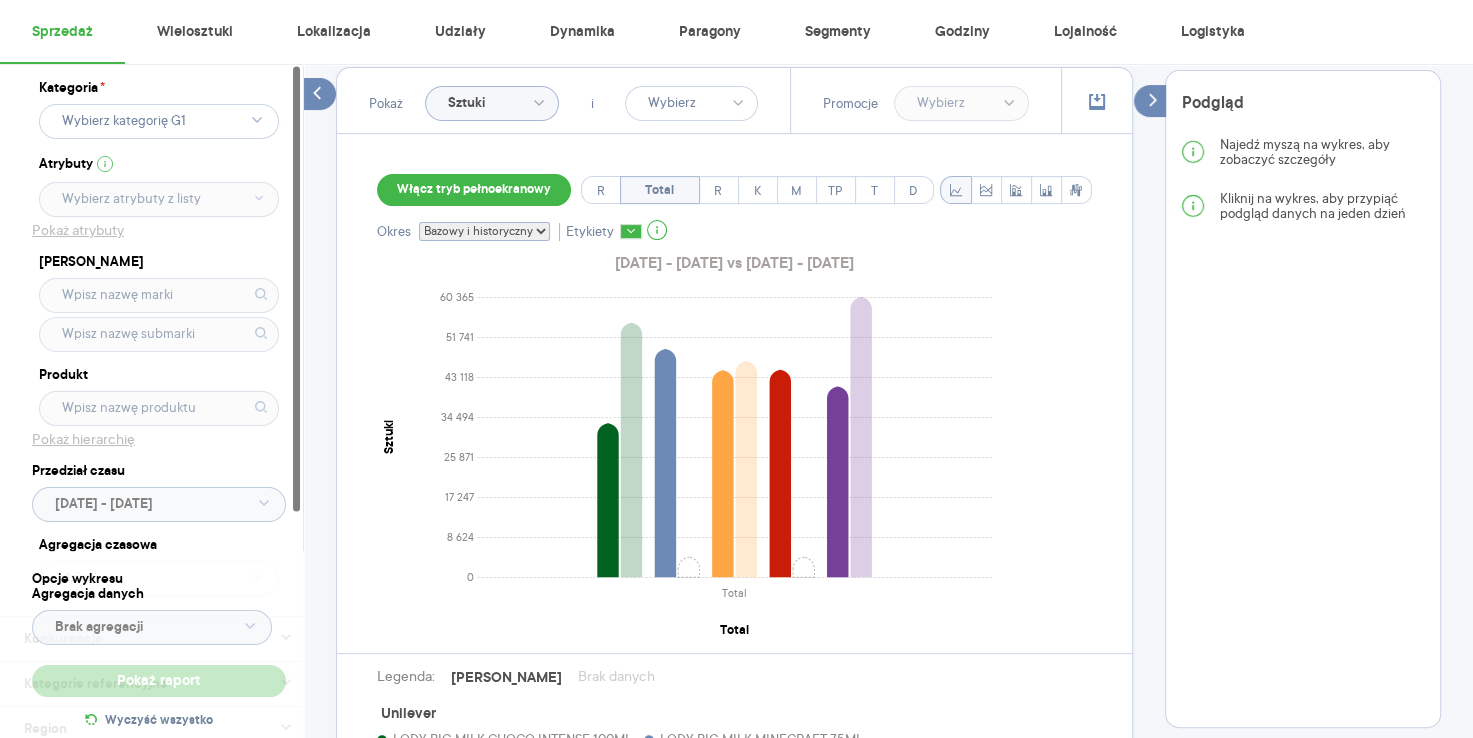 click 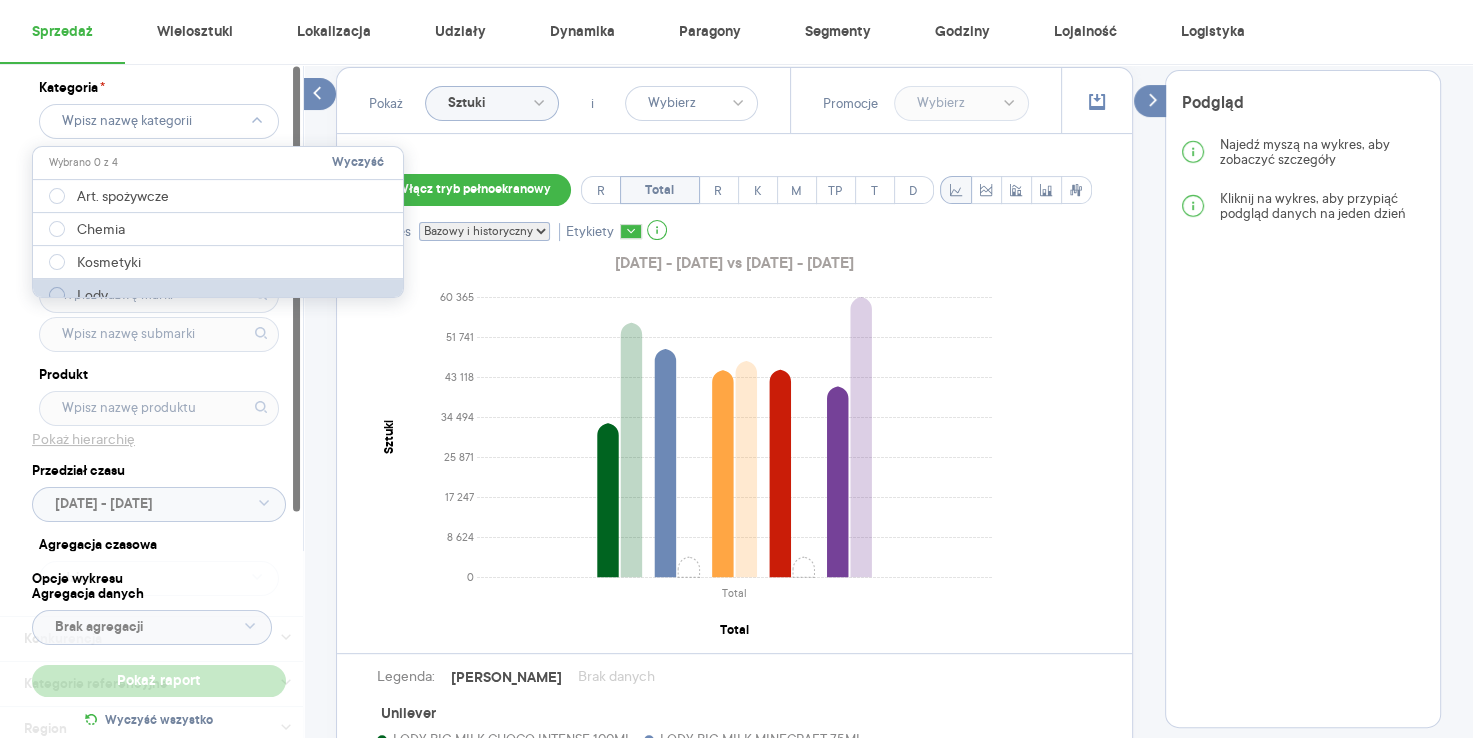 click on "Lody" at bounding box center (78, 295) 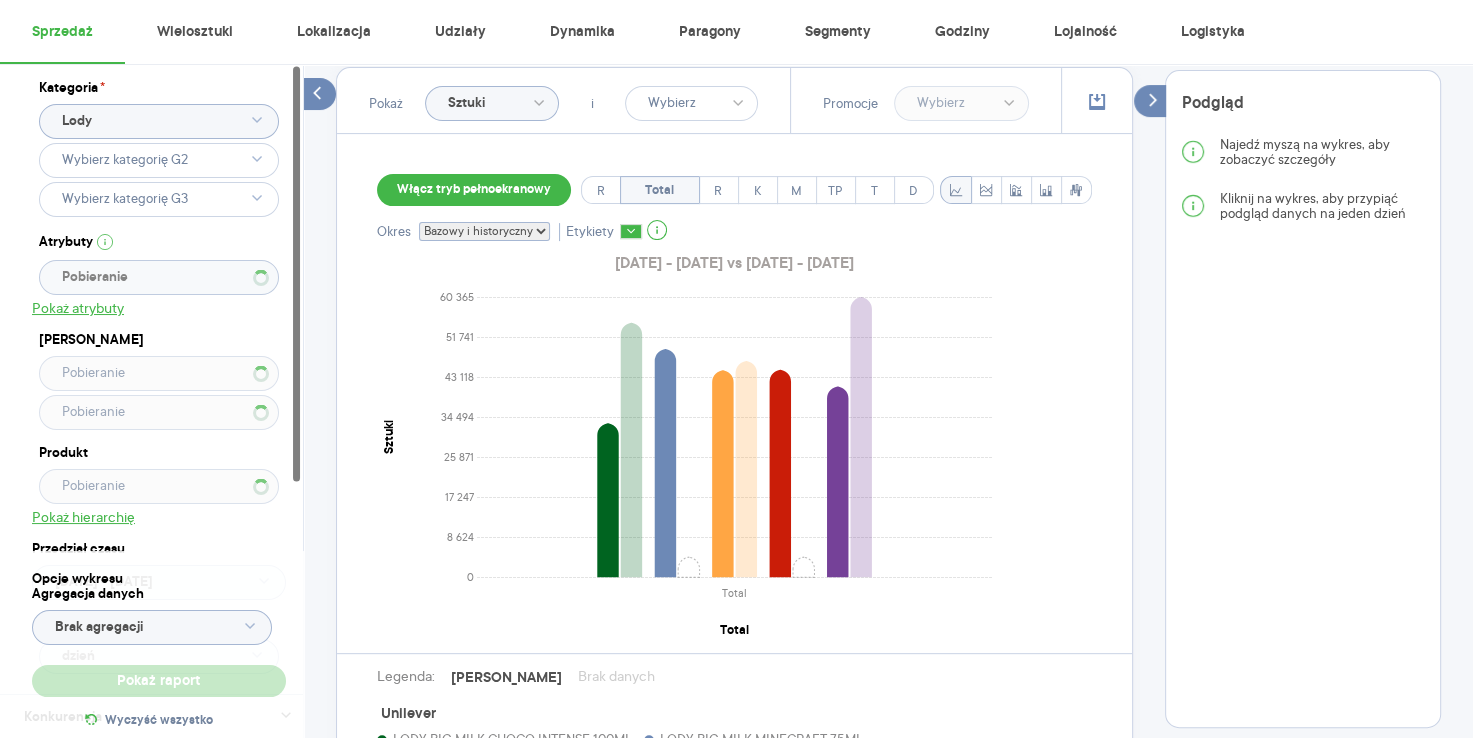 type 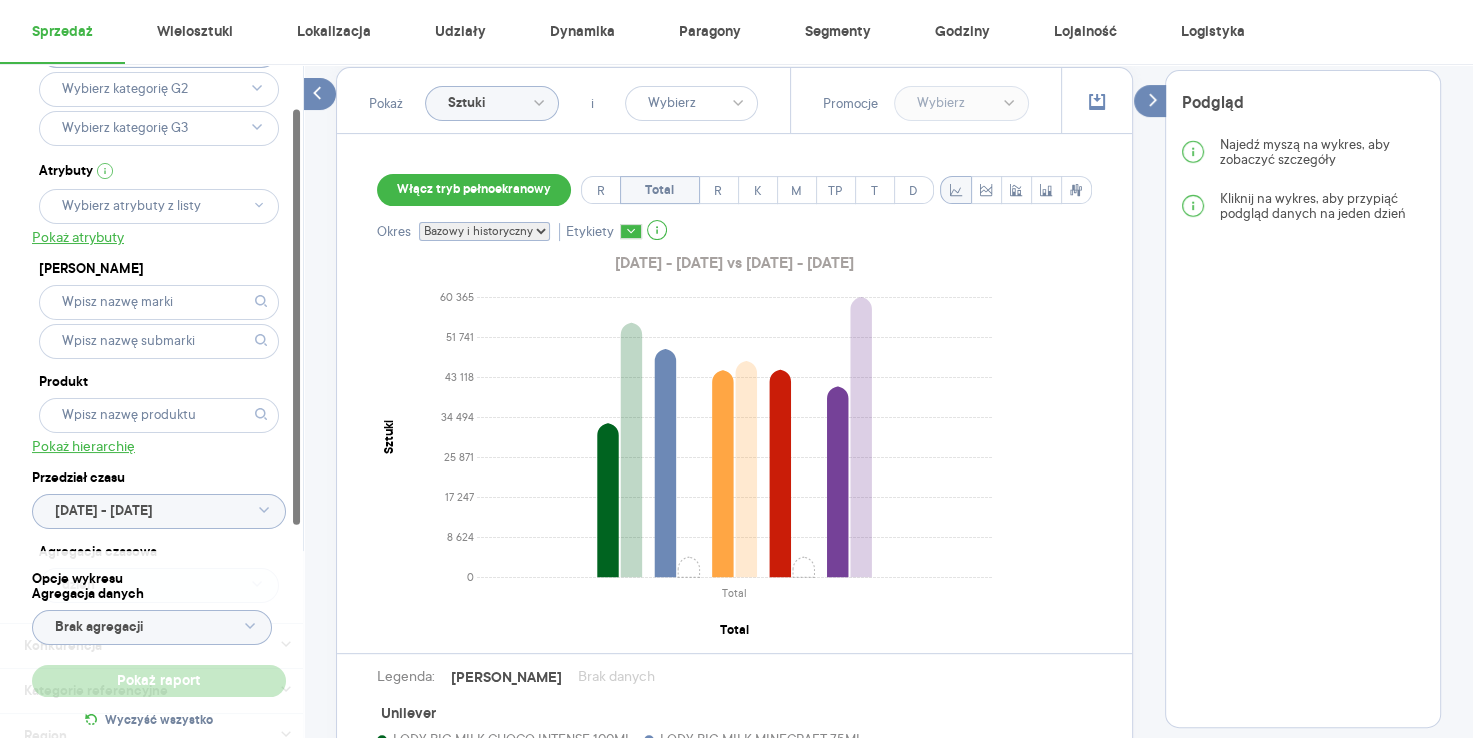 type 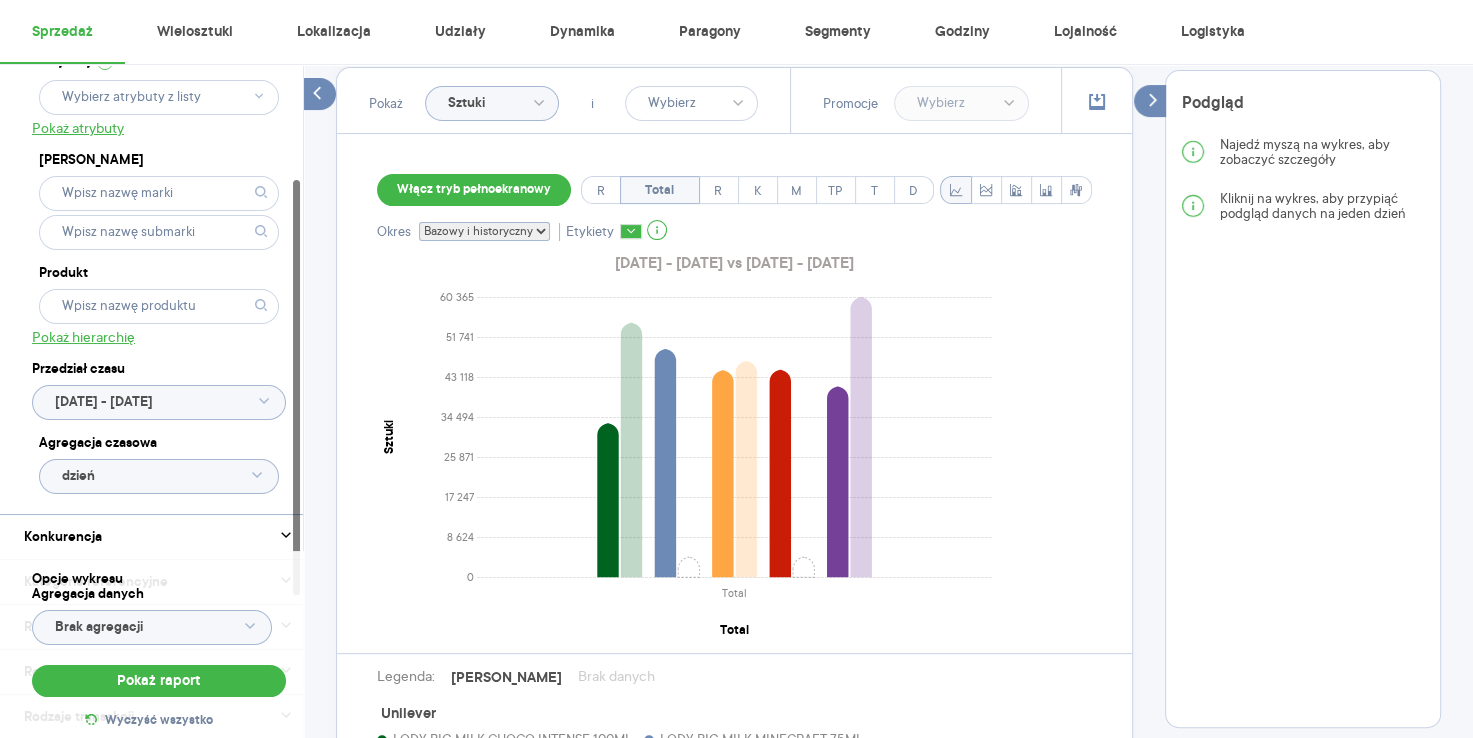 scroll, scrollTop: 192, scrollLeft: 0, axis: vertical 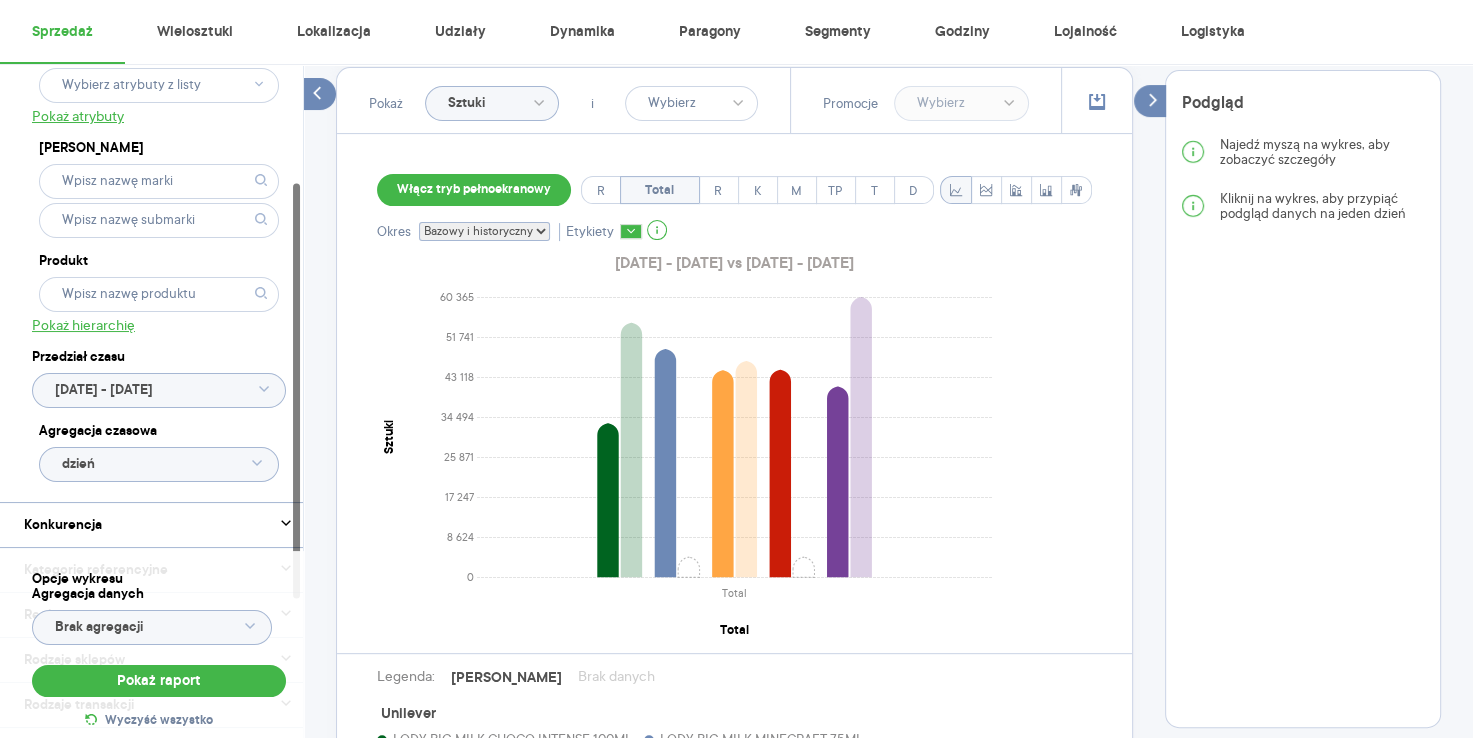click on "[DATE] - [DATE]" 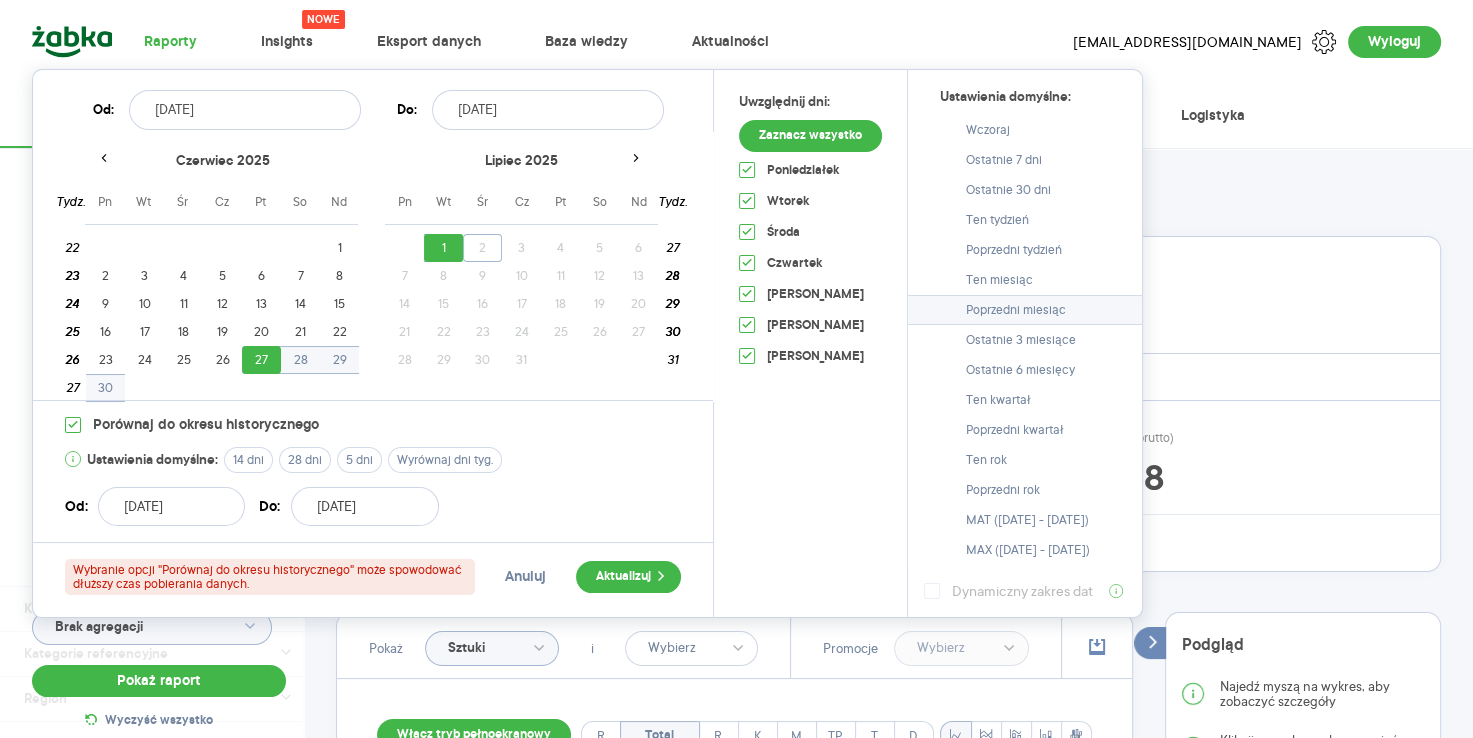 click on "Poprzedni miesiąc" at bounding box center [1025, 310] 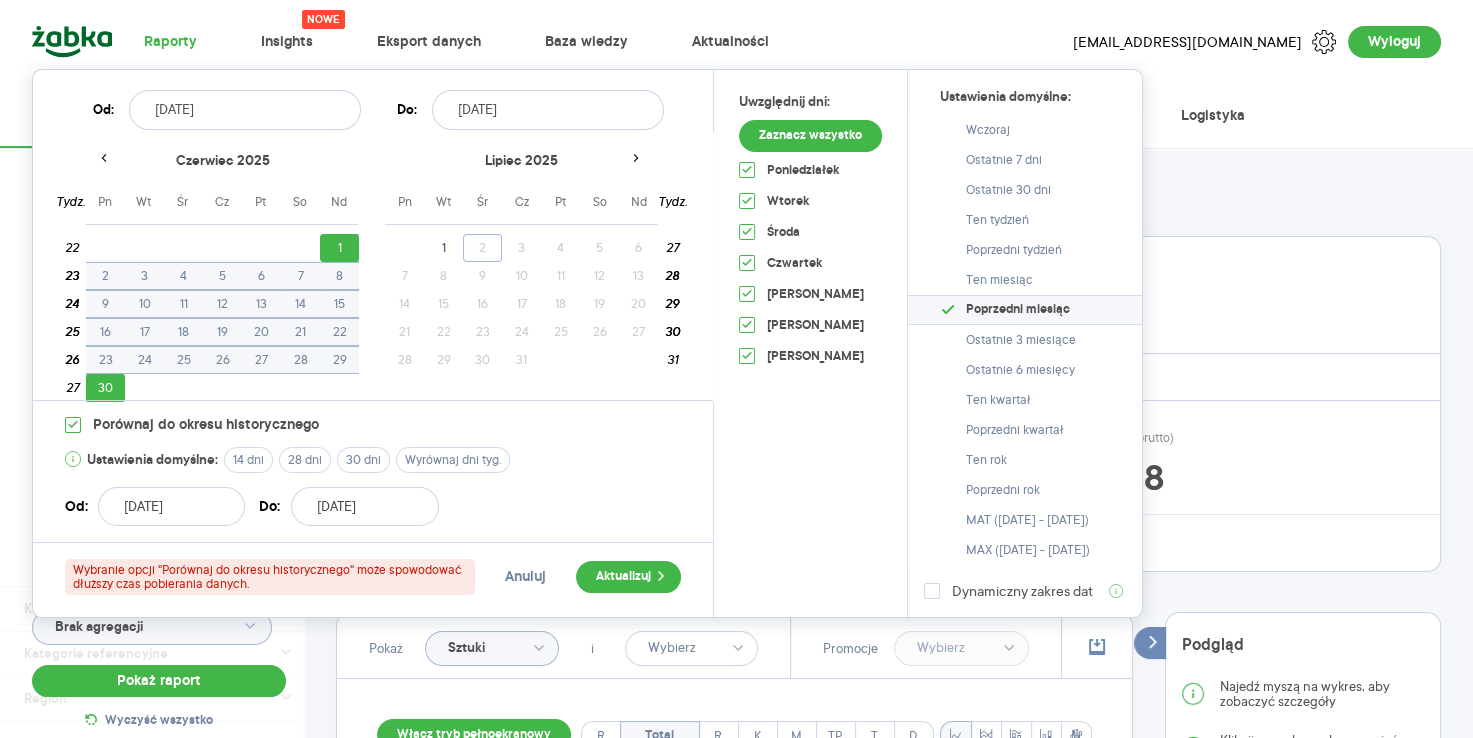 click on "Poprzedni miesiąc" at bounding box center (1025, 310) 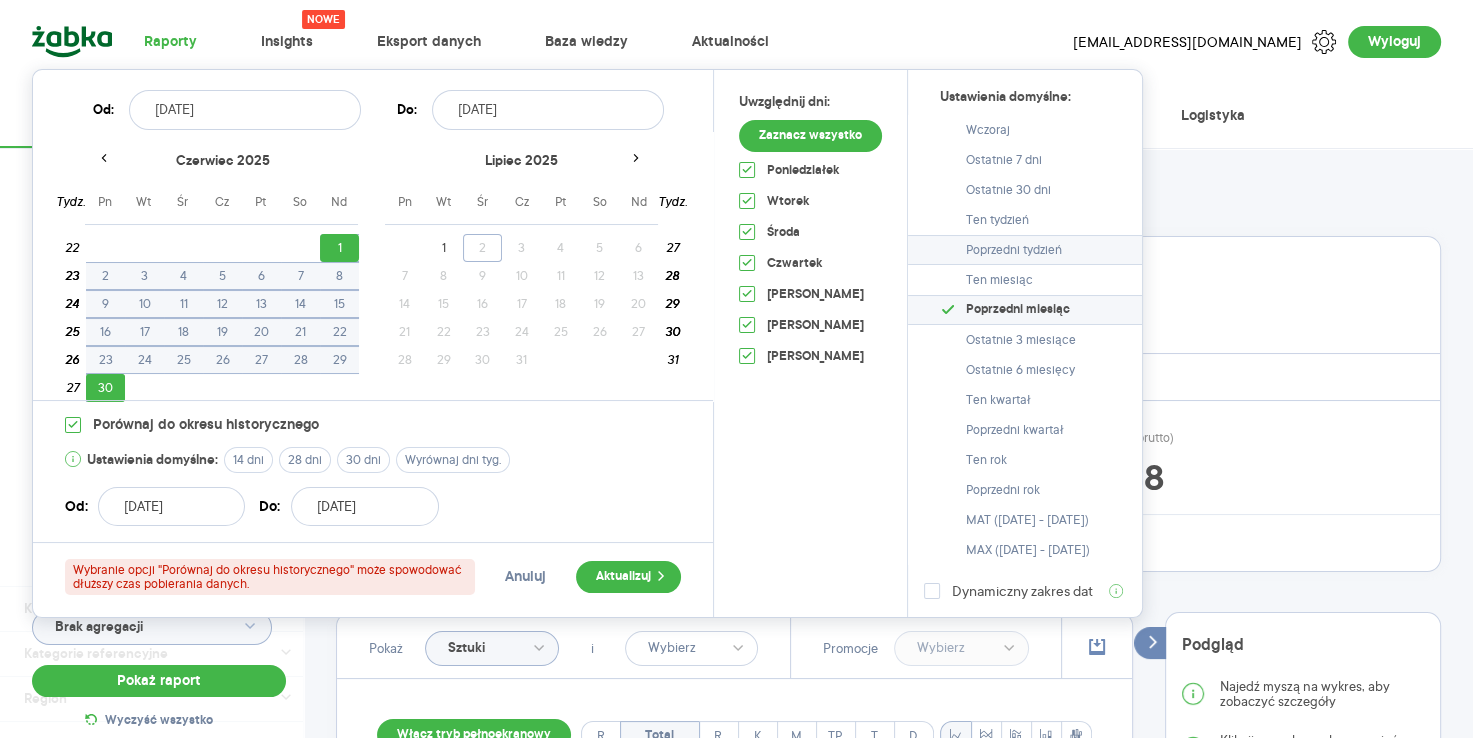 click on "Poprzedni tydzień" at bounding box center [1025, 250] 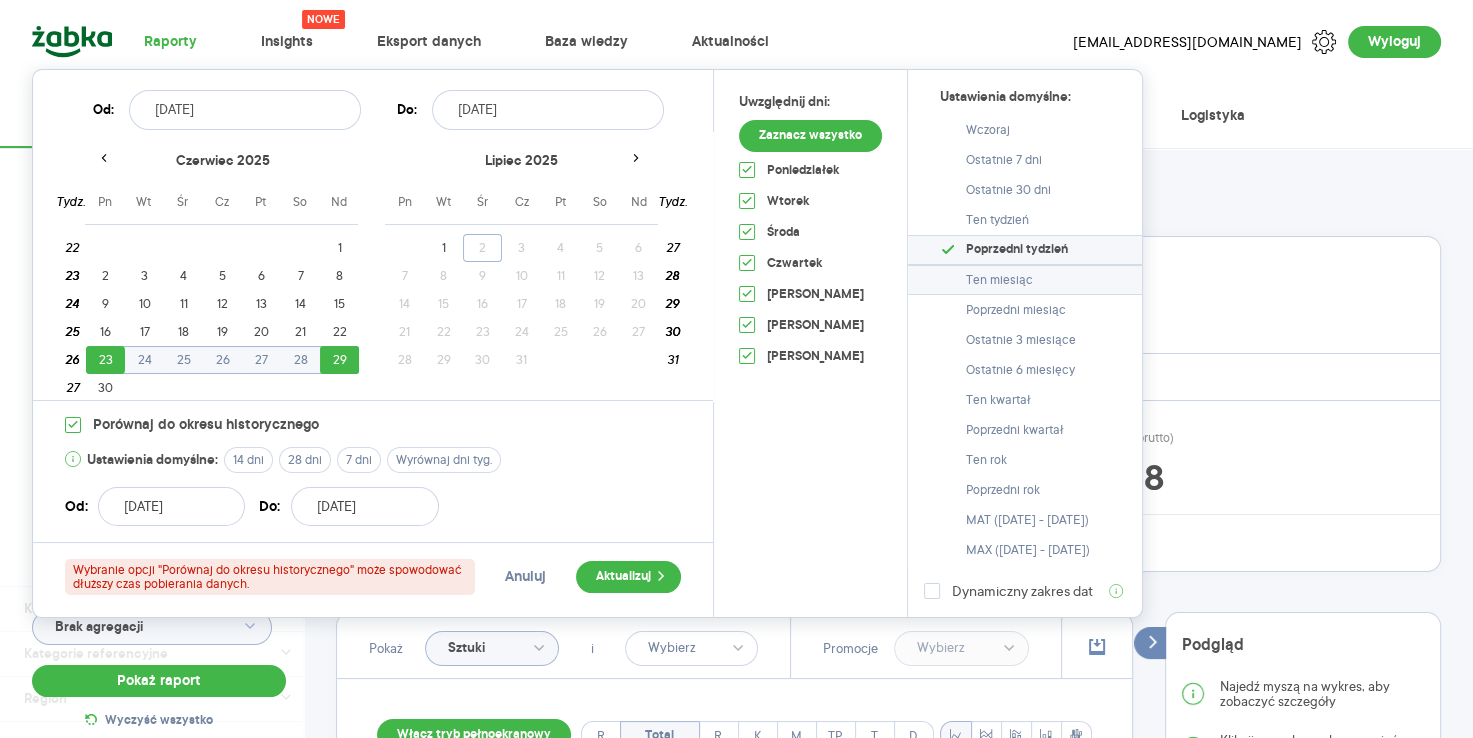click on "Ten miesiąc" at bounding box center (1025, 280) 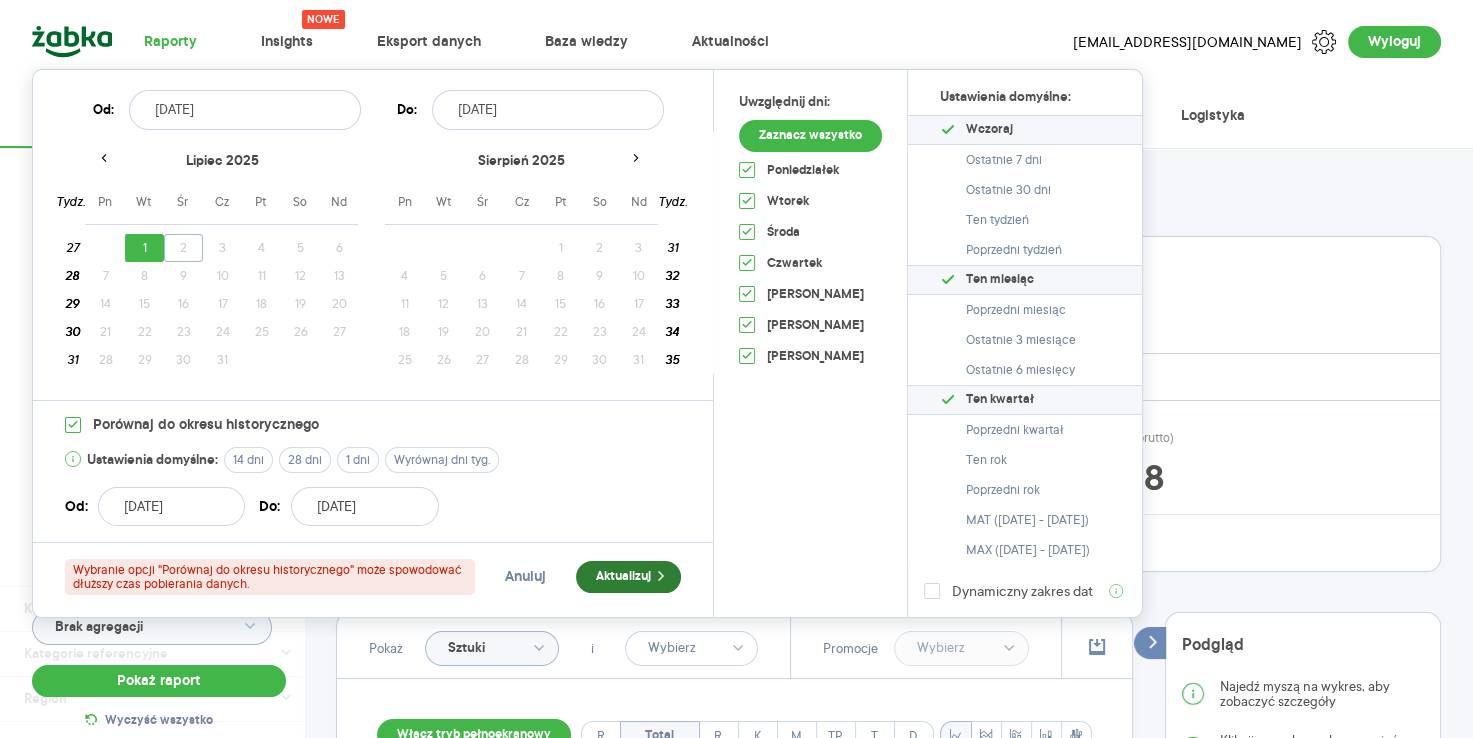 click on "Aktualizuj" at bounding box center [628, 577] 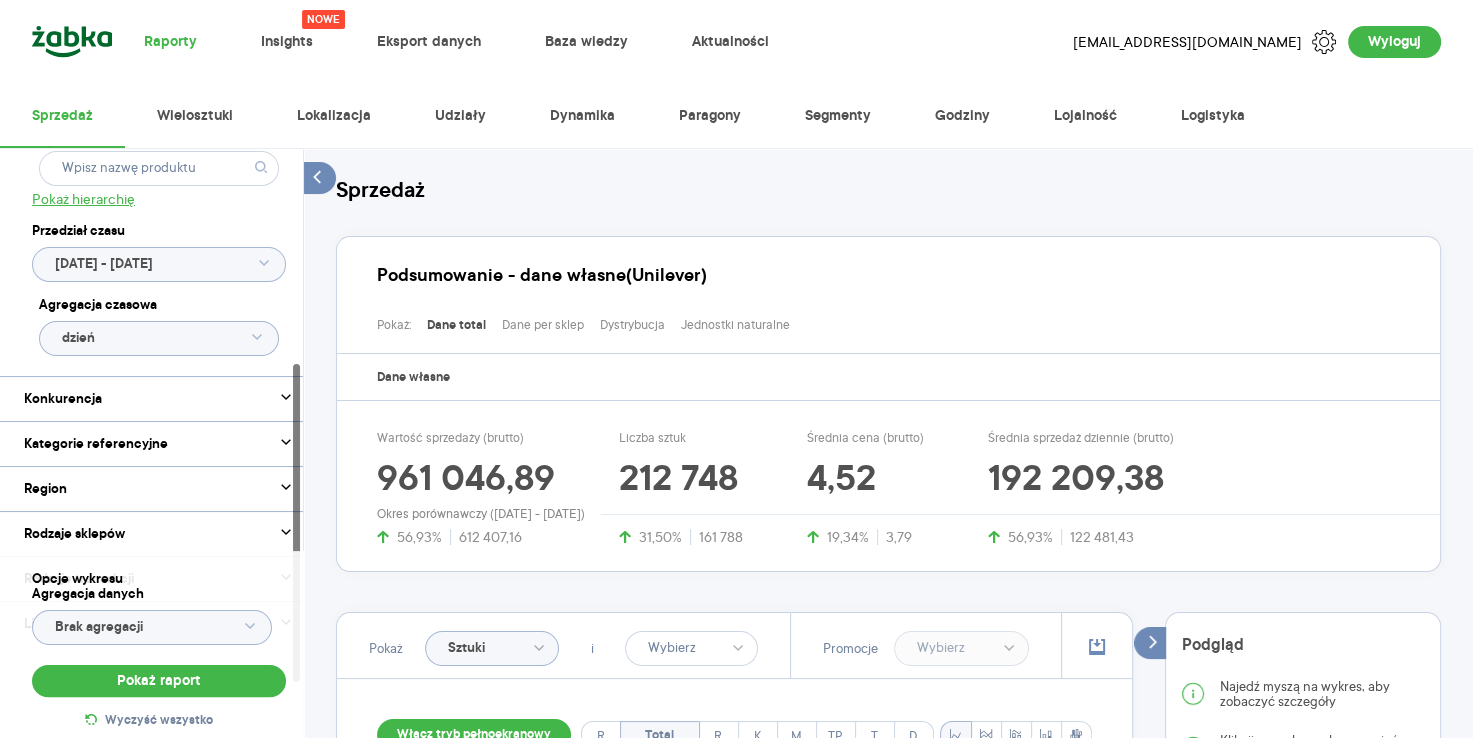 scroll, scrollTop: 422, scrollLeft: 0, axis: vertical 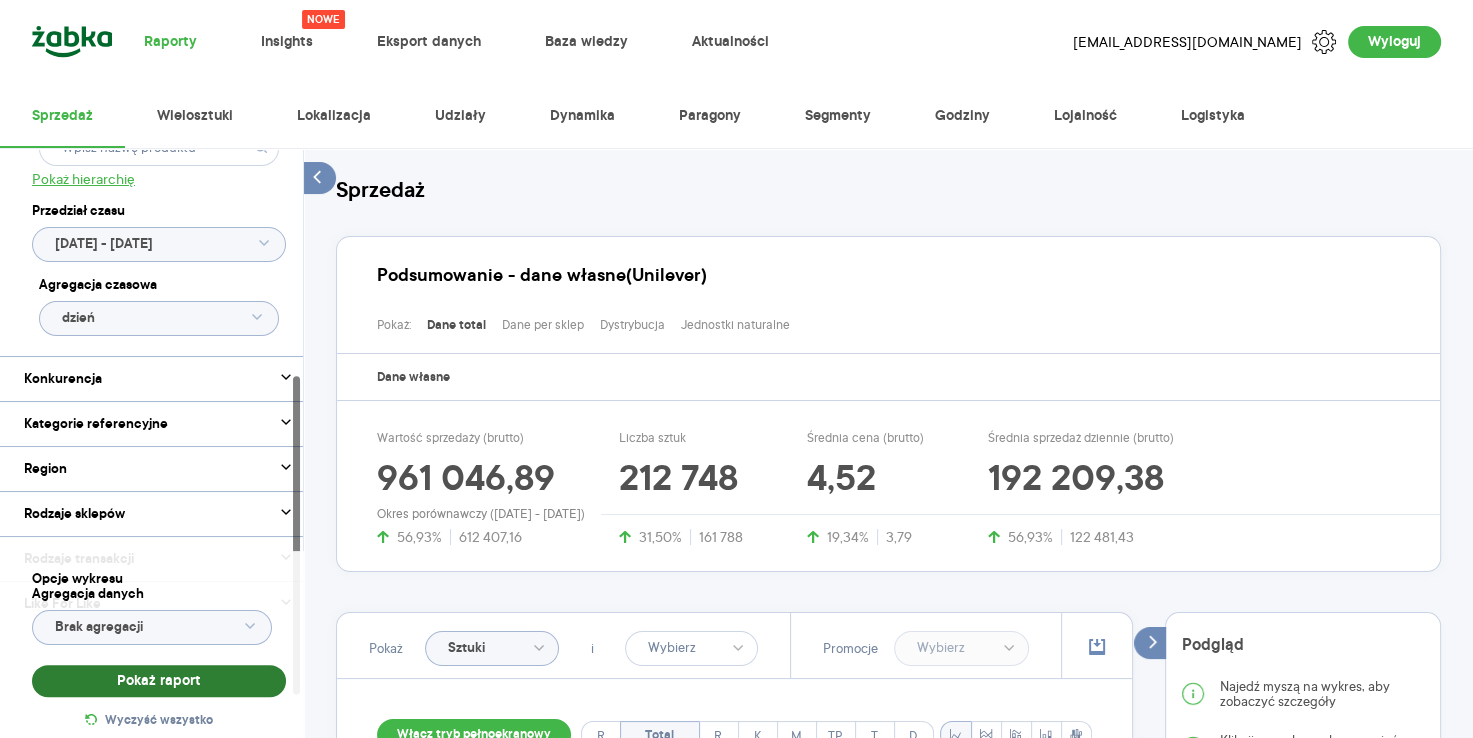 click on "Pokaż raport" at bounding box center [159, 681] 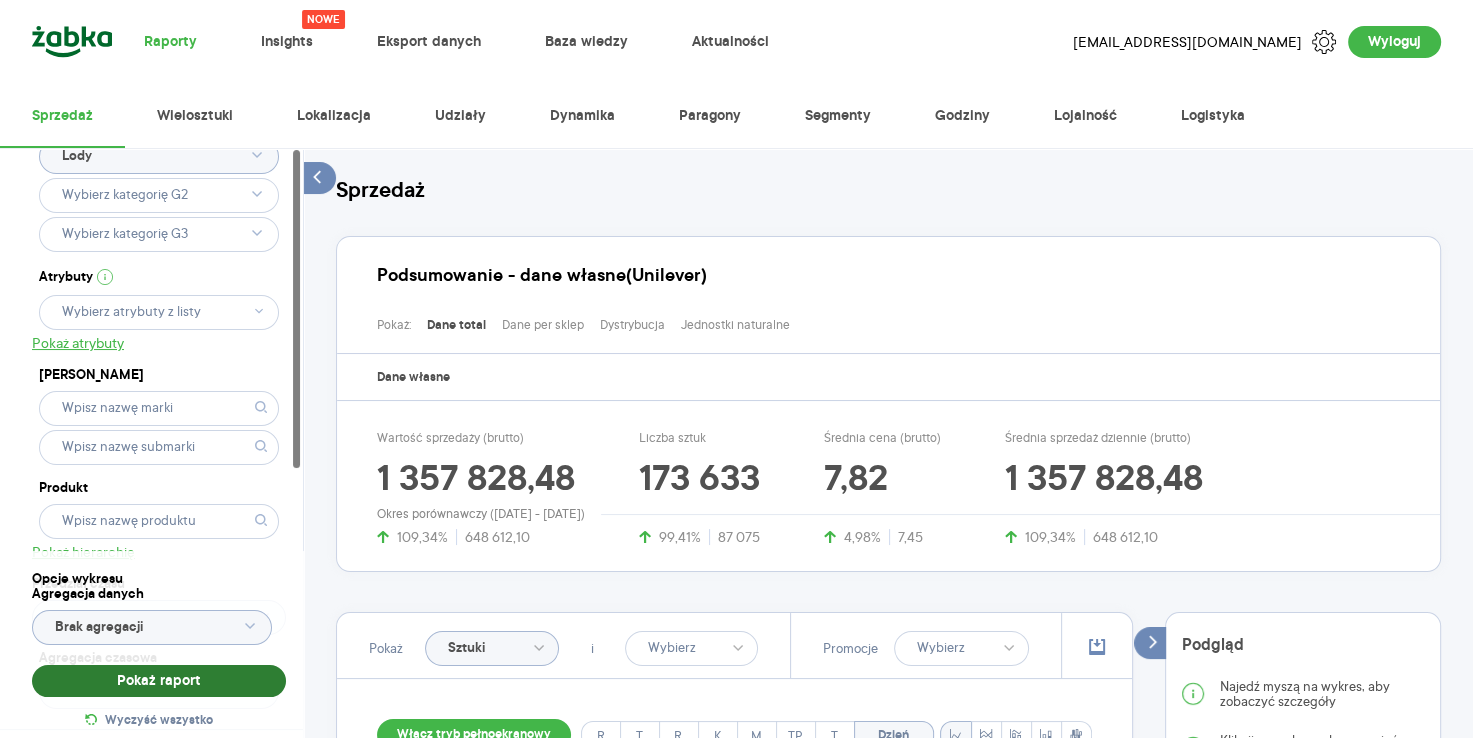 scroll, scrollTop: 0, scrollLeft: 0, axis: both 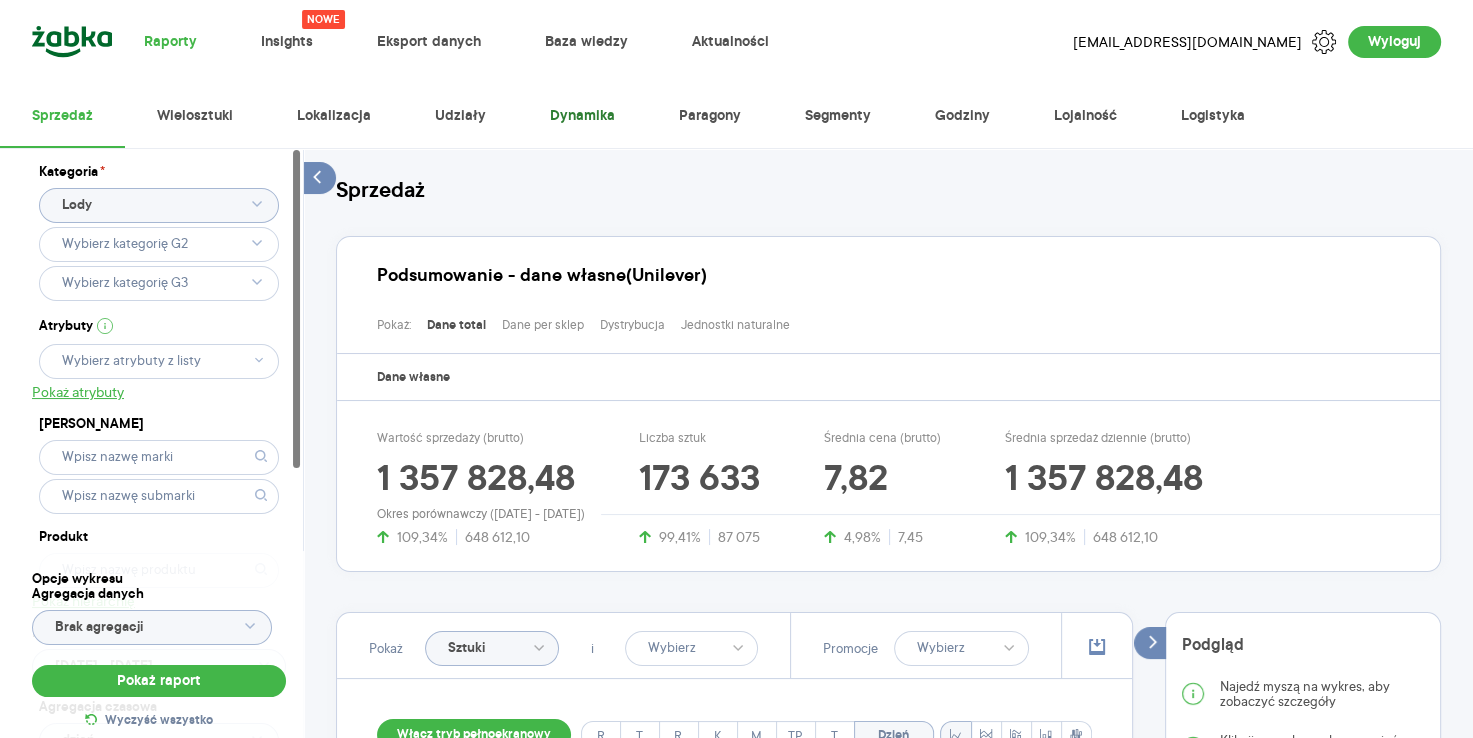 click on "Dynamika" at bounding box center (582, 116) 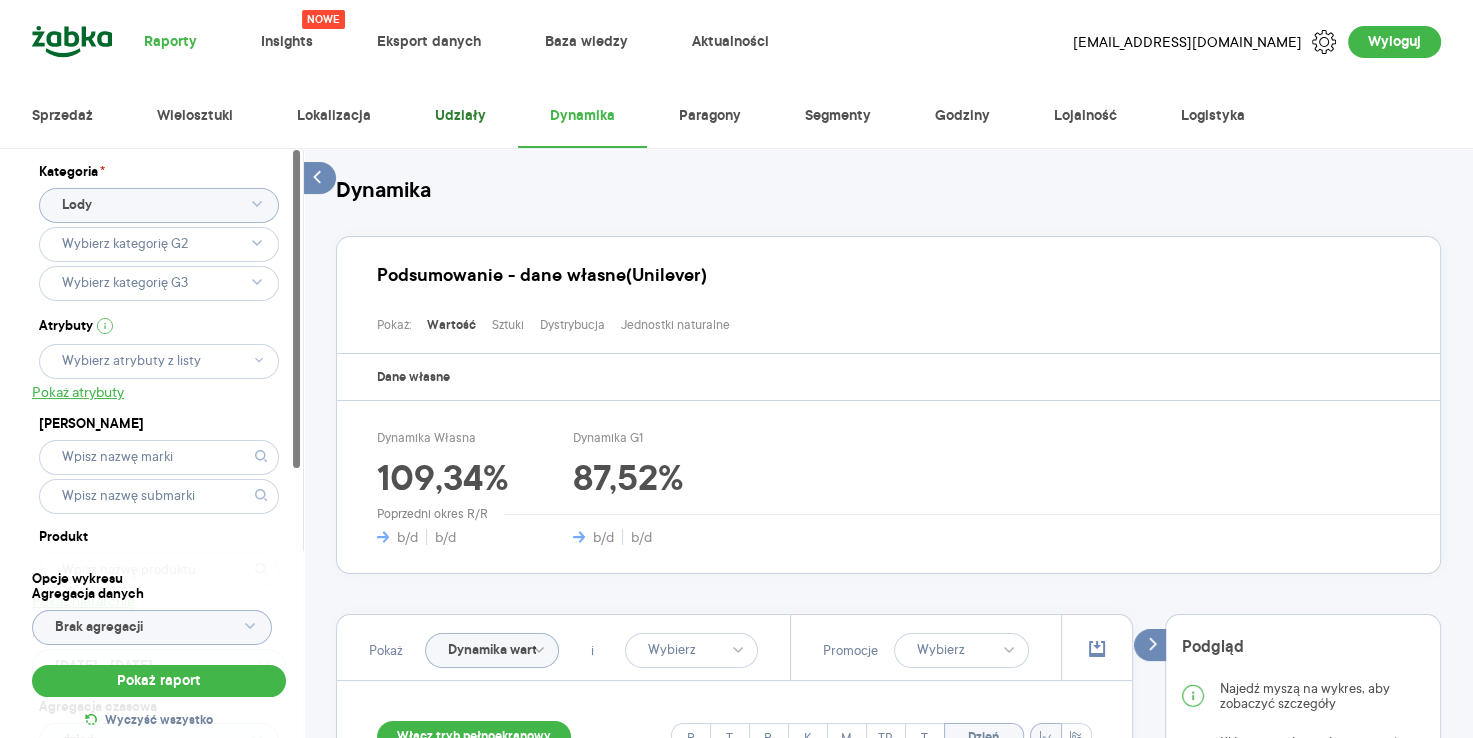 click on "Udziały" at bounding box center [460, 116] 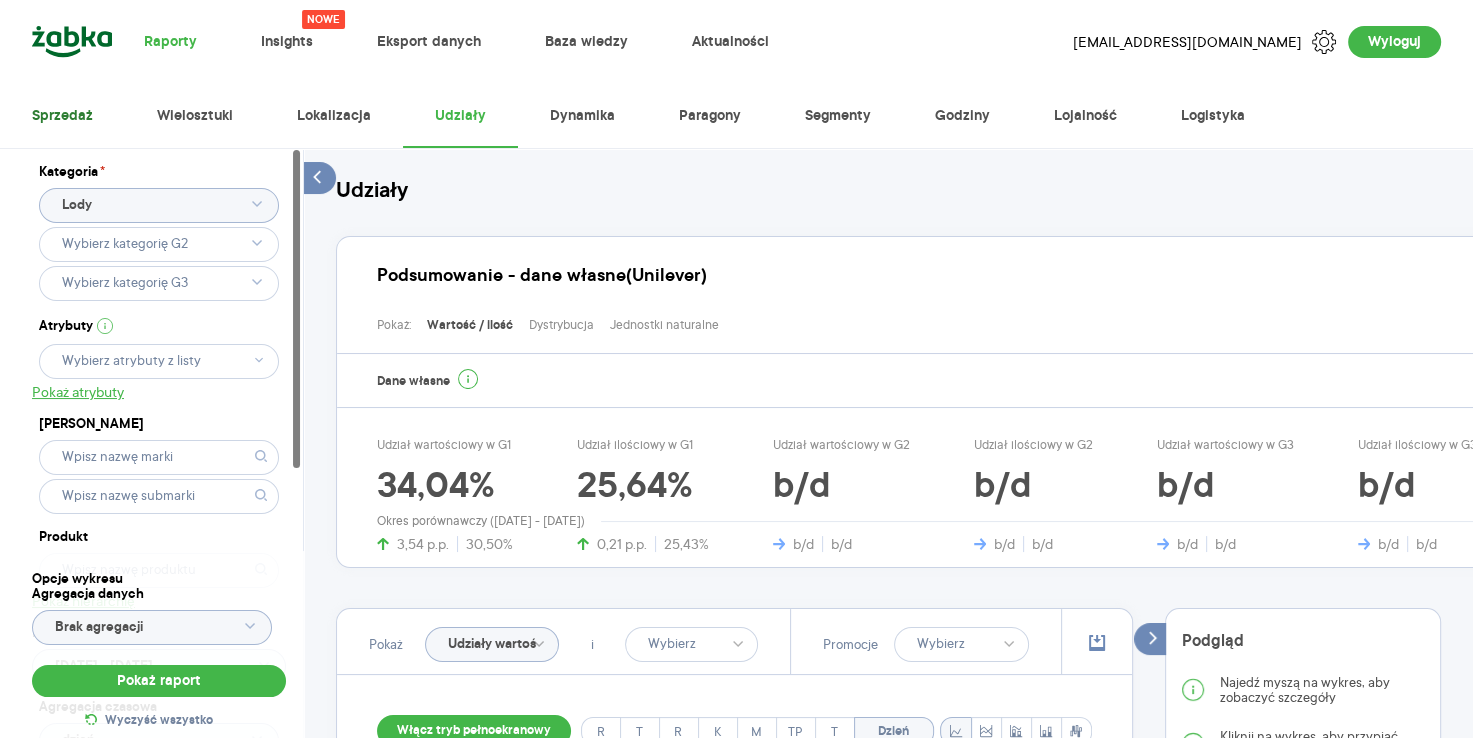 click on "Sprzedaż" at bounding box center [62, 116] 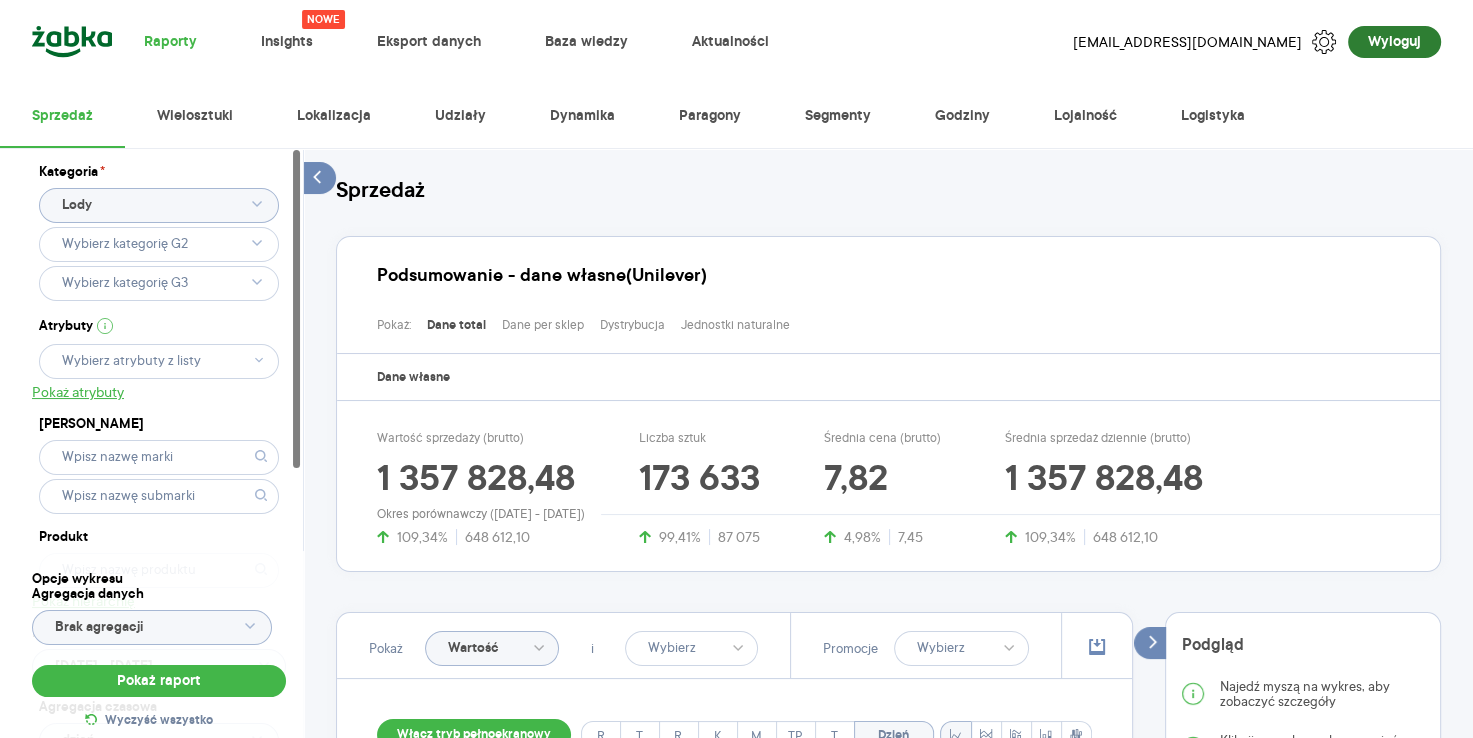 click on "Wyloguj" at bounding box center [1394, 42] 